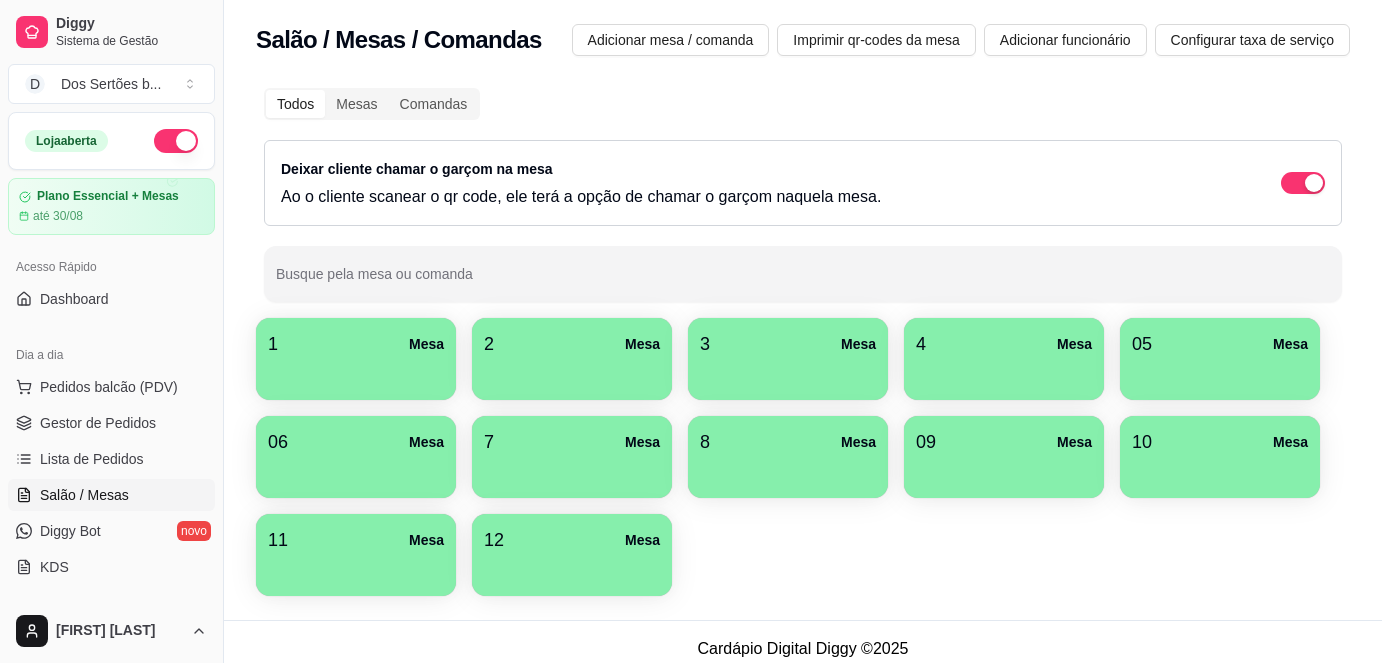 scroll, scrollTop: 0, scrollLeft: 0, axis: both 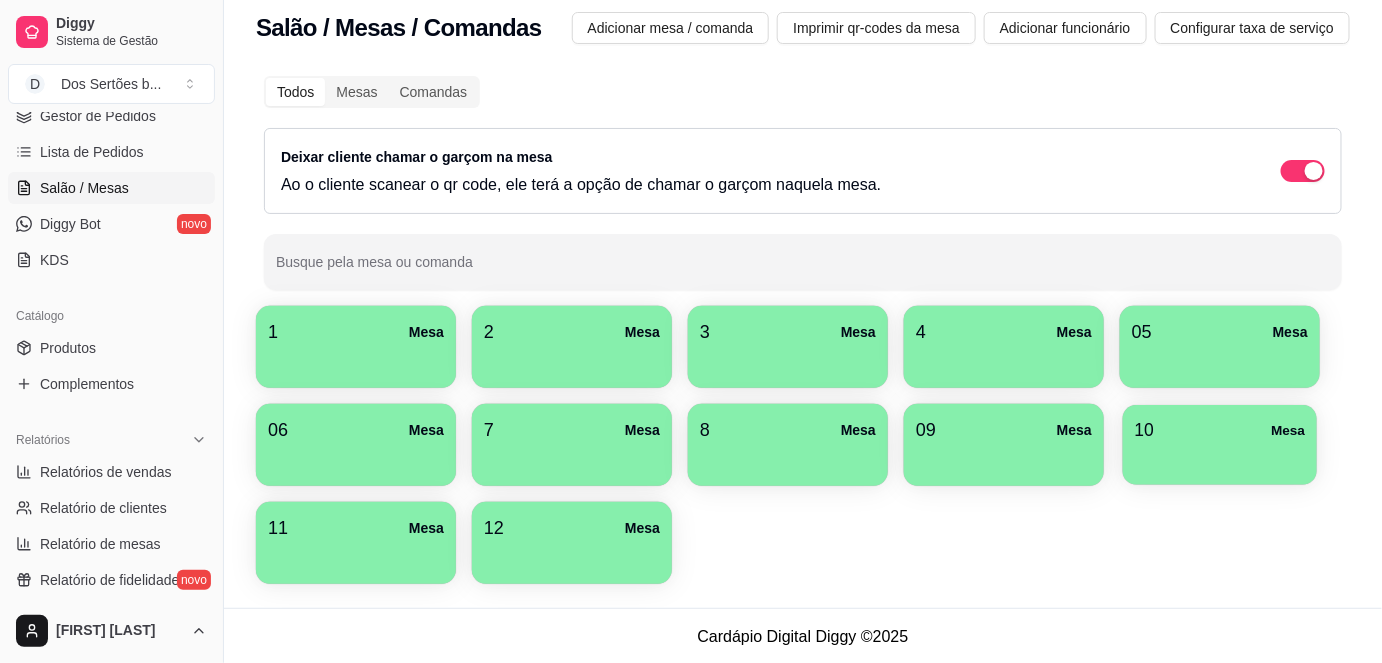 click on "10" at bounding box center [1144, 430] 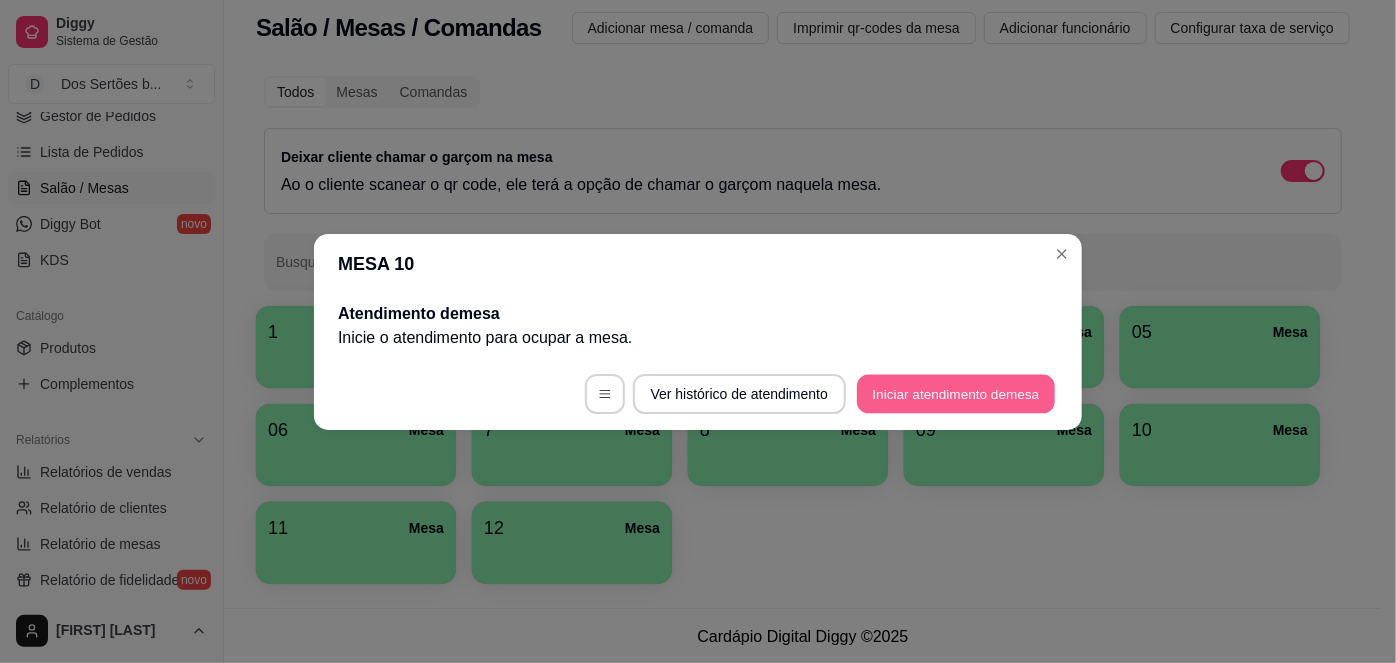 click on "Iniciar atendimento de  mesa" at bounding box center (956, 393) 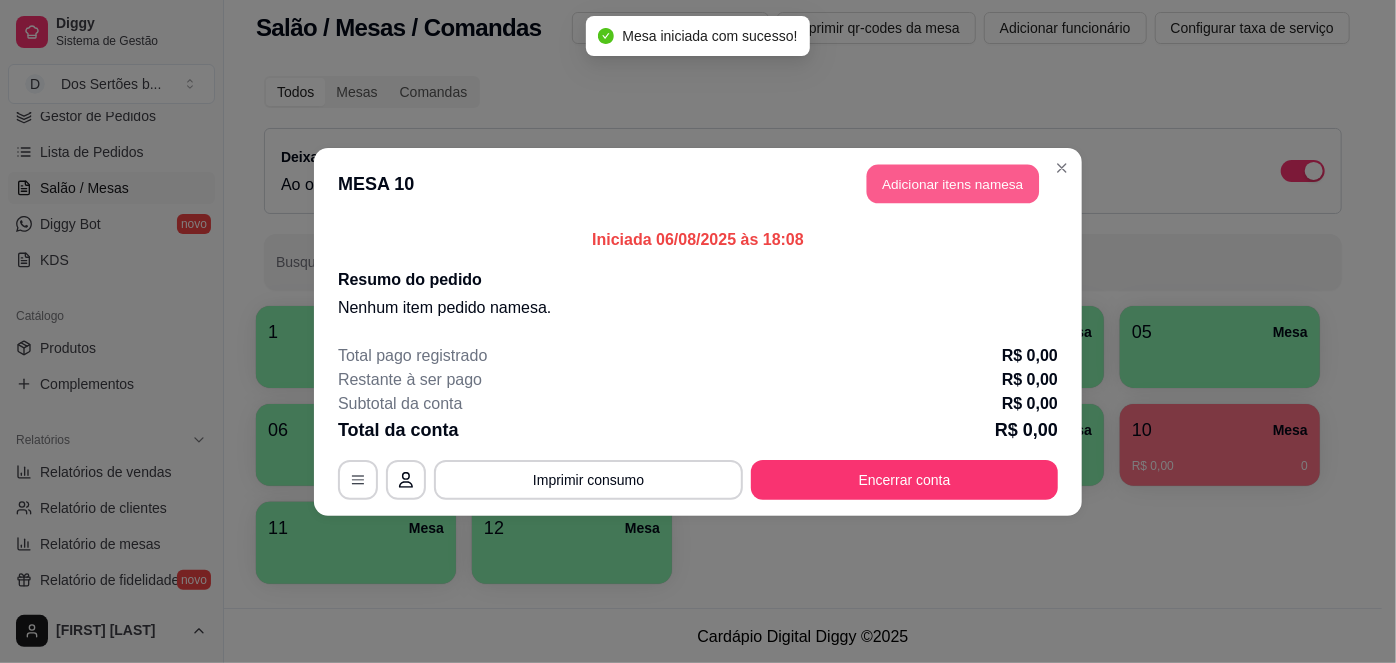 click on "Adicionar itens na  mesa" at bounding box center [953, 183] 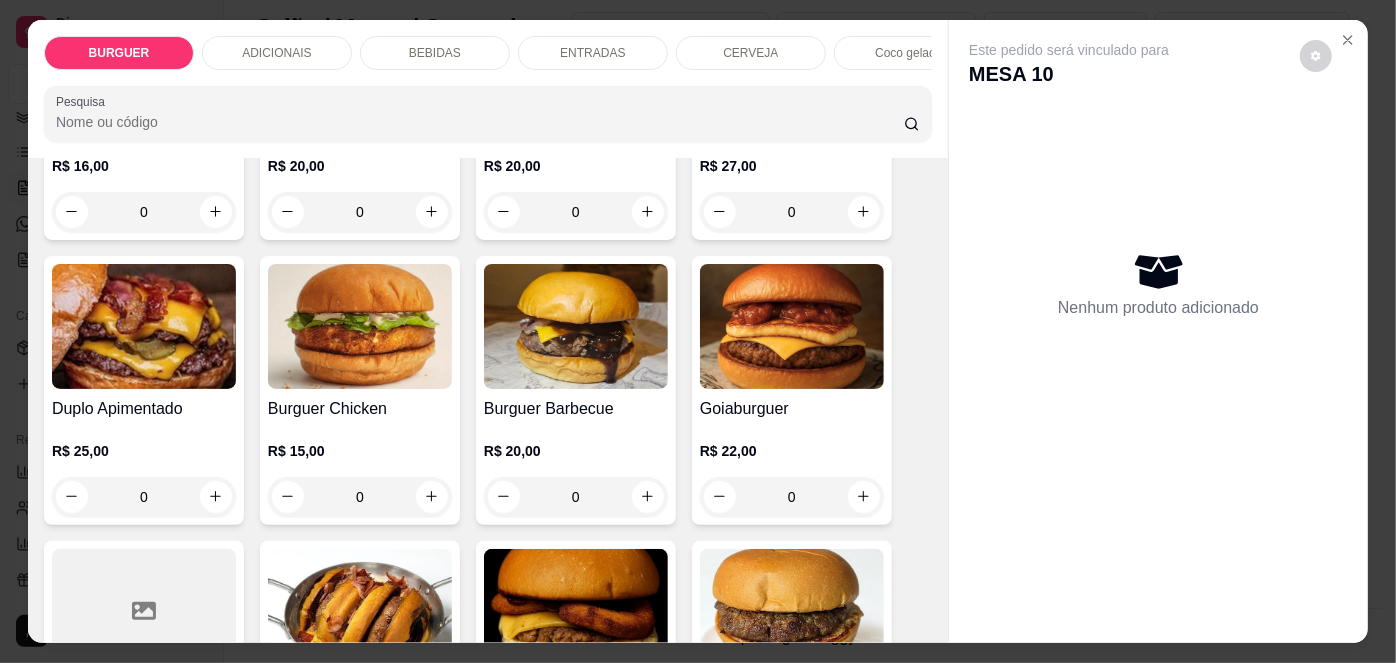 scroll, scrollTop: 320, scrollLeft: 0, axis: vertical 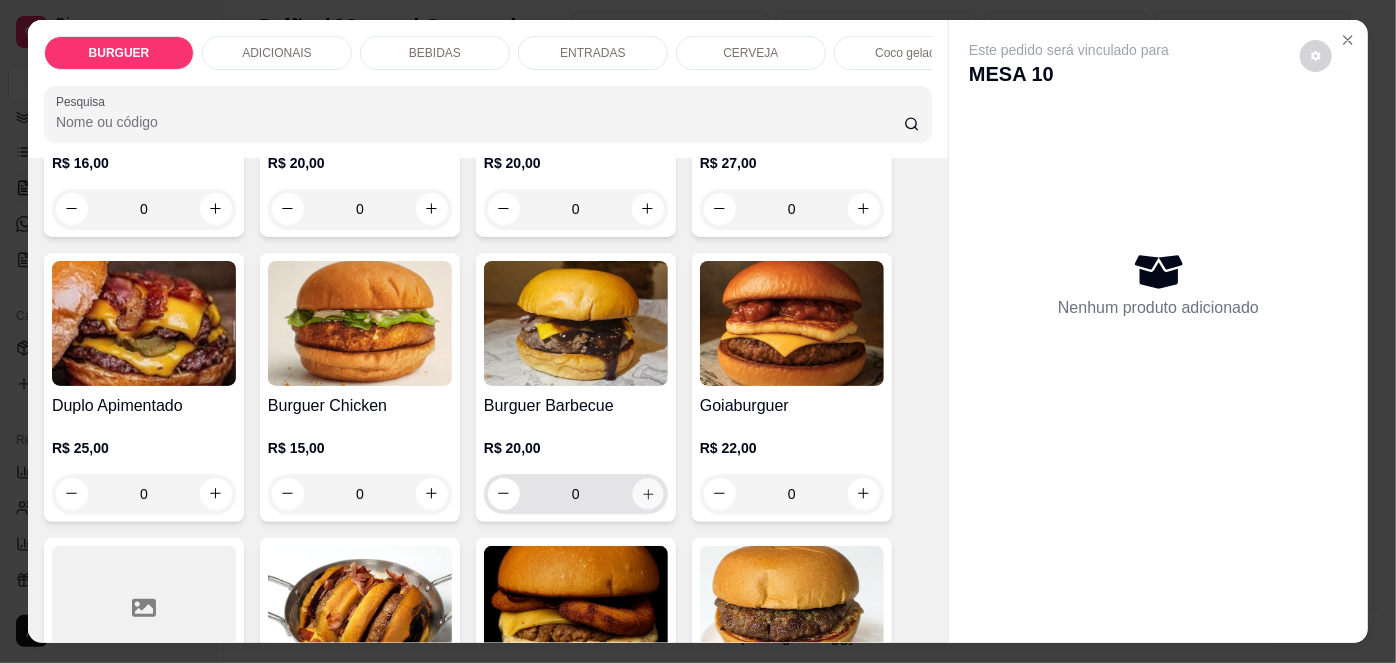 click 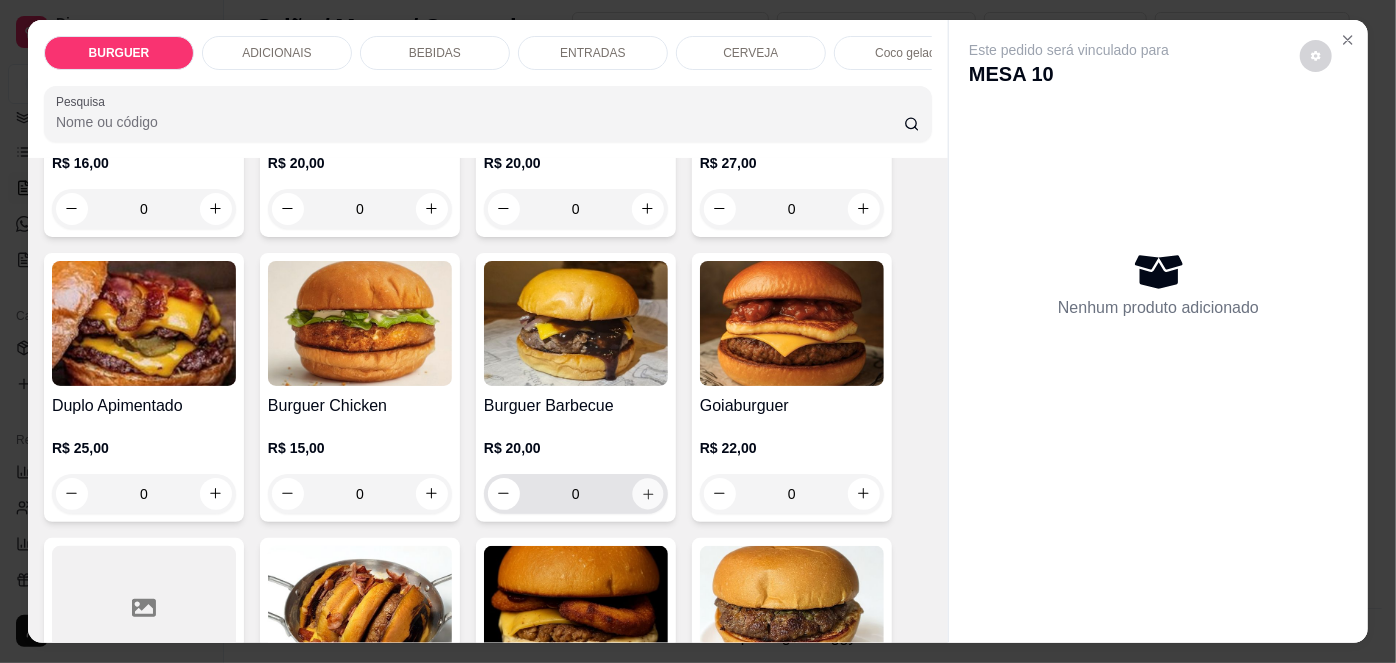 type on "1" 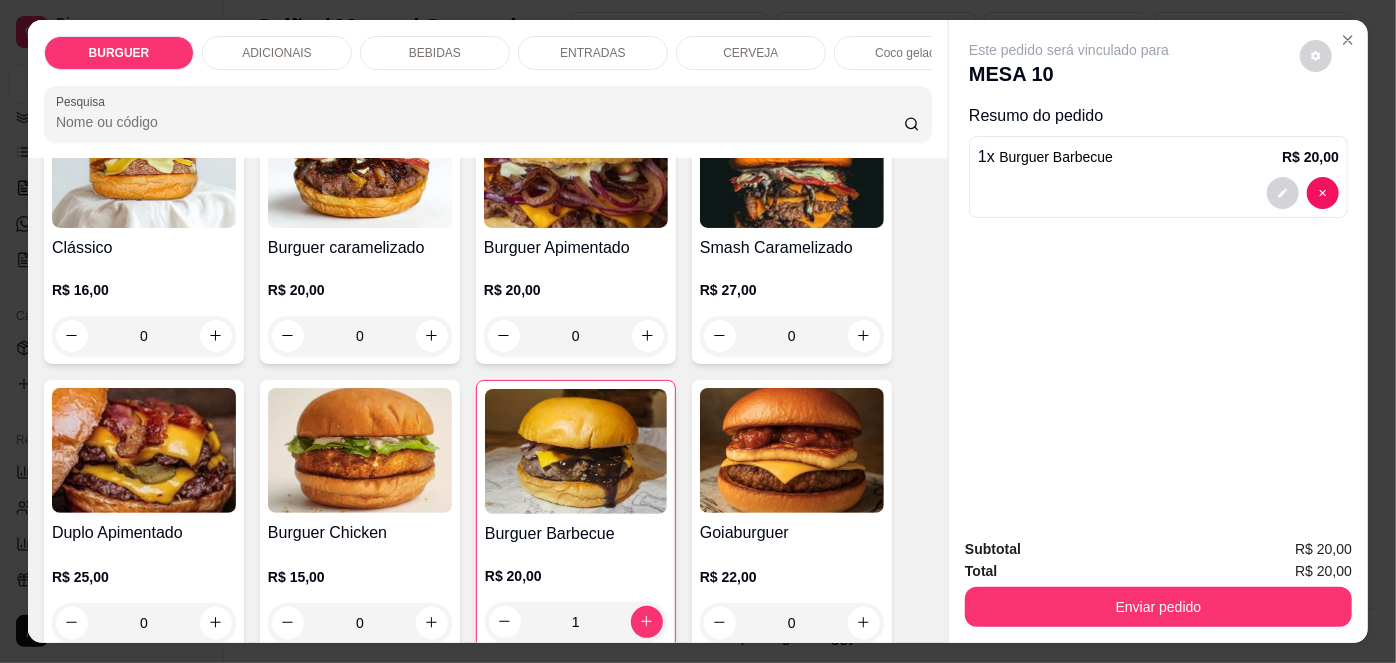 scroll, scrollTop: 192, scrollLeft: 0, axis: vertical 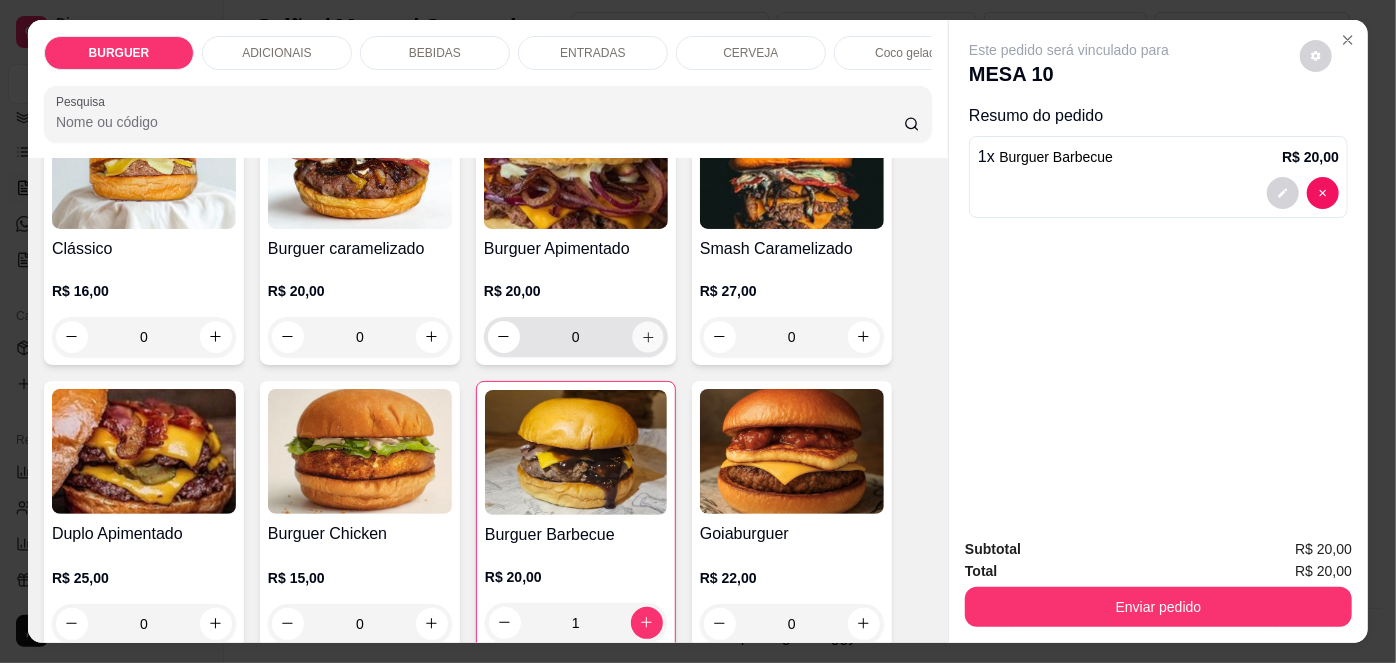 click 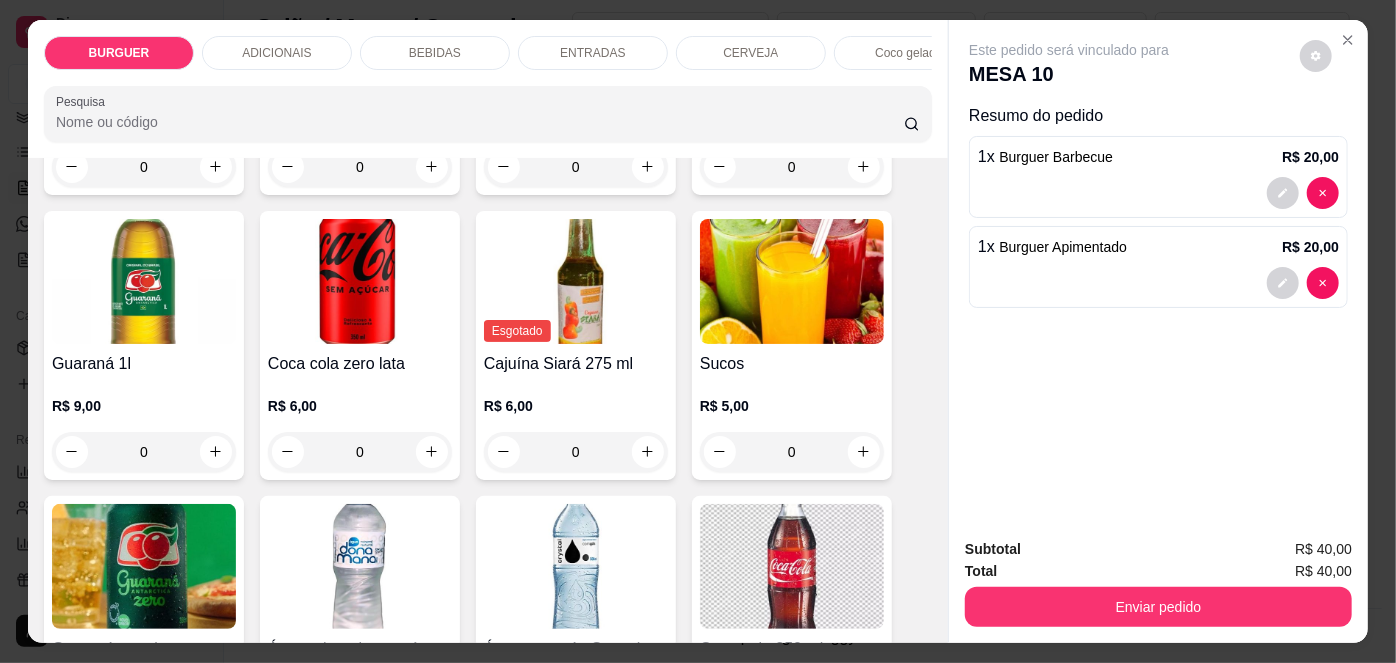 scroll, scrollTop: 1890, scrollLeft: 0, axis: vertical 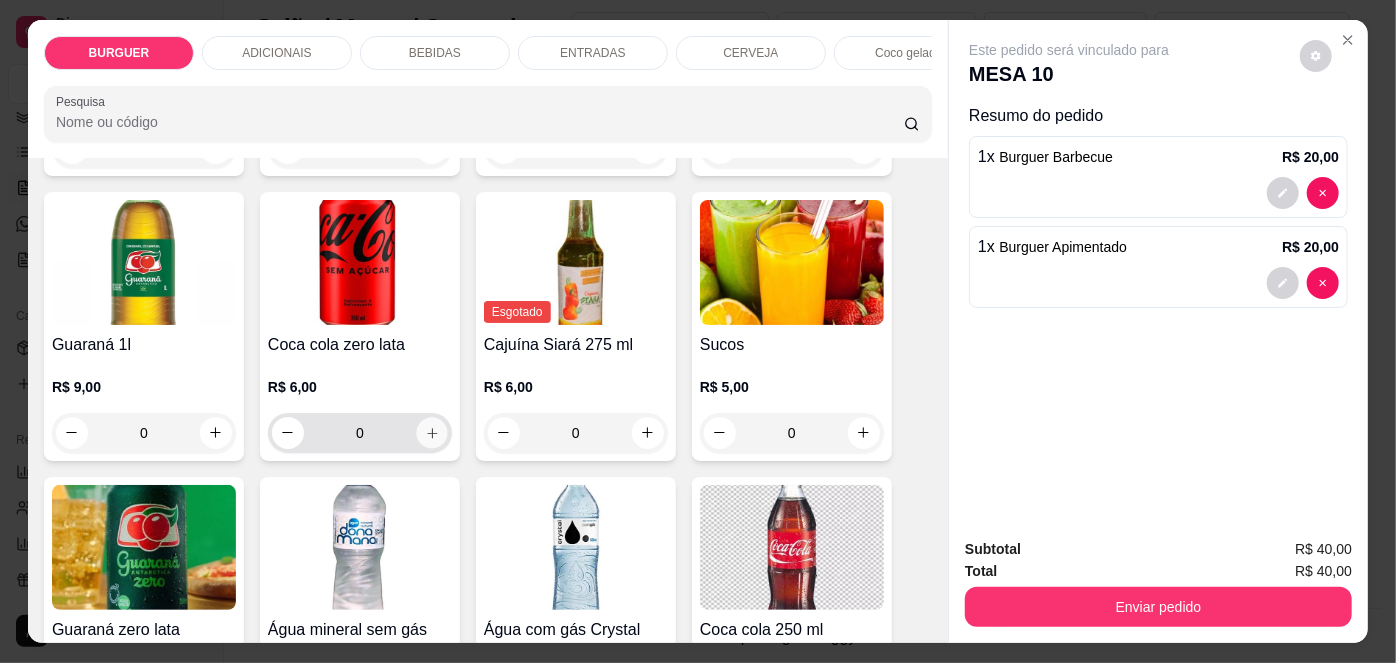 click 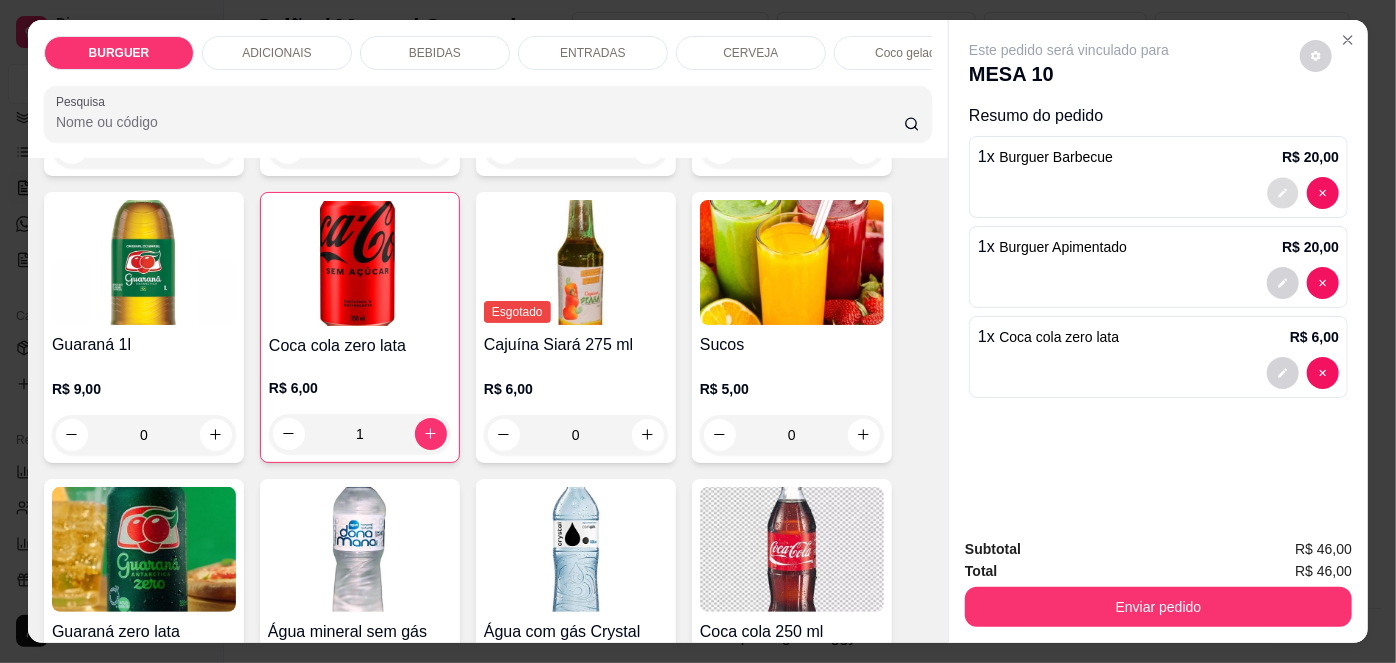 click 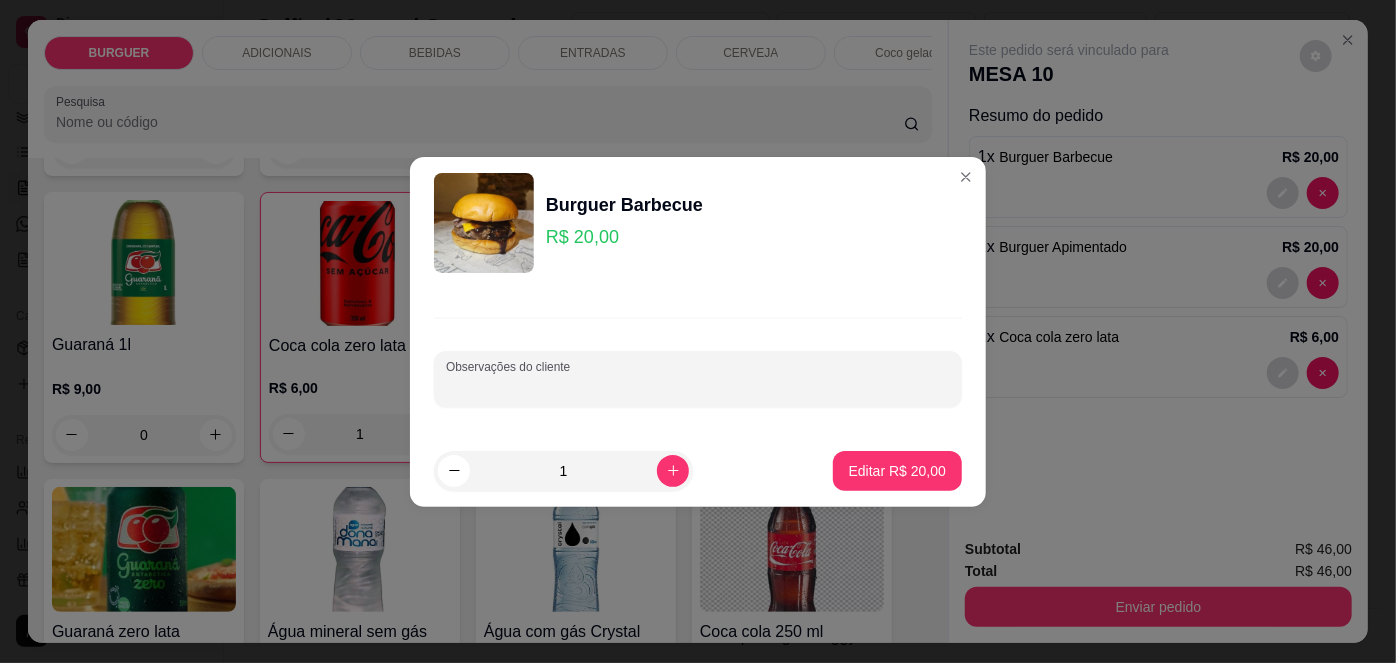 click on "Observações do cliente" at bounding box center [698, 387] 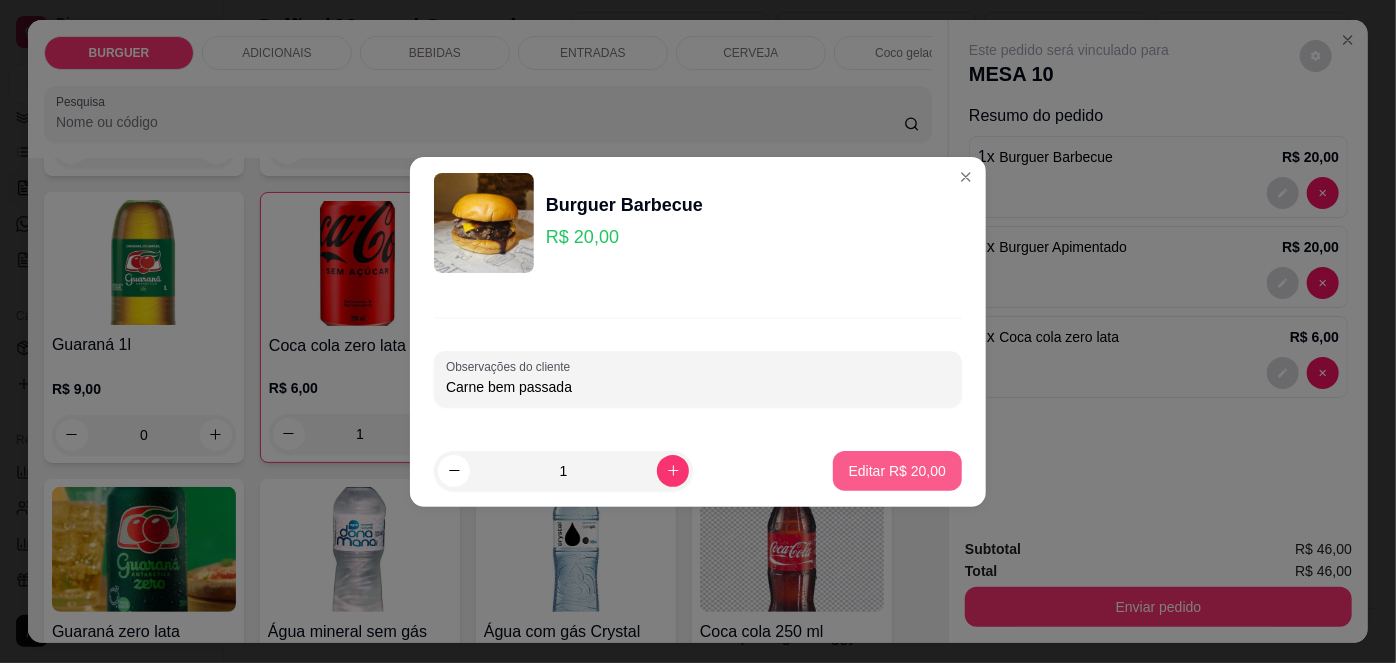 type on "Carne bem passada" 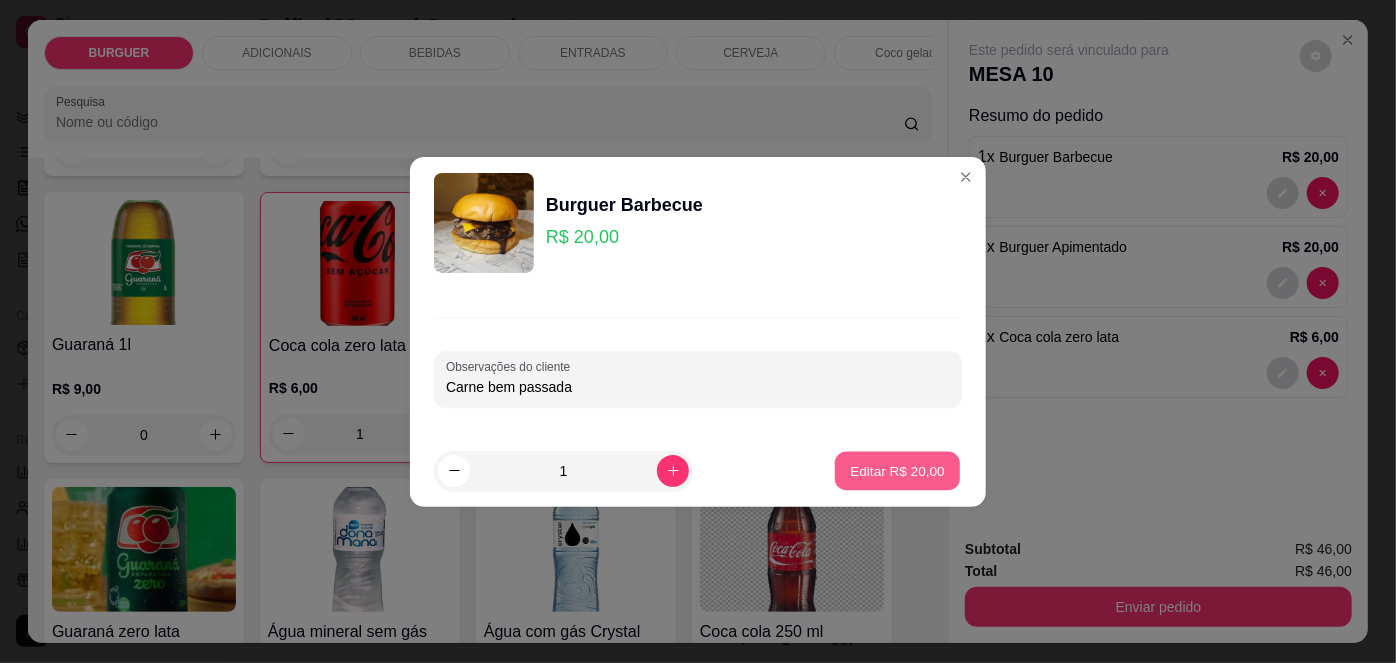 click on "Editar   R$ 20,00" at bounding box center [897, 470] 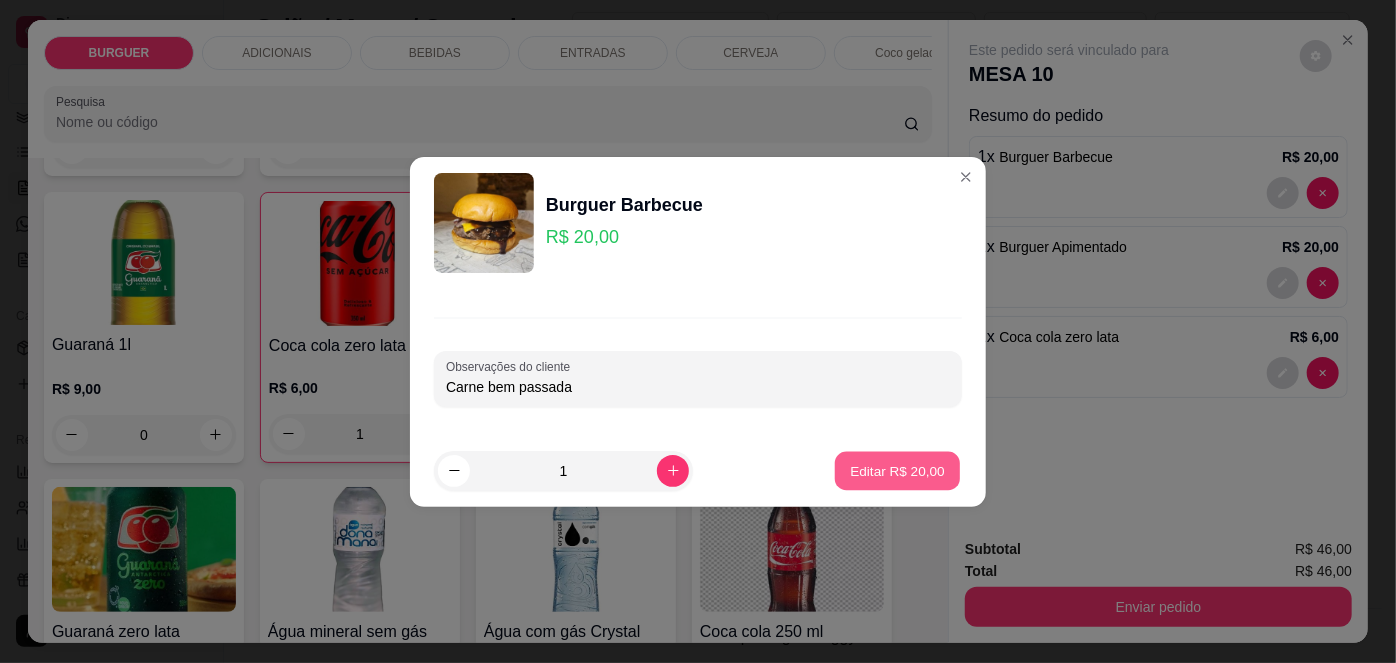 type on "0" 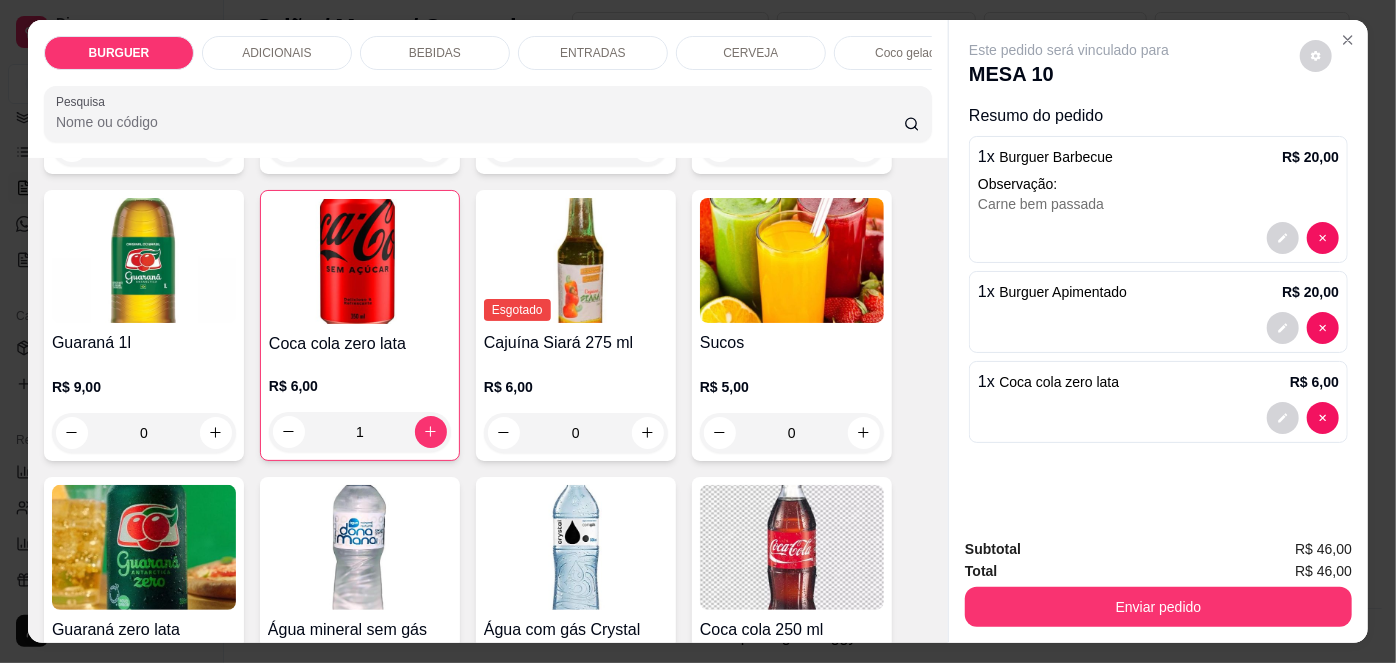 scroll, scrollTop: 1888, scrollLeft: 0, axis: vertical 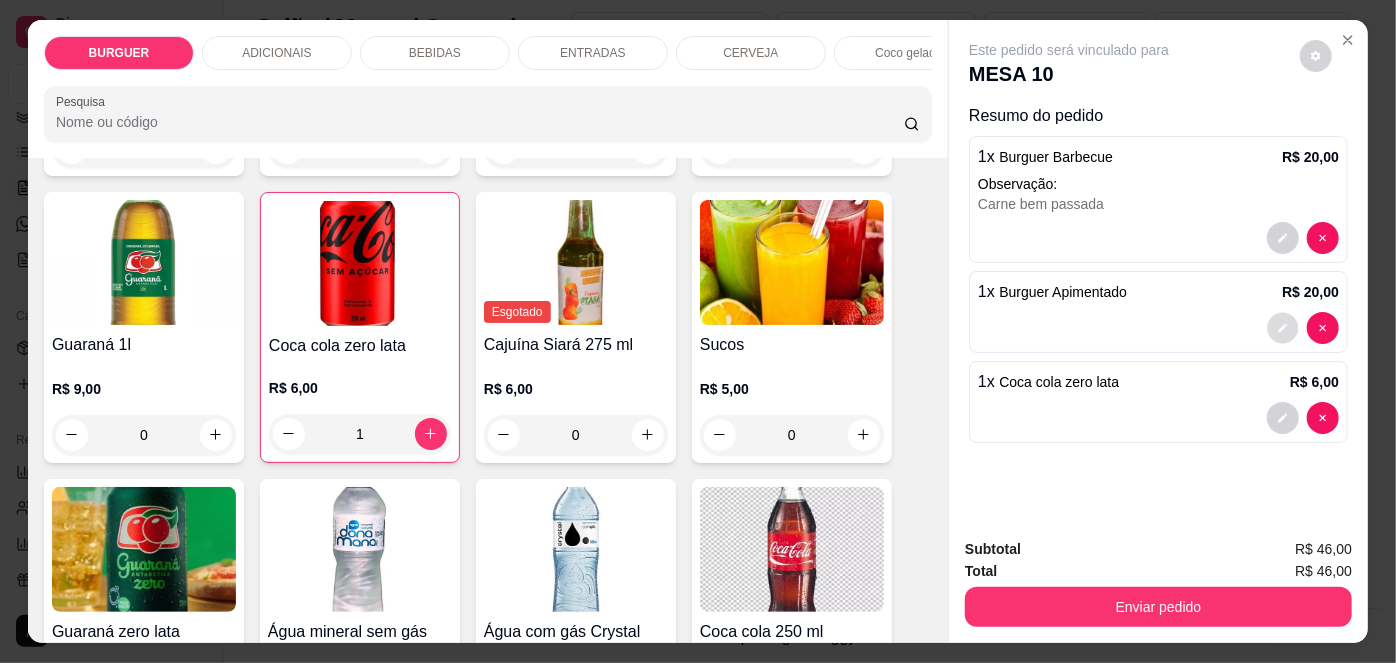 click 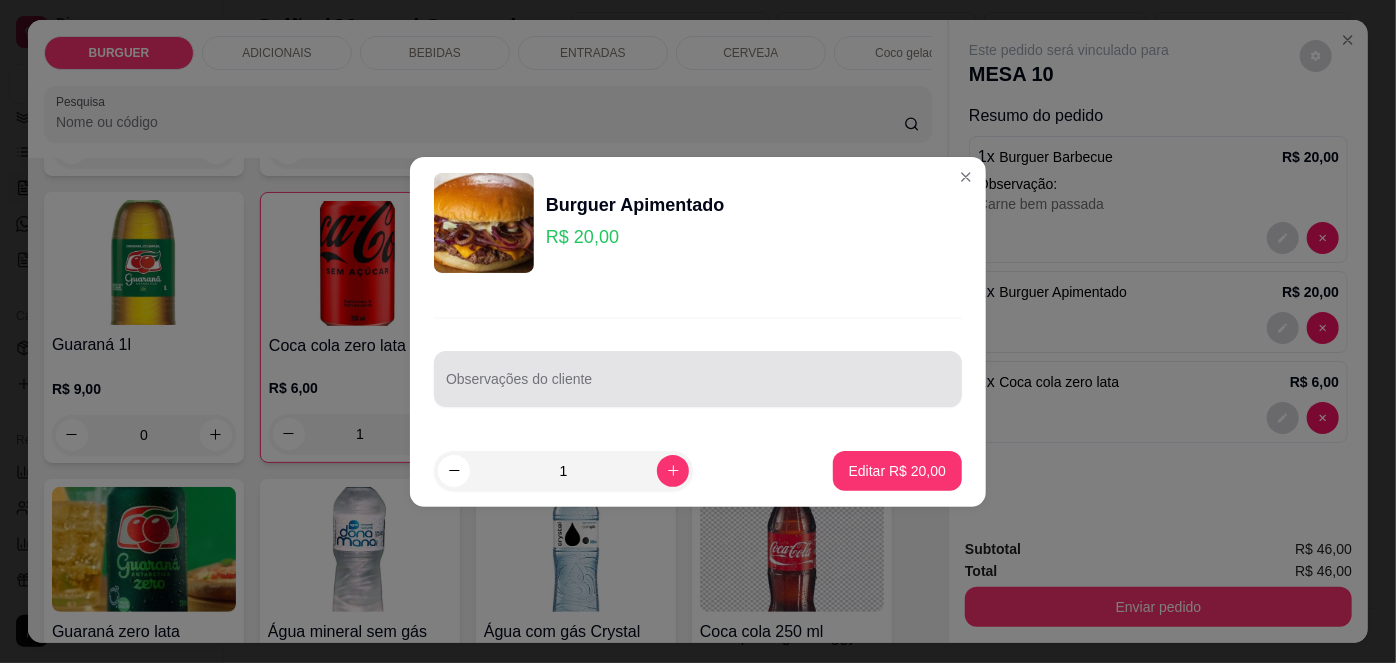 click at bounding box center [698, 379] 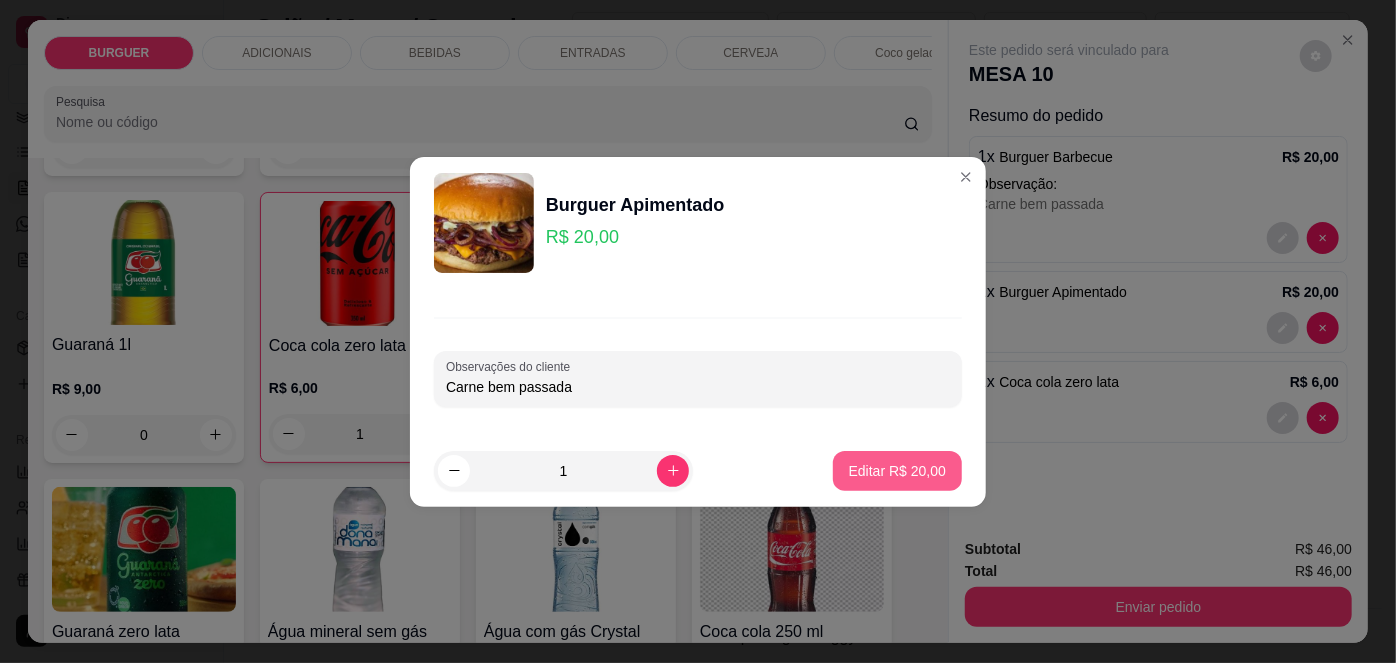 type on "Carne bem passada" 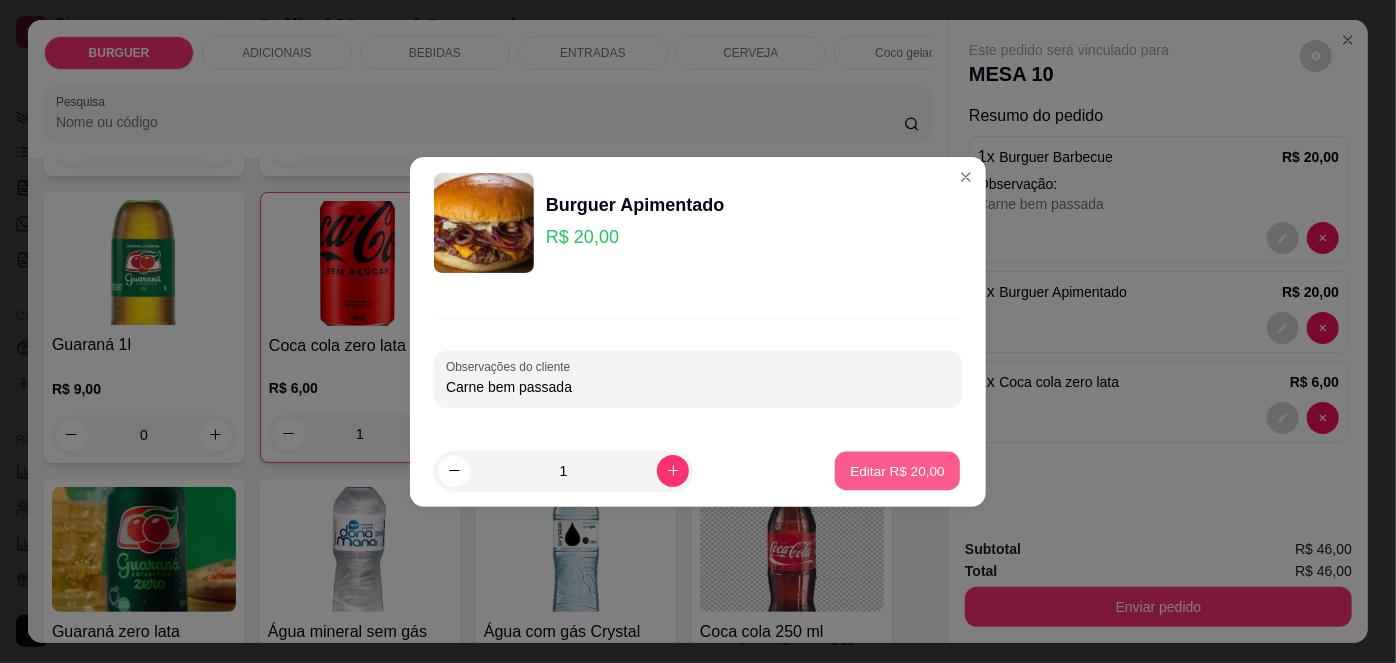 click on "Editar   R$ 20,00" at bounding box center [897, 470] 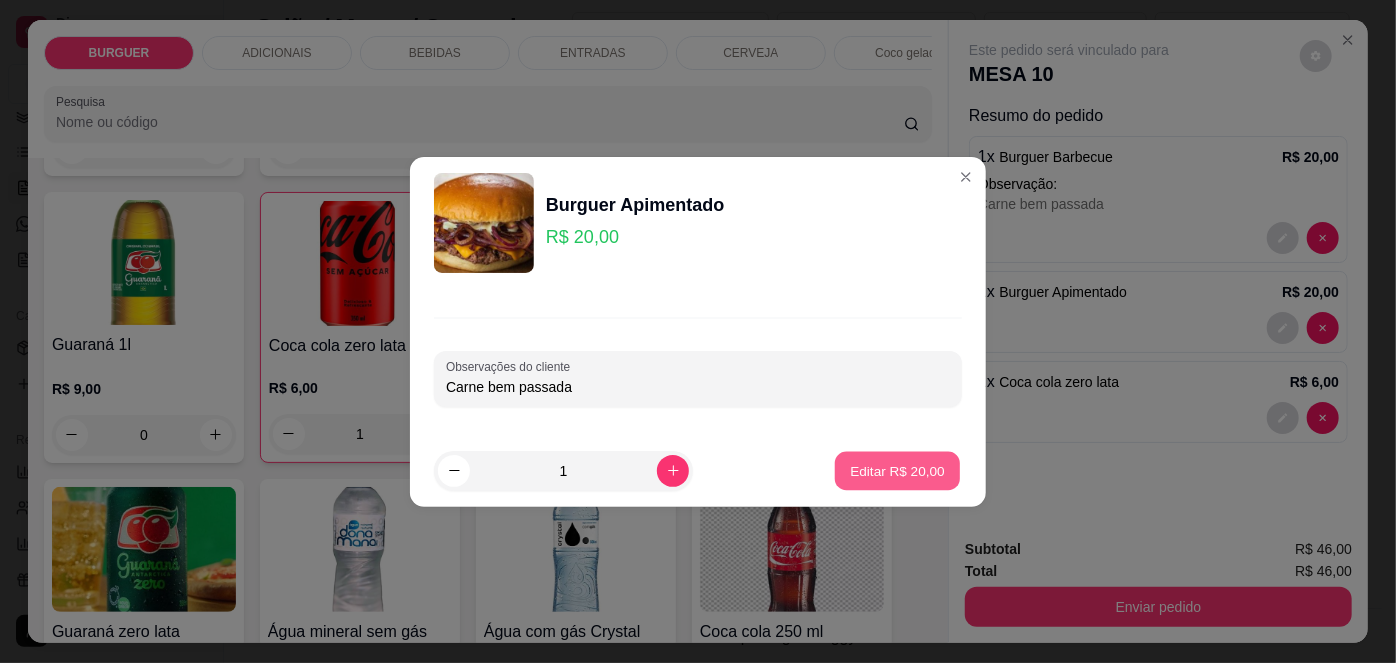 type on "0" 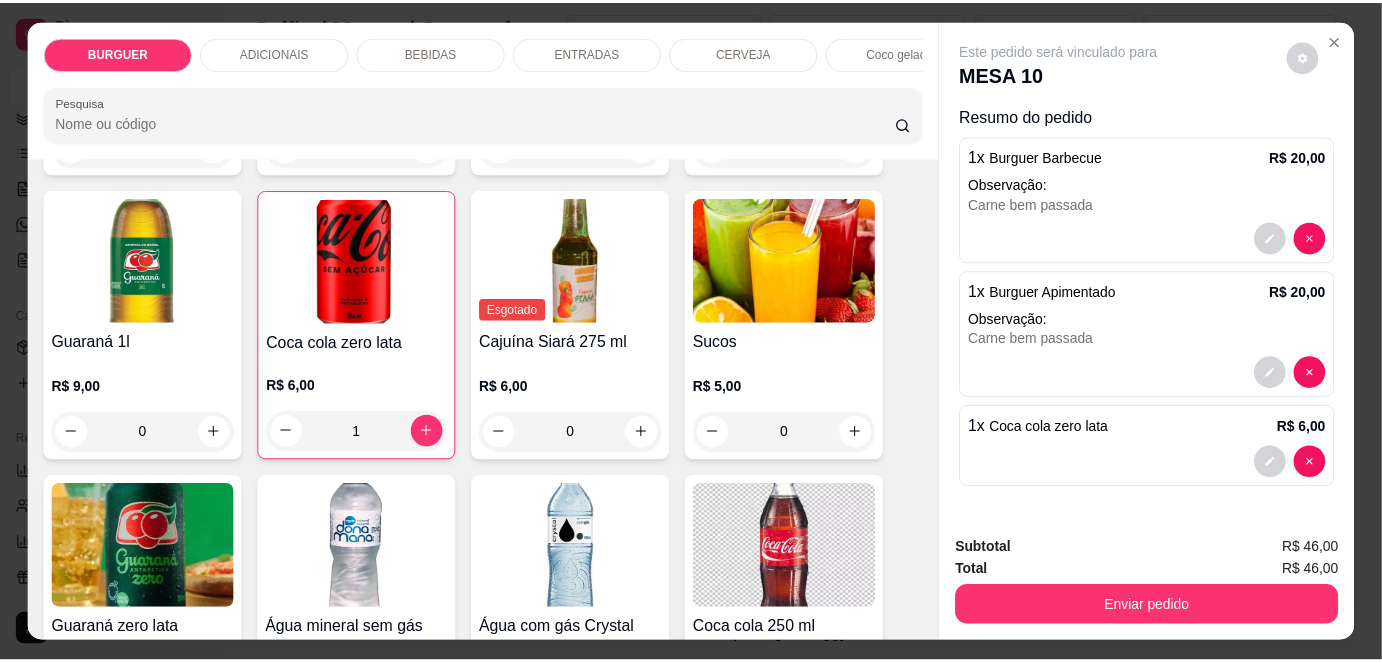 scroll, scrollTop: 1887, scrollLeft: 0, axis: vertical 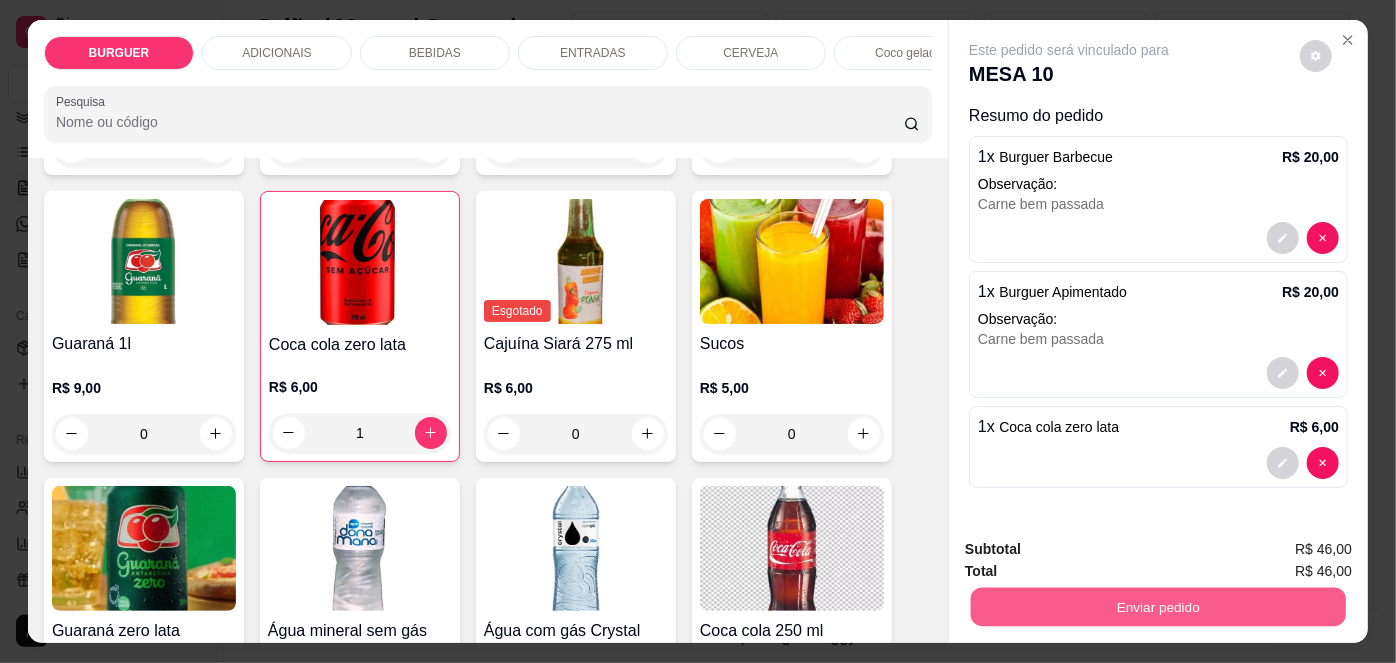 click on "Enviar pedido" at bounding box center (1158, 607) 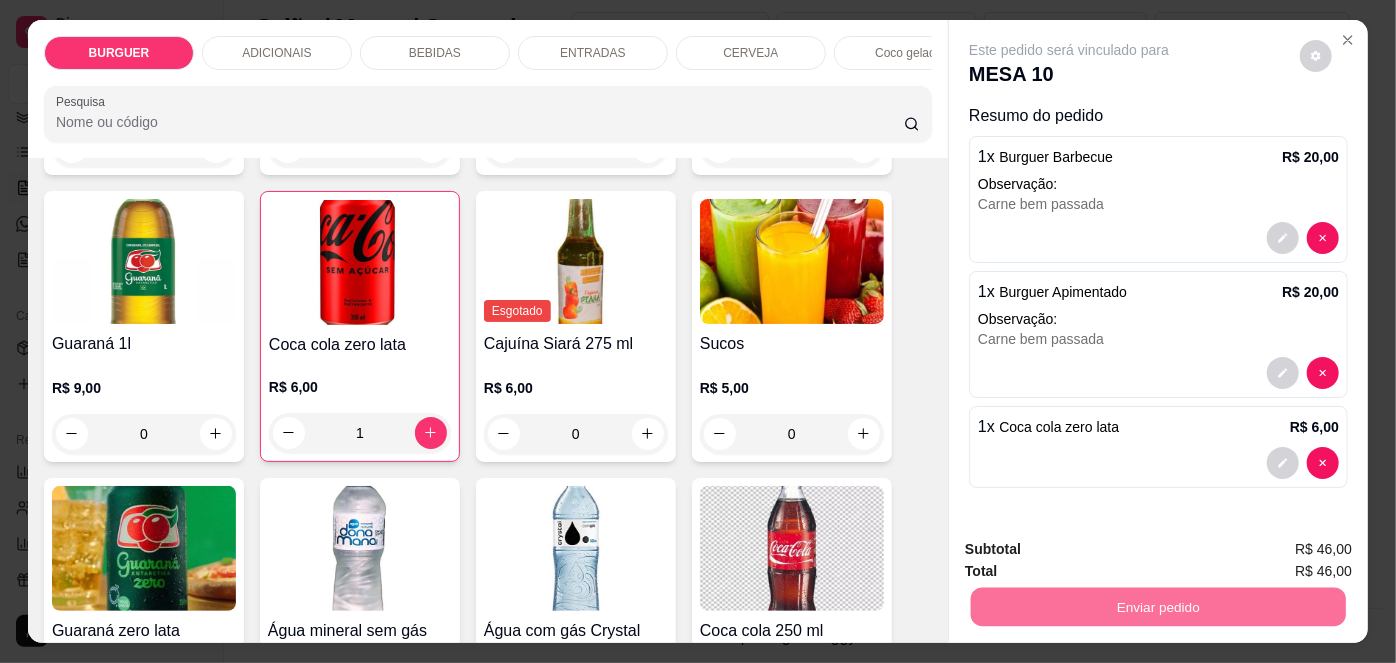 click on "Não registrar e enviar pedido" at bounding box center [1093, 551] 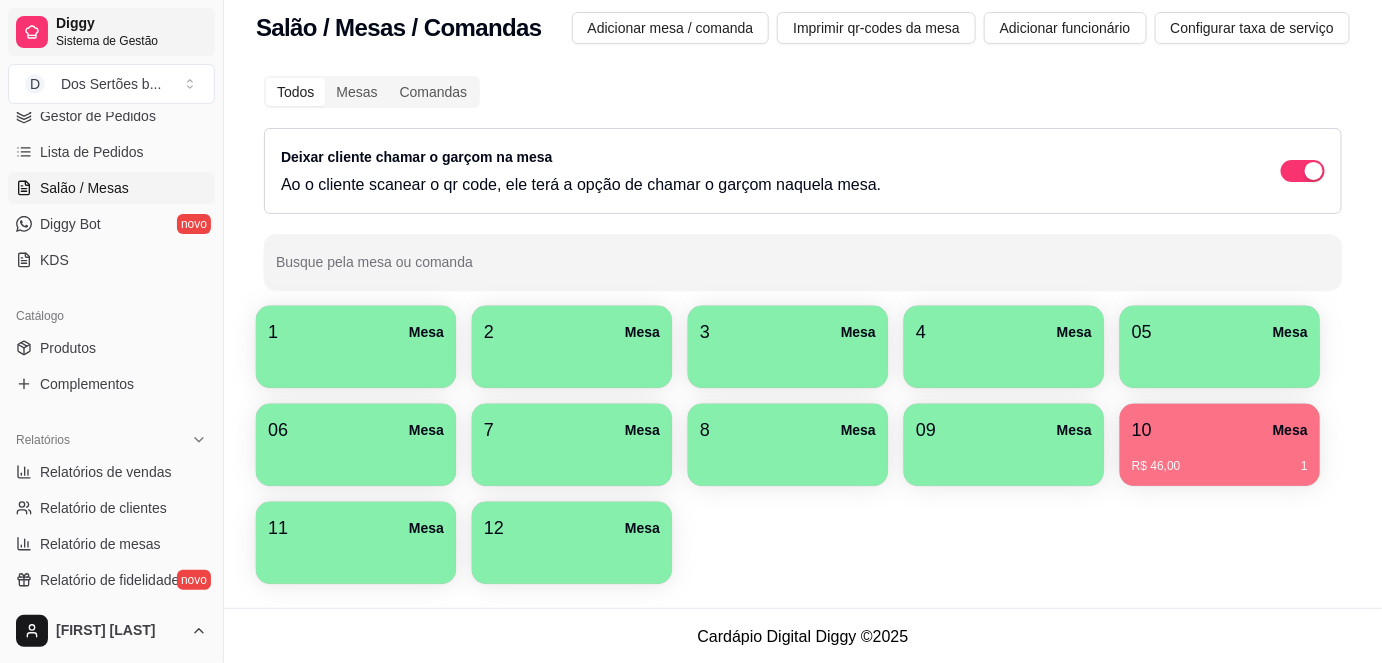 scroll, scrollTop: 0, scrollLeft: 0, axis: both 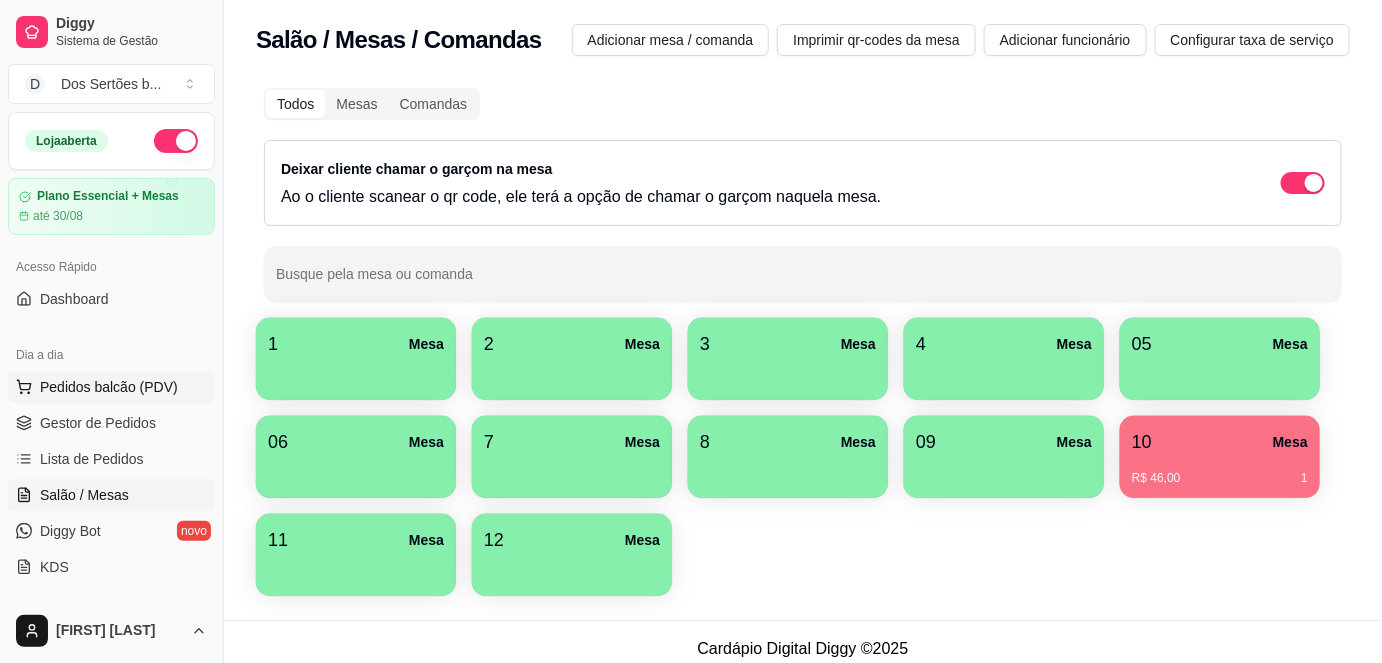 click on "Pedidos balcão (PDV)" at bounding box center [109, 387] 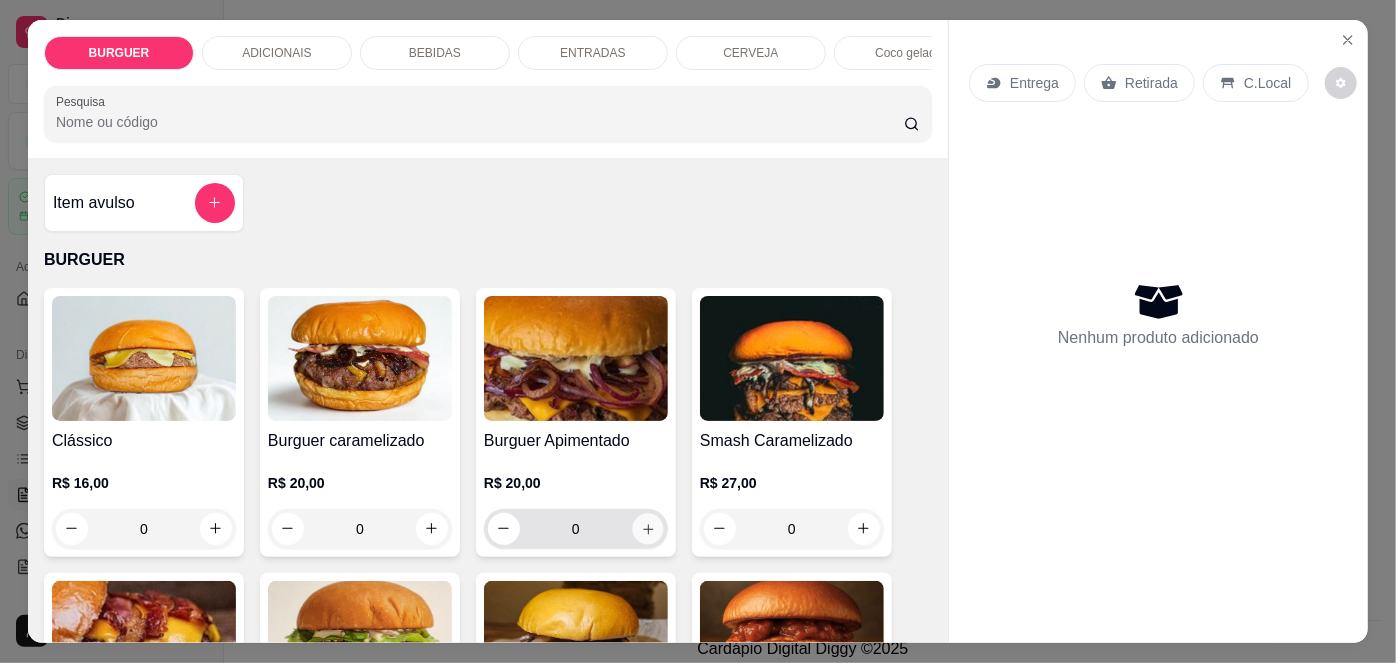 click 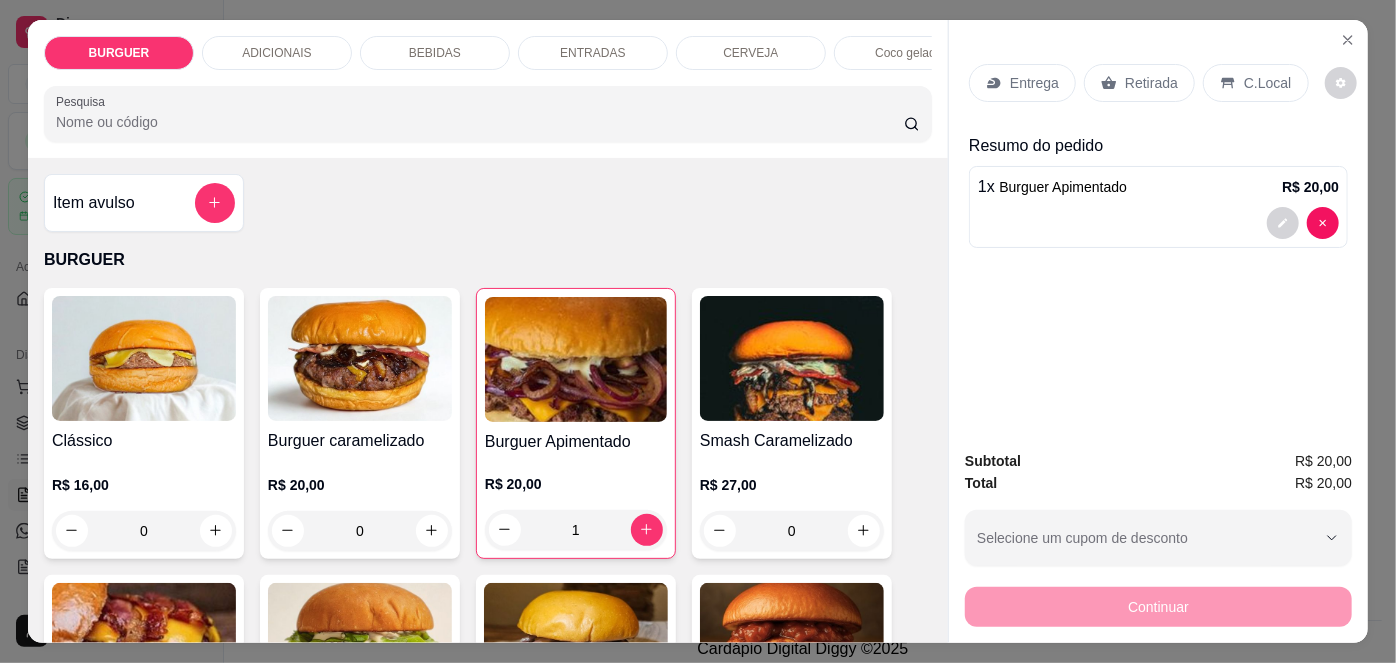 click on "Entrega" at bounding box center (1034, 83) 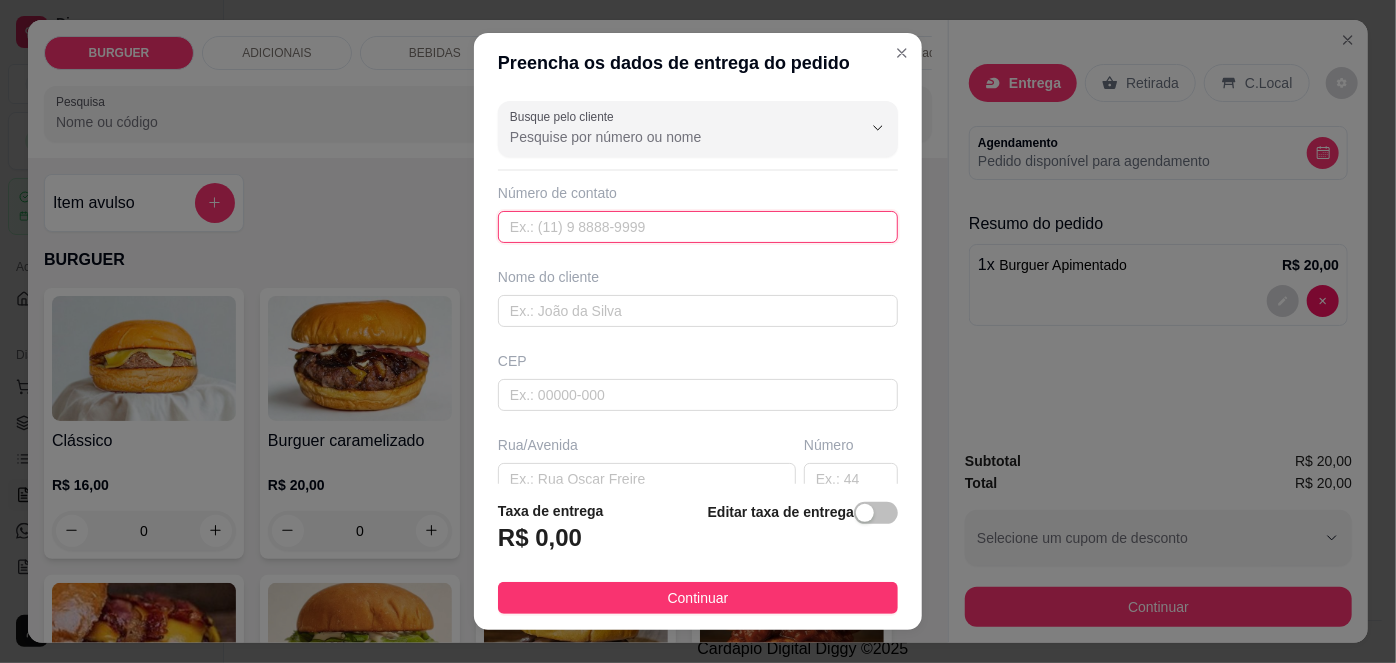 click at bounding box center [698, 227] 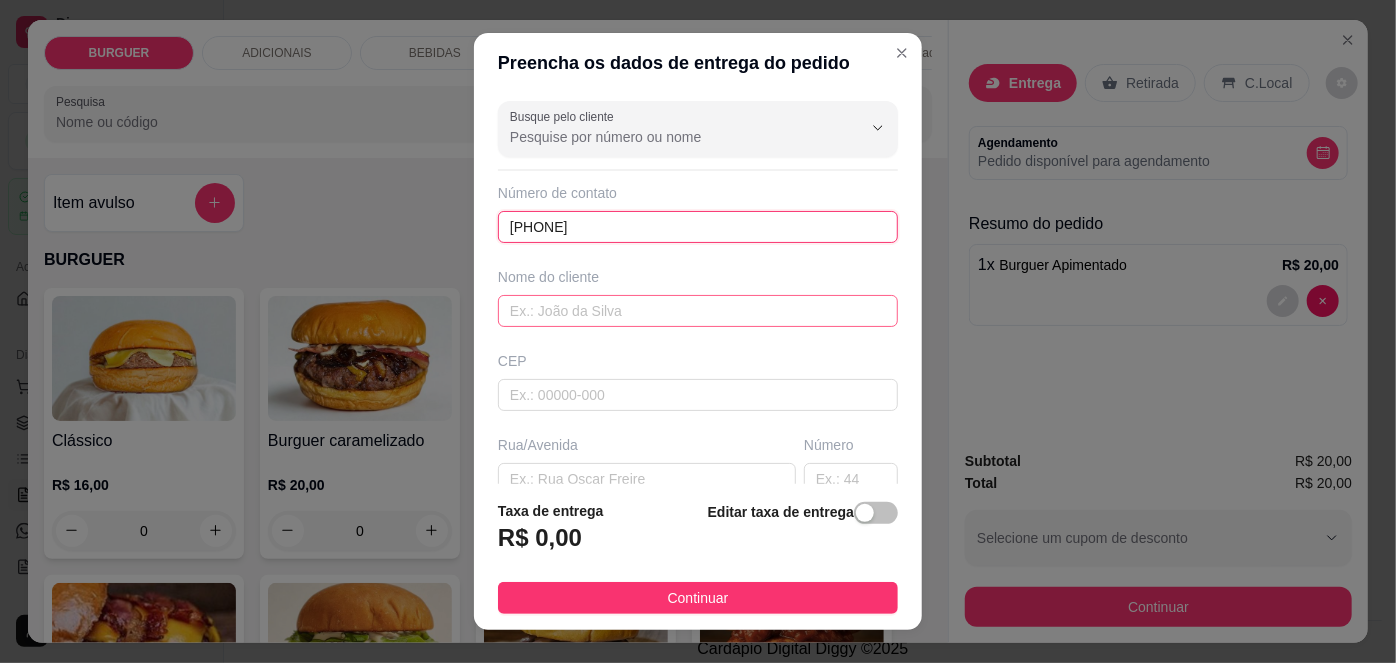 type on "[PHONE]" 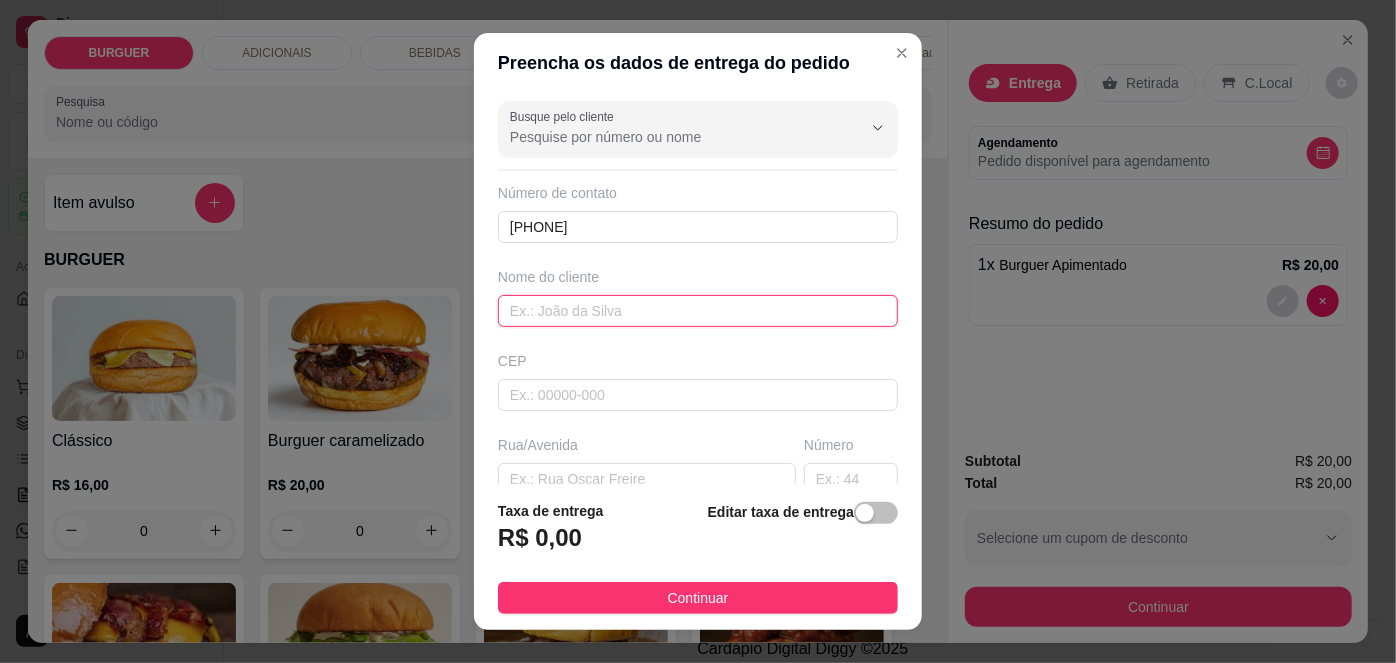 click at bounding box center (698, 311) 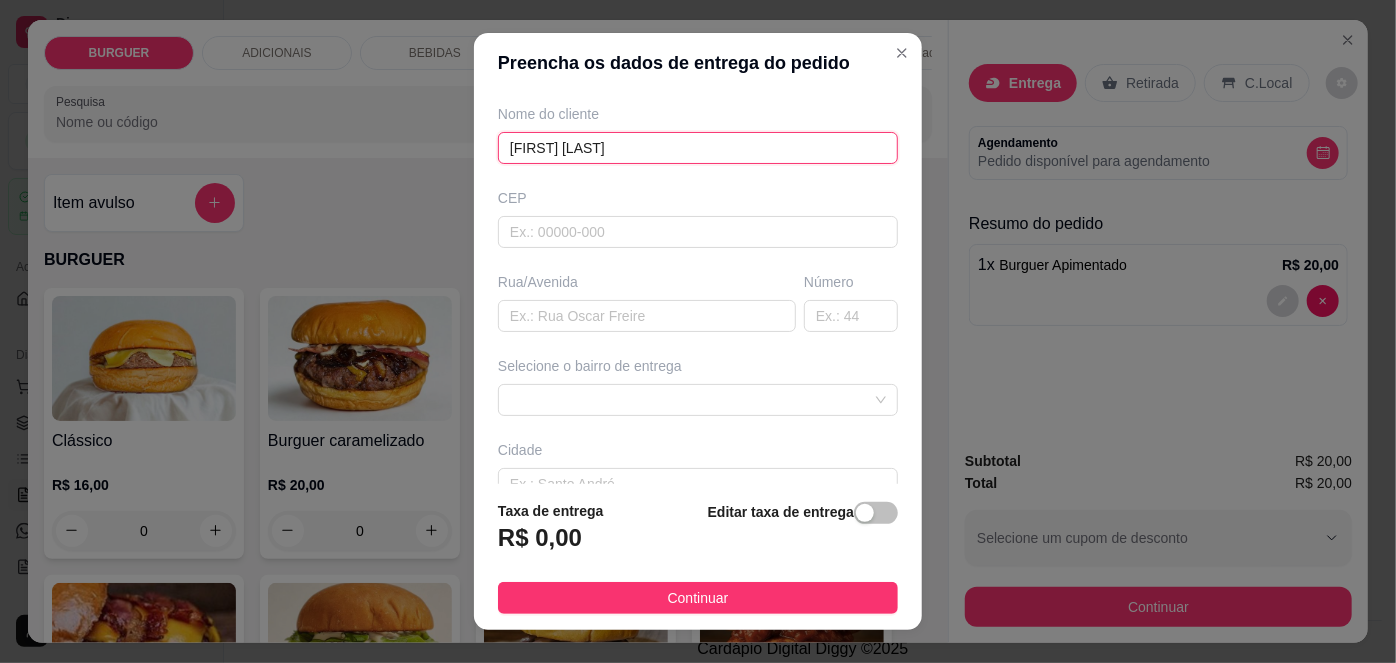 scroll, scrollTop: 164, scrollLeft: 0, axis: vertical 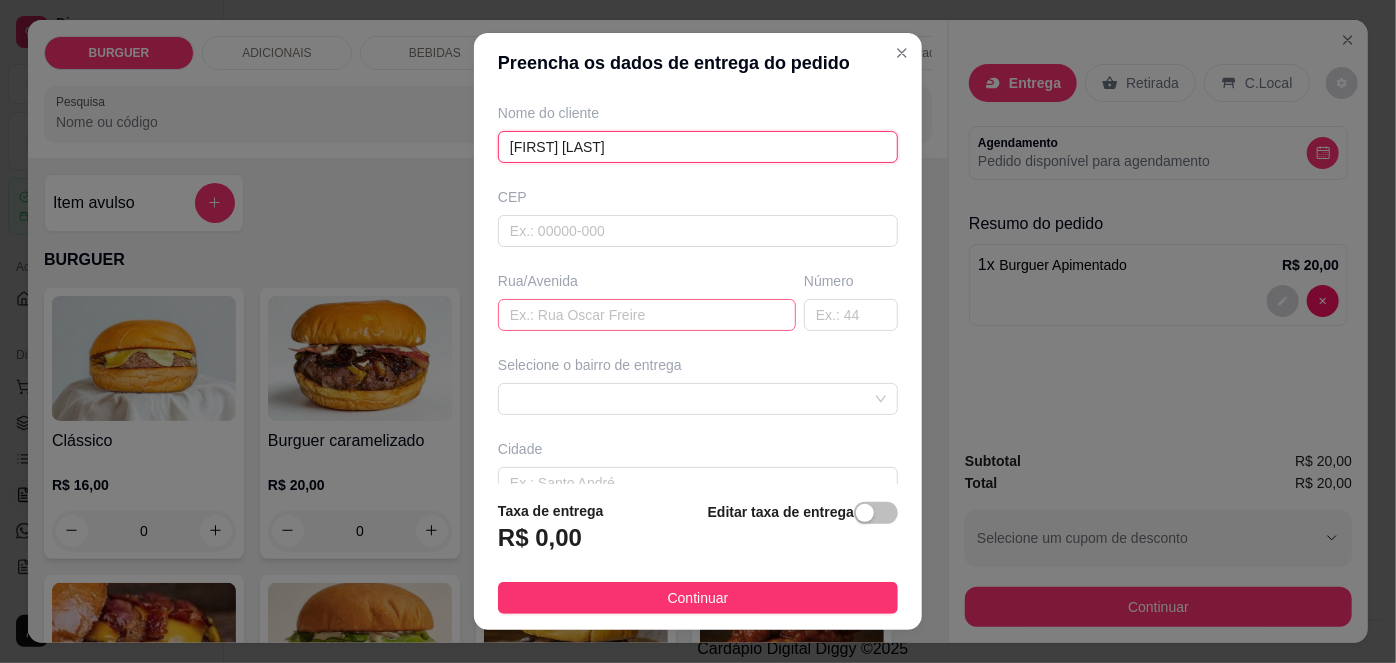 type on "[FIRST] [LAST]" 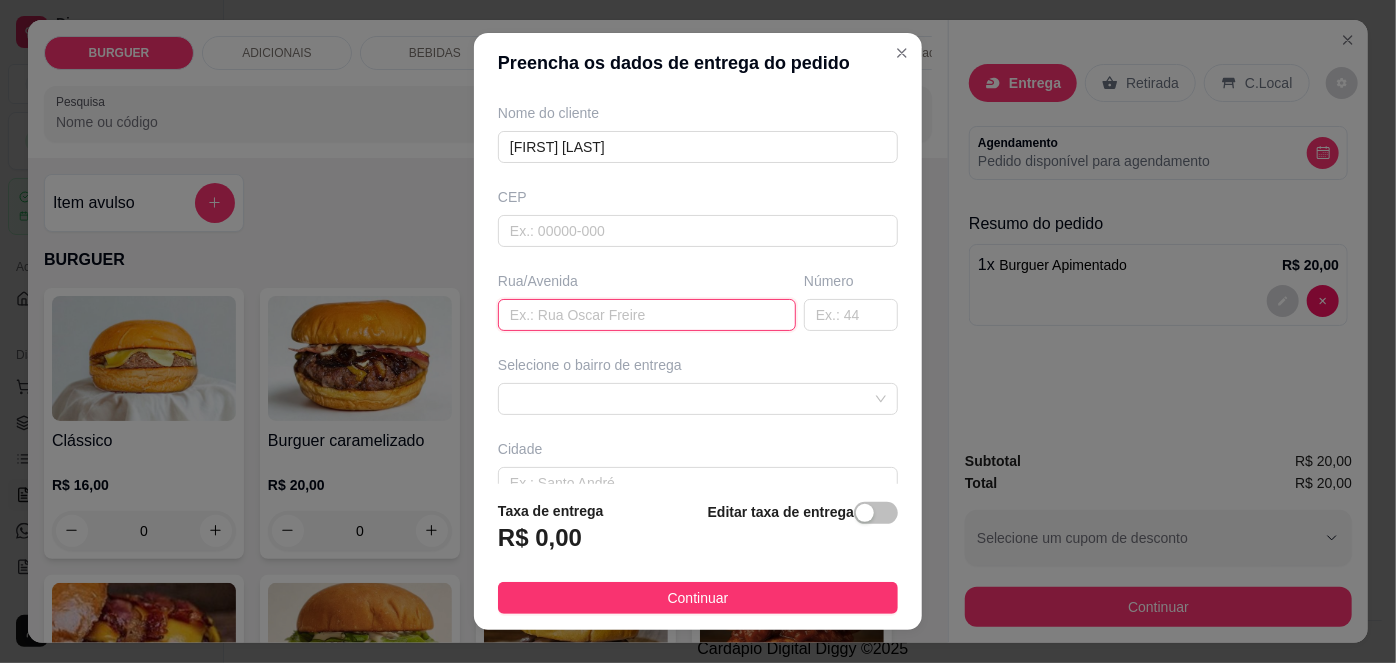 click at bounding box center (647, 315) 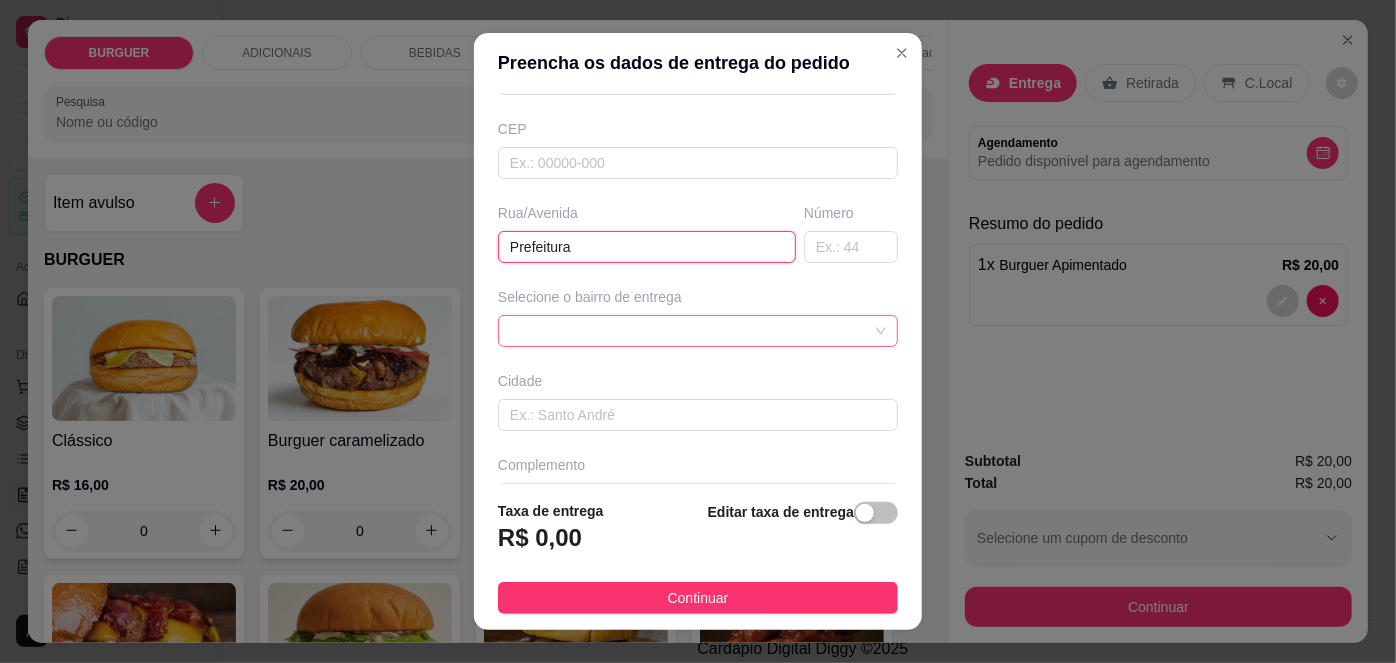 scroll, scrollTop: 232, scrollLeft: 0, axis: vertical 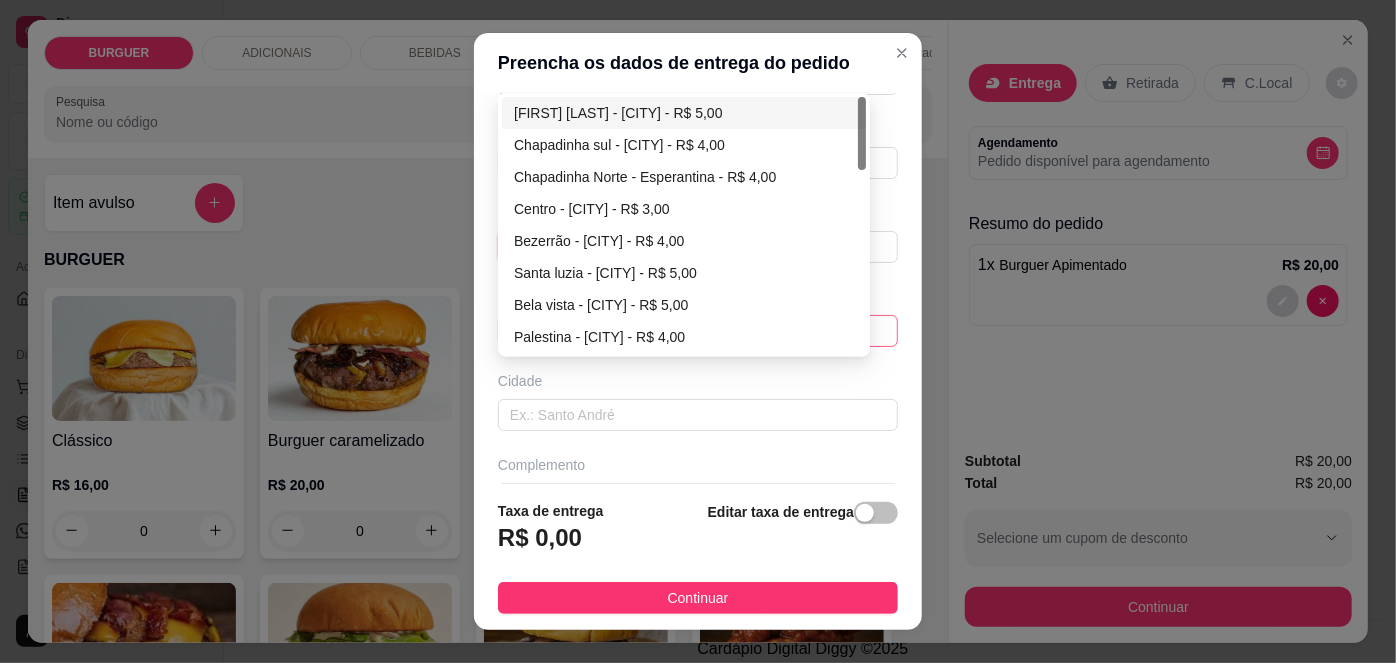 click on "67d0a9f2ac621123795caa57 67d0aa4c10a7c36e1d729bd0 [FIRST] [LAST] - [CITY] -  R$ 5,00 Chapadinha sul - [CITY] -  R$ 4,00 Chapadinha Norte - [CITY] -  R$ 4,00 Centro - [CITY] -  R$ 3,00 Bezerrão - [CITY] -  R$ 4,00 Santa luzia  - [CITY]  -  R$ 5,00 Bela vista - [CITY]  -  R$ 5,00 Palestina  - [CITY]  -  R$ 4,00 Varjota - [CITY]  -  R$ 6,00 Novo milênio - [CITY] -  R$ 4,00" at bounding box center (698, 331) 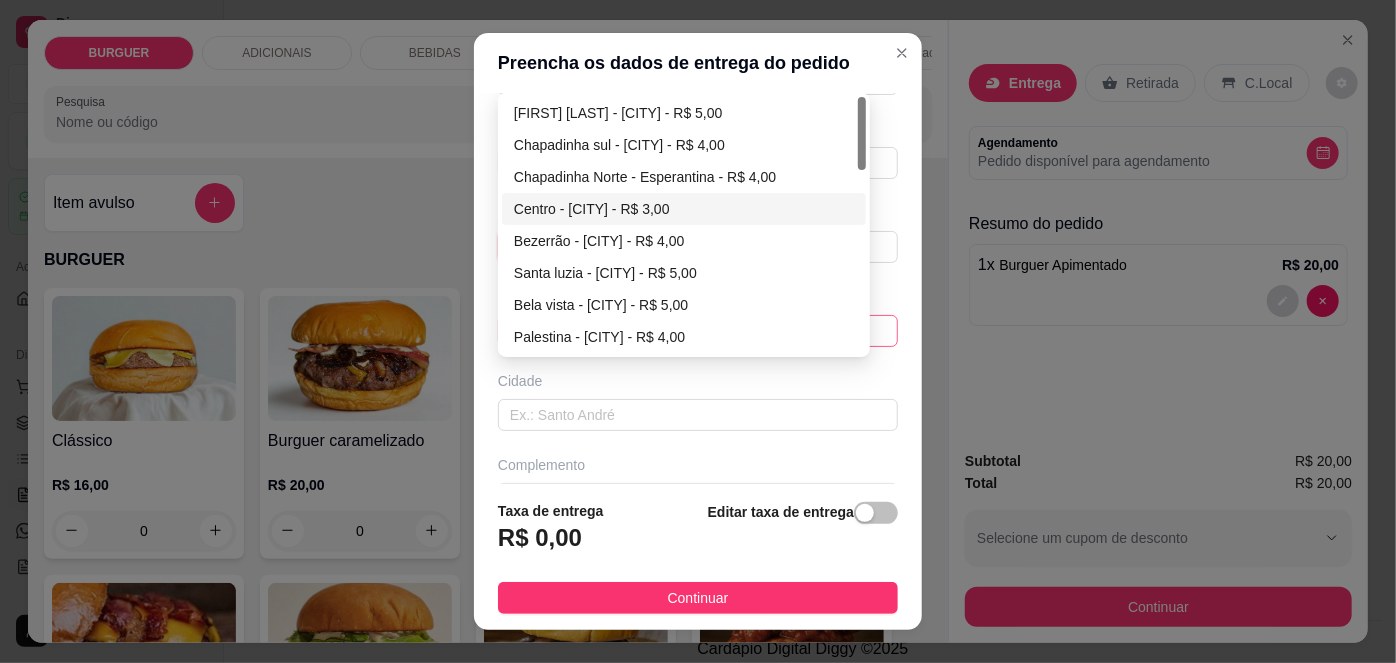 type on "Prefeitura" 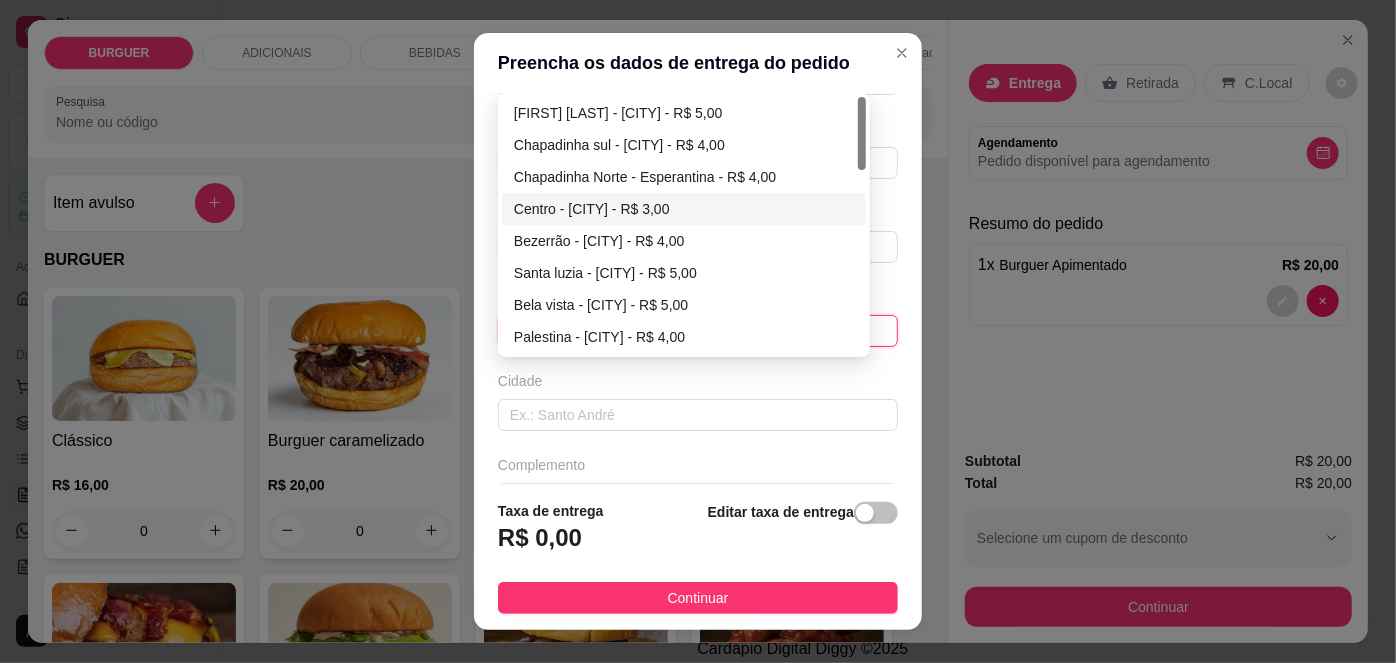 click on "Centro - [CITY] -  R$ 3,00" at bounding box center (684, 209) 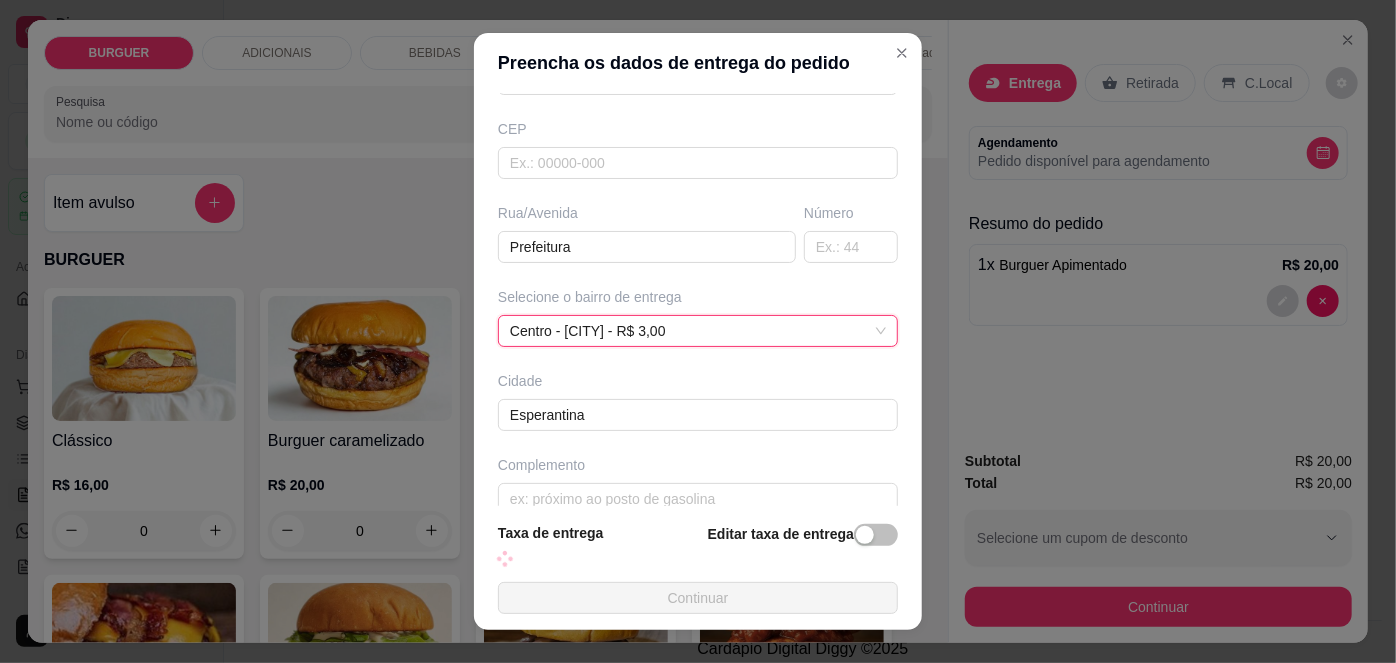 scroll, scrollTop: 257, scrollLeft: 0, axis: vertical 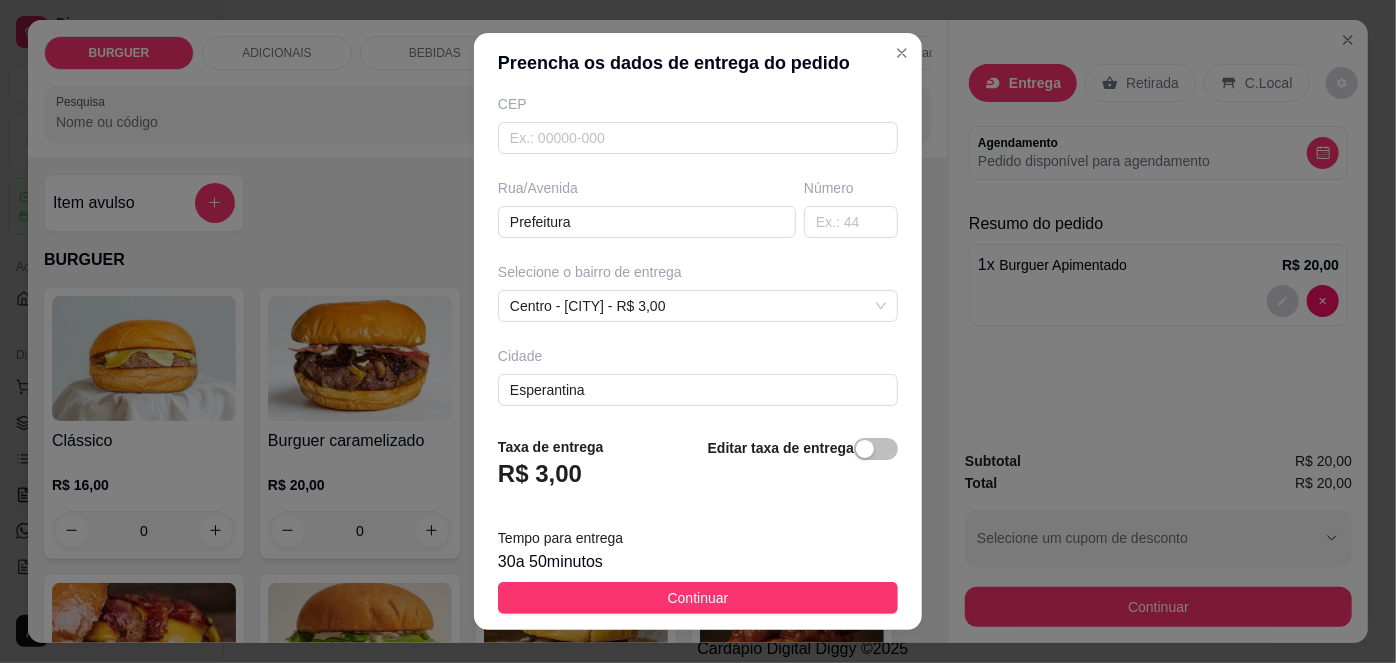 click on "R$ 3,00" at bounding box center [540, 474] 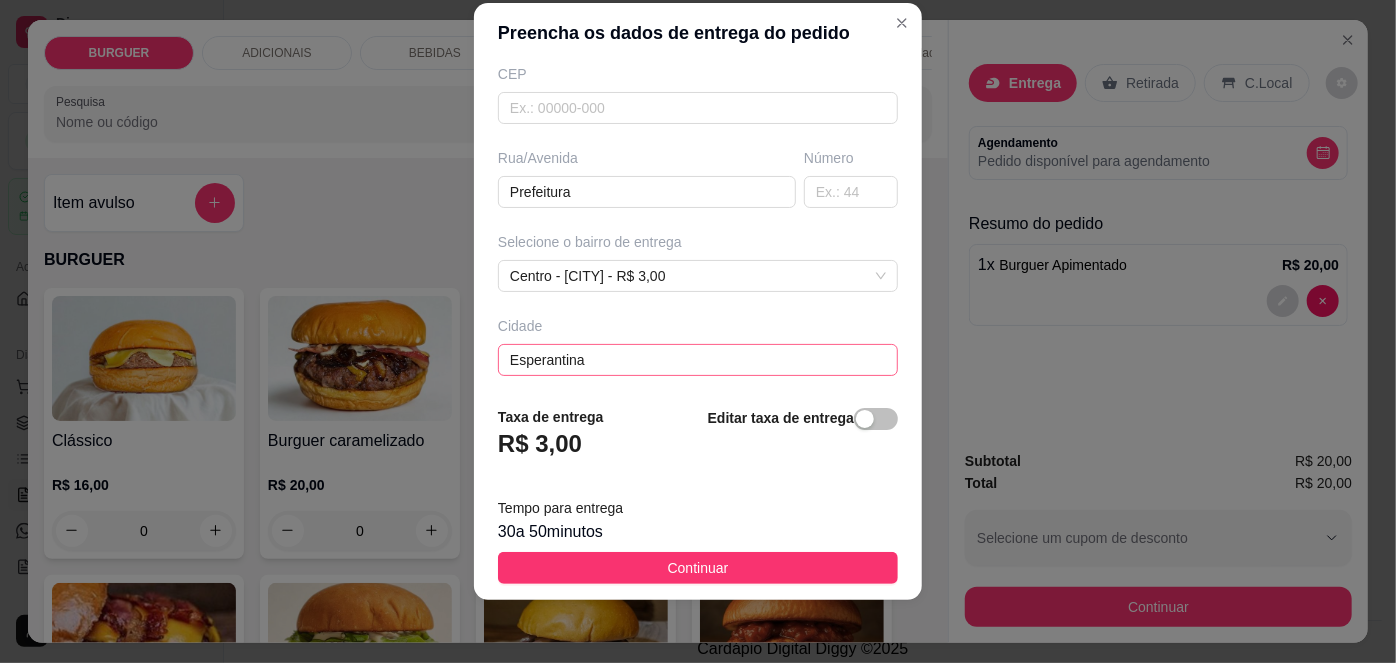 scroll, scrollTop: 343, scrollLeft: 0, axis: vertical 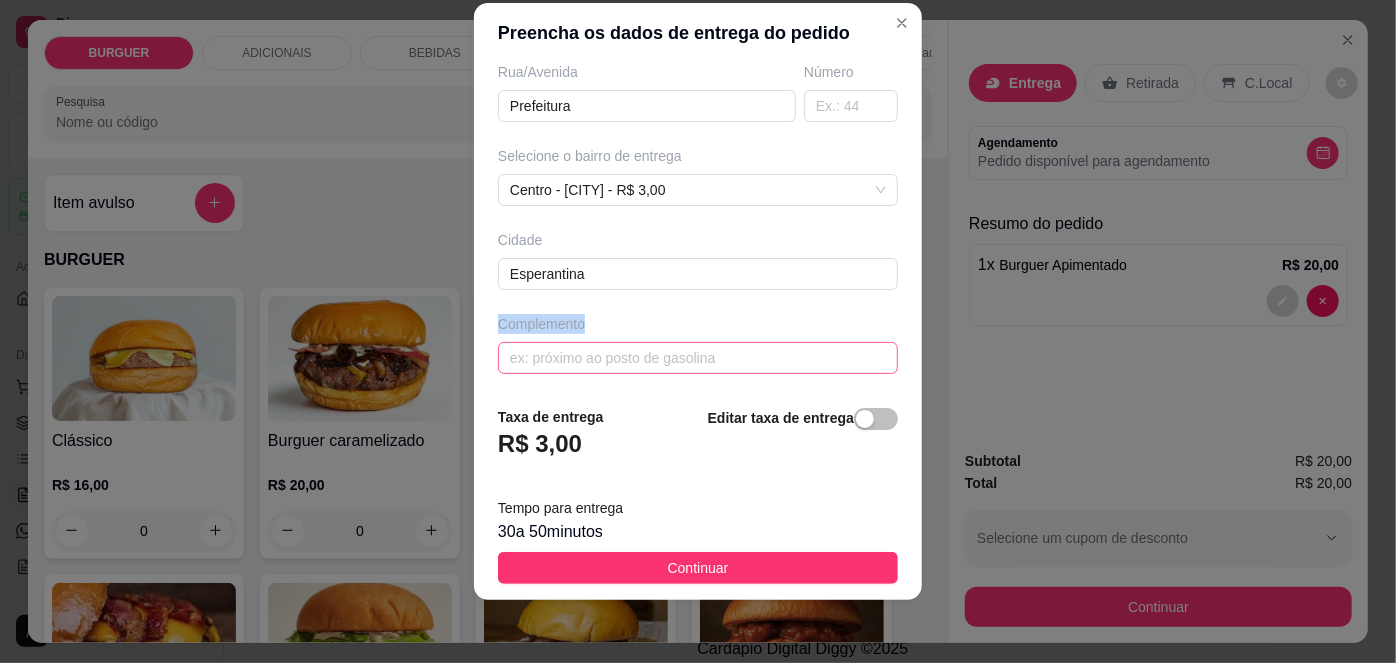 drag, startPoint x: 546, startPoint y: 371, endPoint x: 531, endPoint y: 360, distance: 18.601076 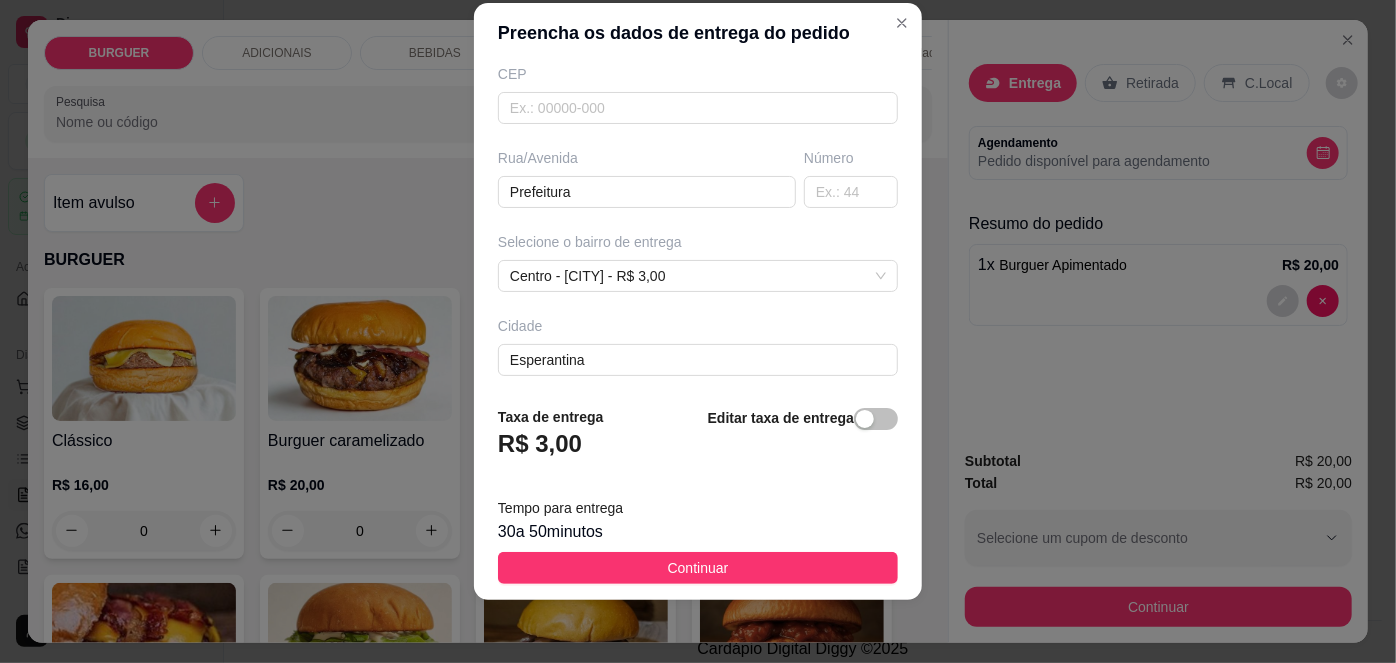 scroll, scrollTop: 343, scrollLeft: 0, axis: vertical 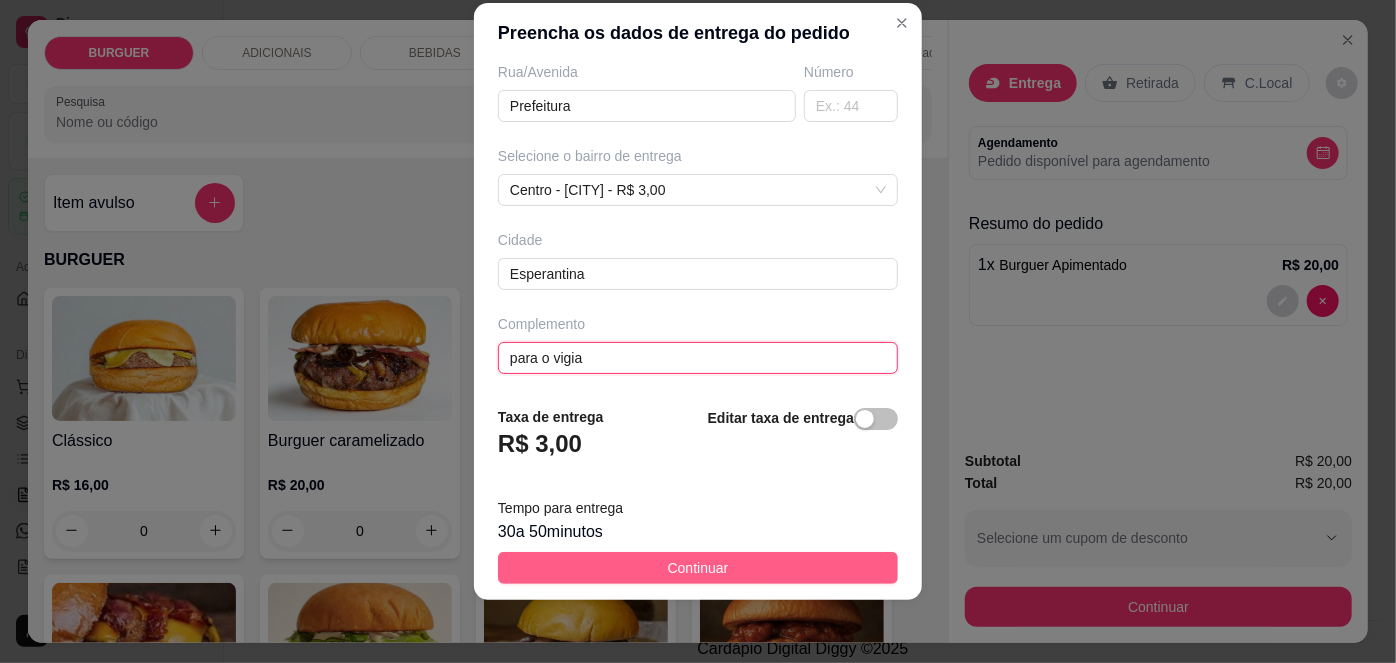 type on "para o vigia" 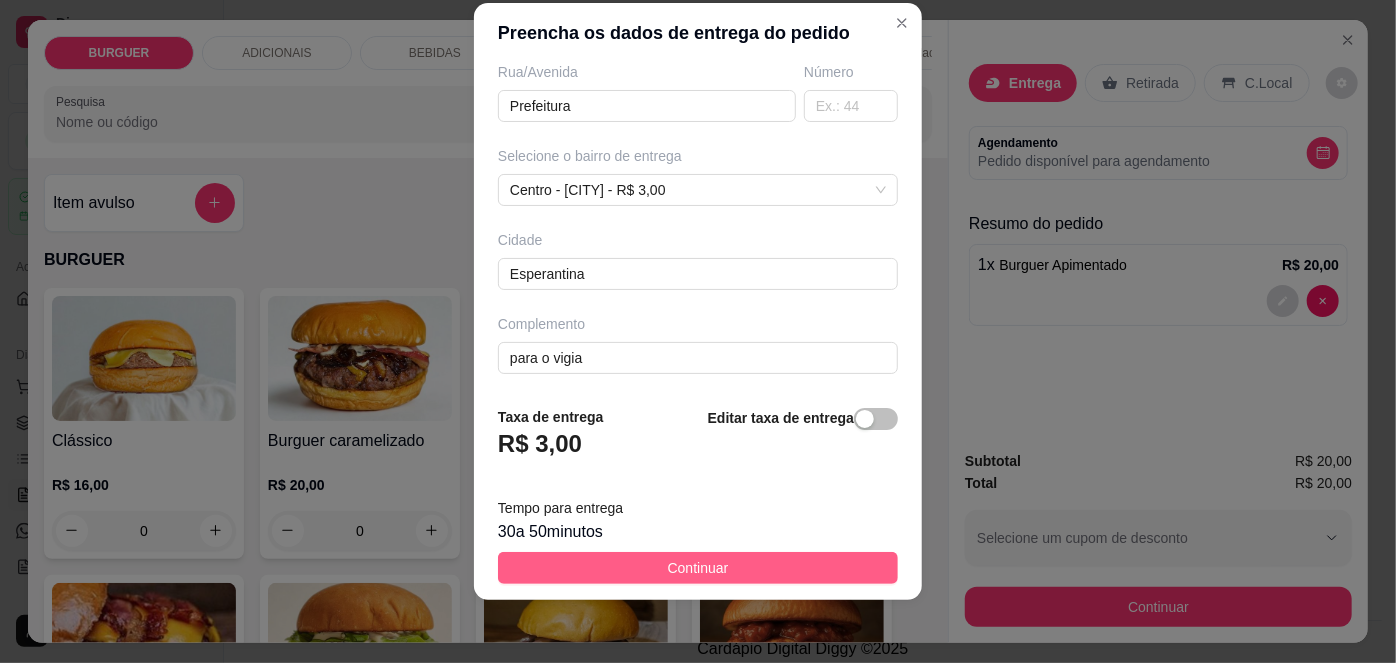 click on "Continuar" at bounding box center (698, 568) 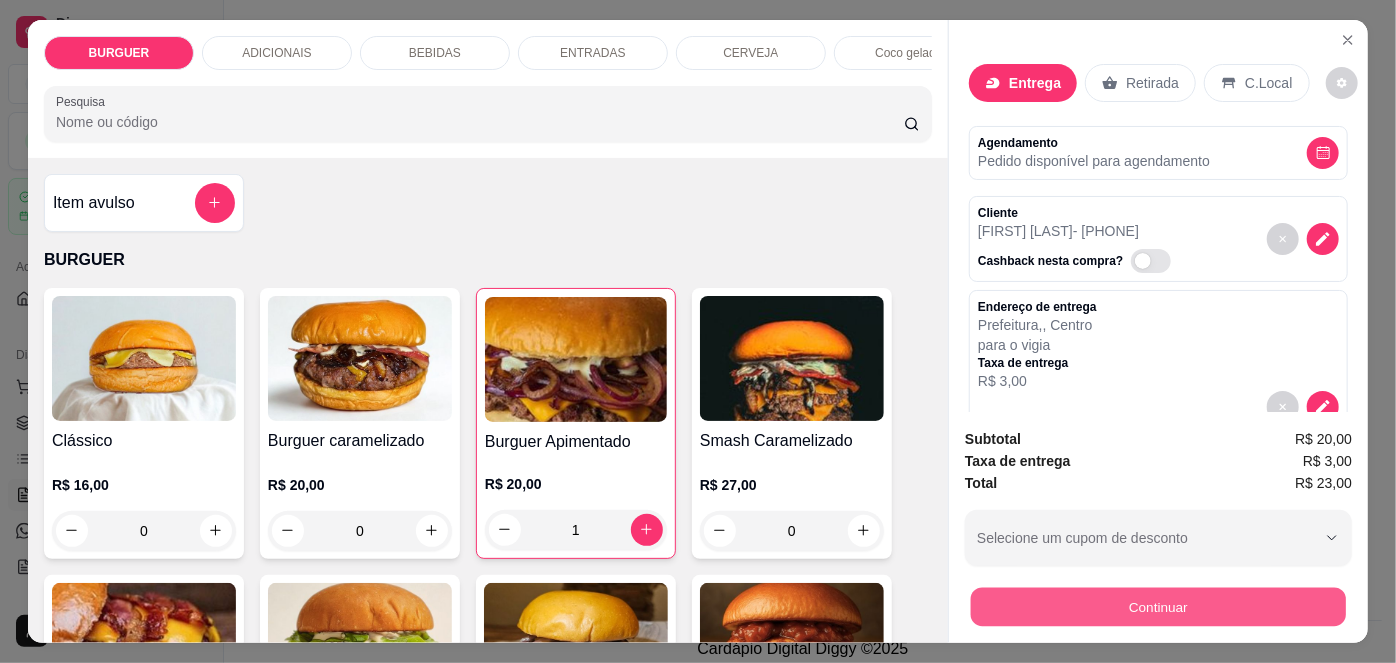 click on "Continuar" at bounding box center (1158, 607) 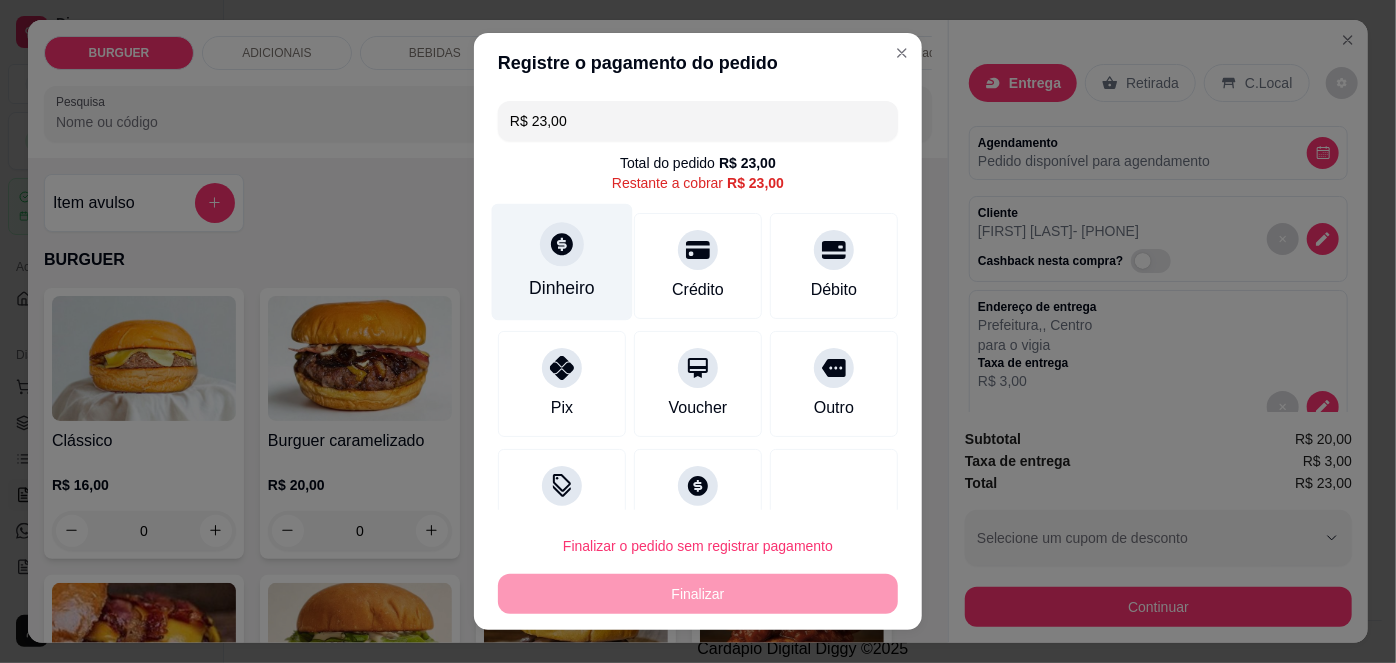 click on "Dinheiro" at bounding box center (562, 288) 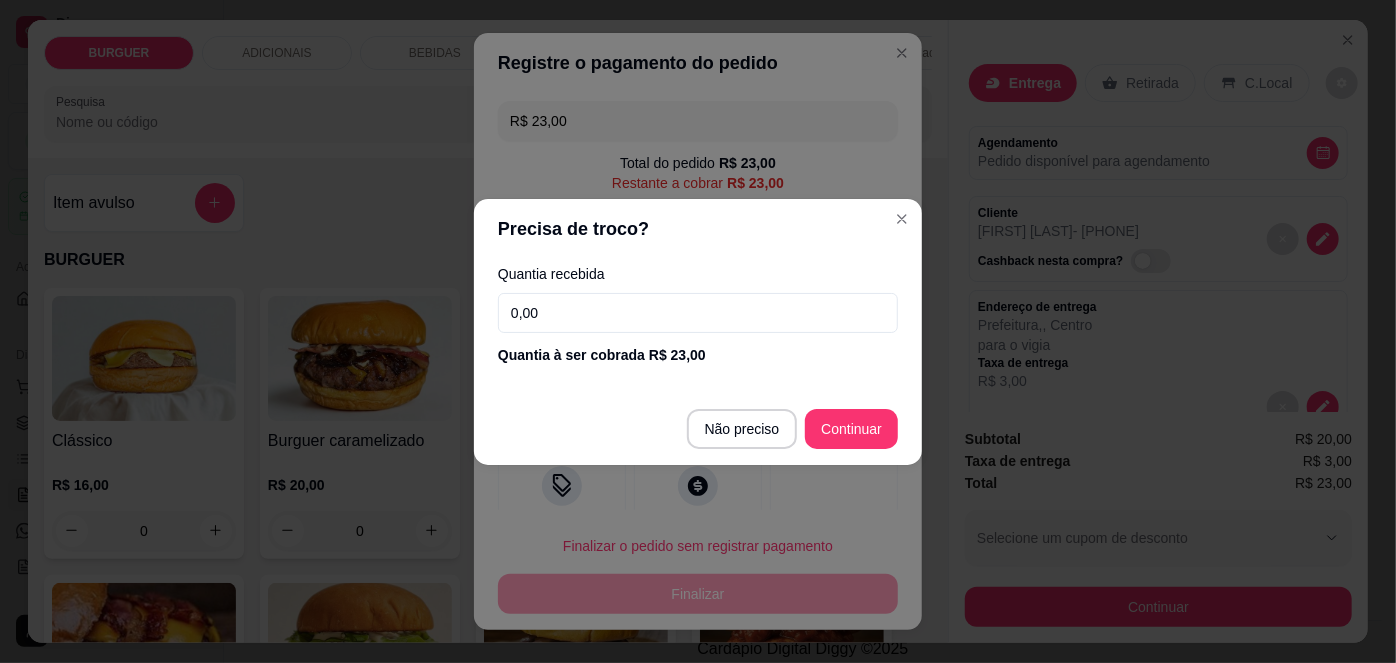 click on "0,00" at bounding box center [698, 313] 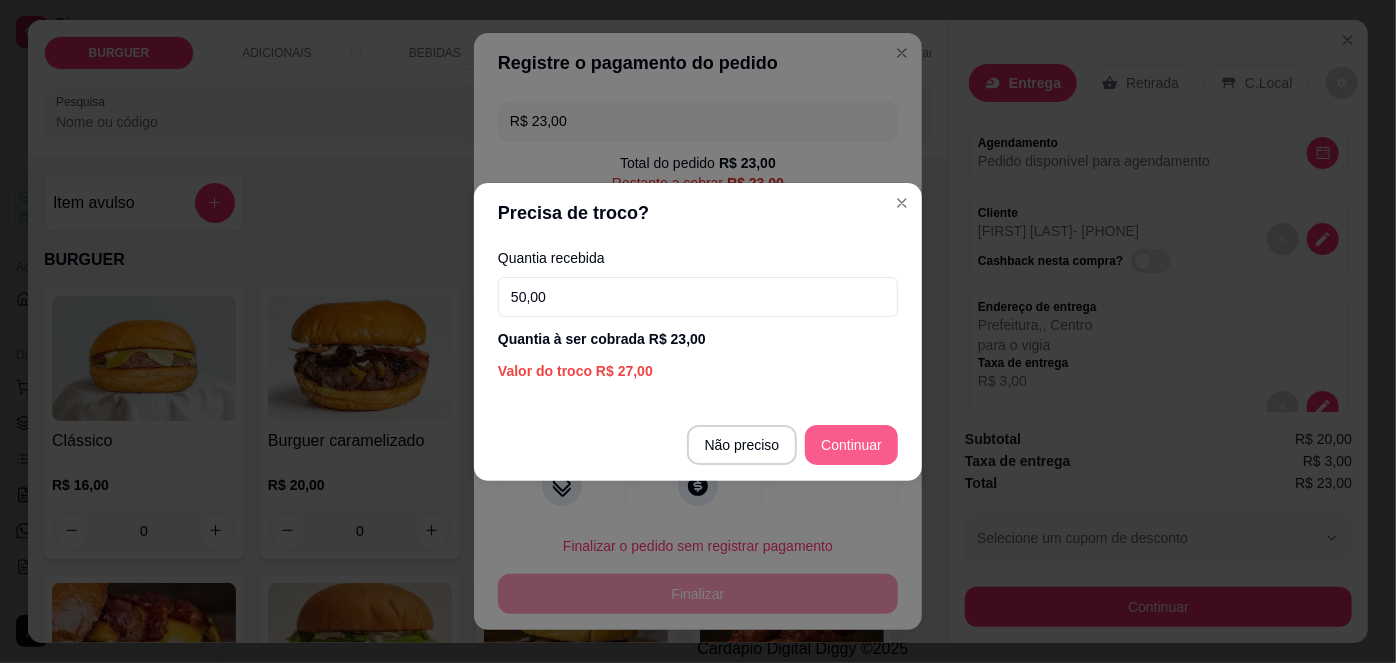 type on "50,00" 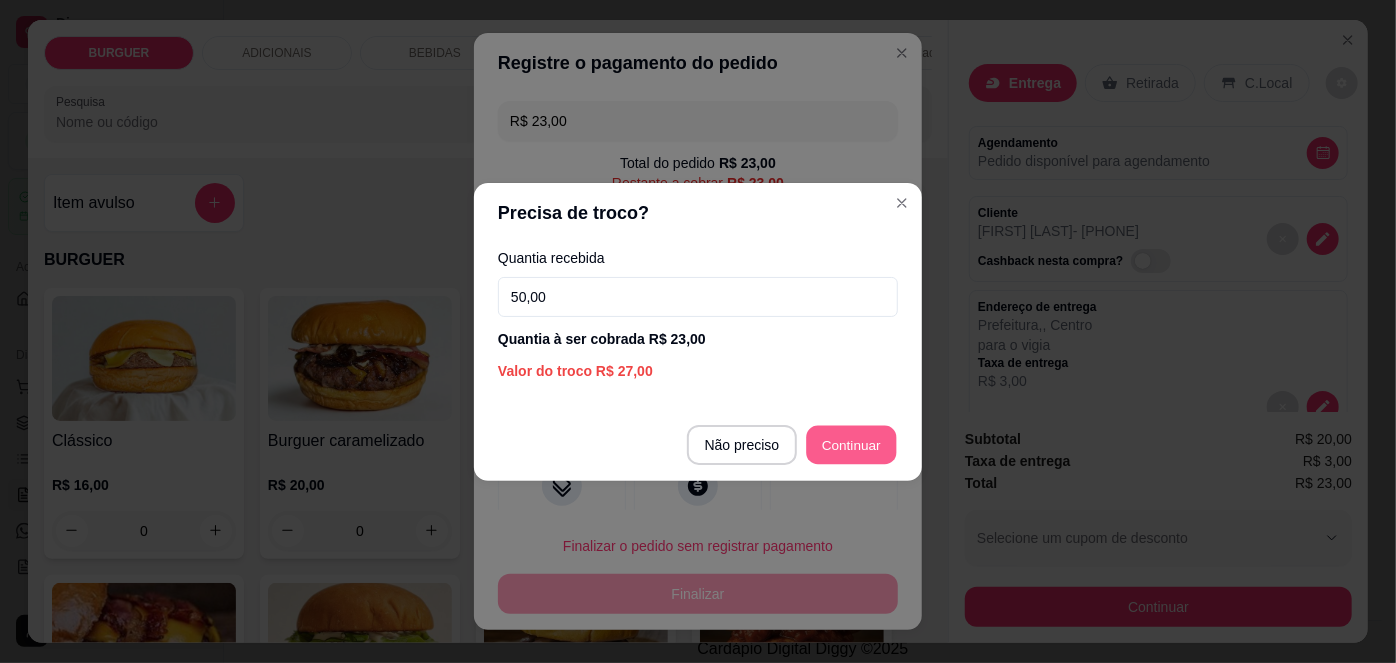 type on "R$ 0,00" 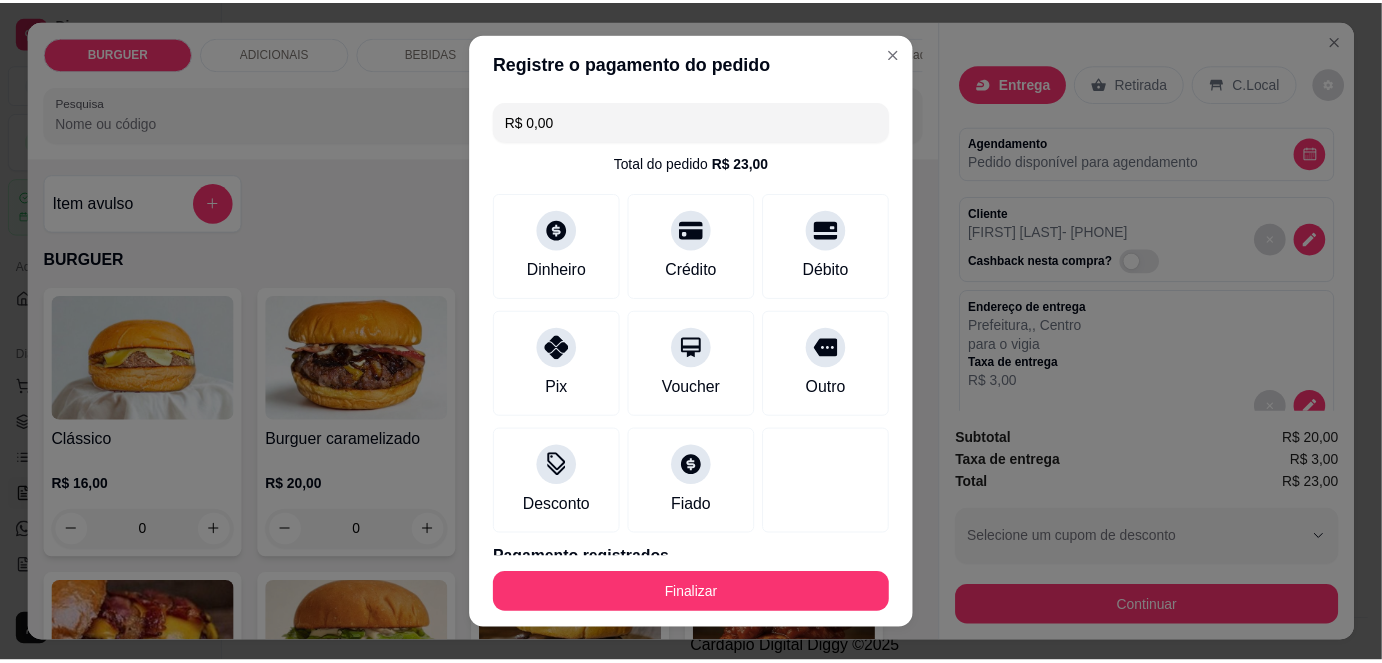 scroll, scrollTop: 88, scrollLeft: 0, axis: vertical 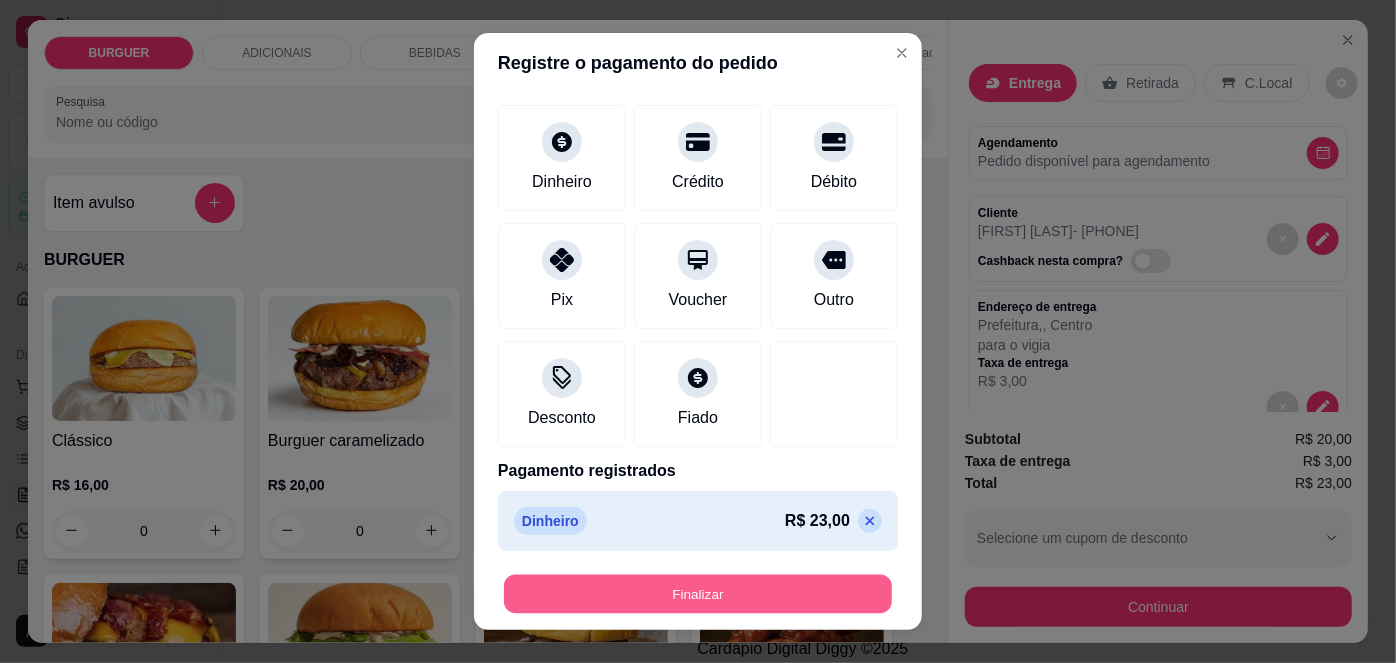 click on "Finalizar" at bounding box center (698, 593) 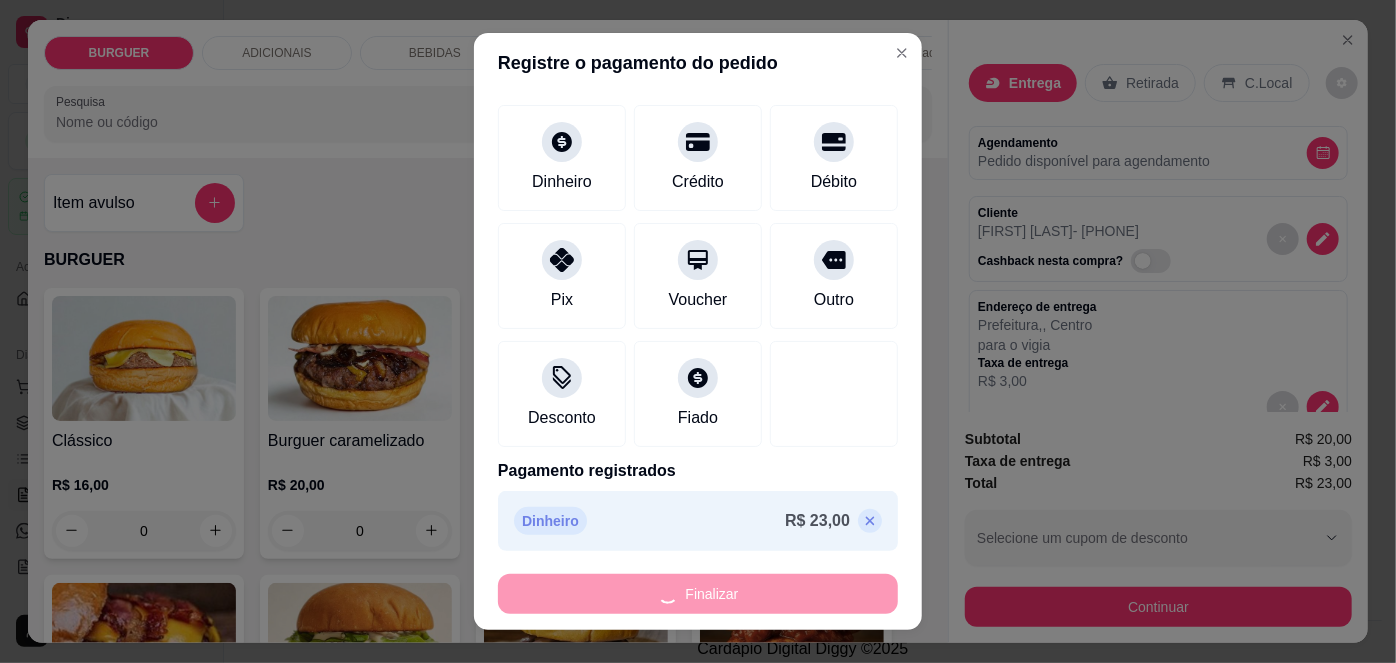type on "0" 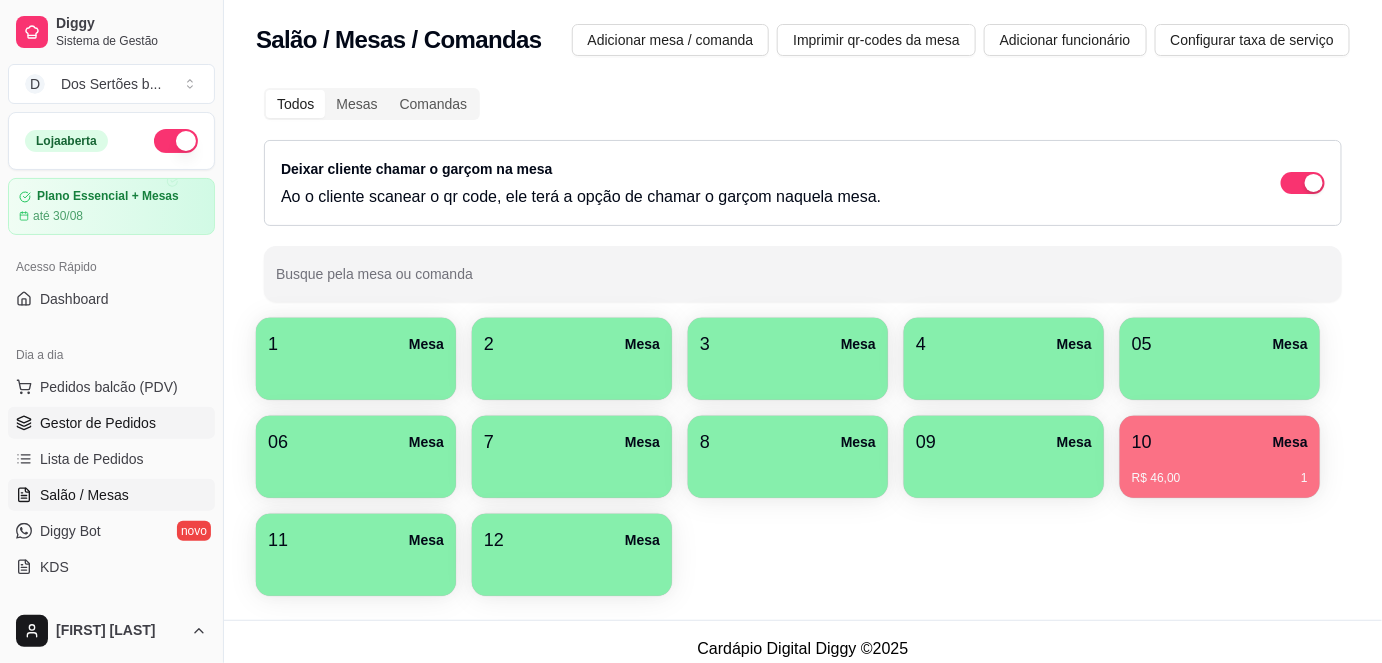 click on "Gestor de Pedidos" at bounding box center (98, 423) 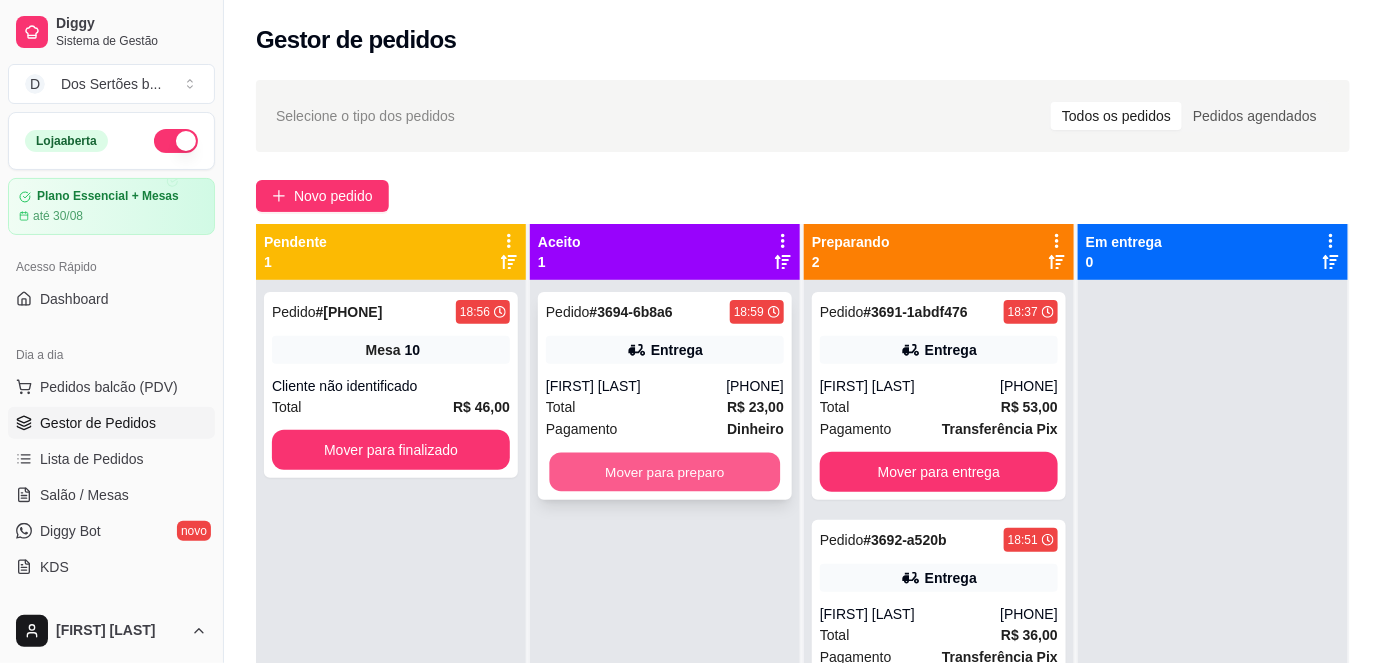 click on "Mover para preparo" at bounding box center [665, 472] 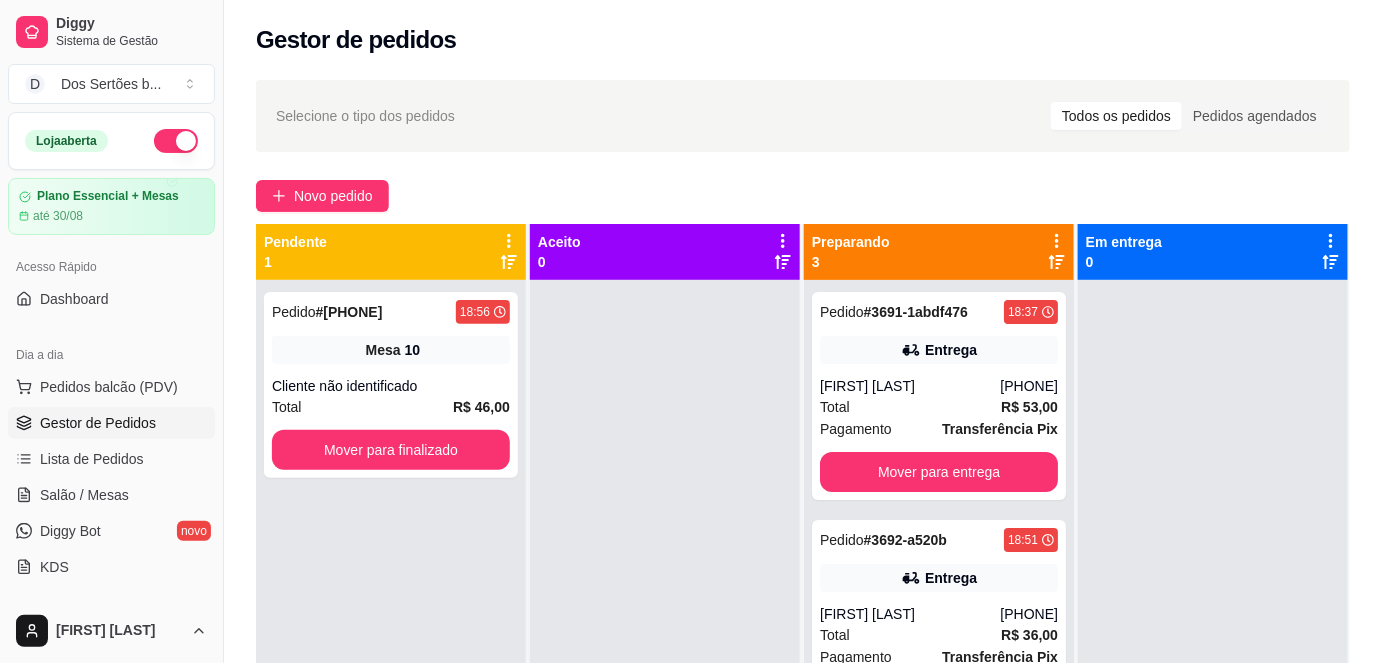 scroll, scrollTop: 56, scrollLeft: 0, axis: vertical 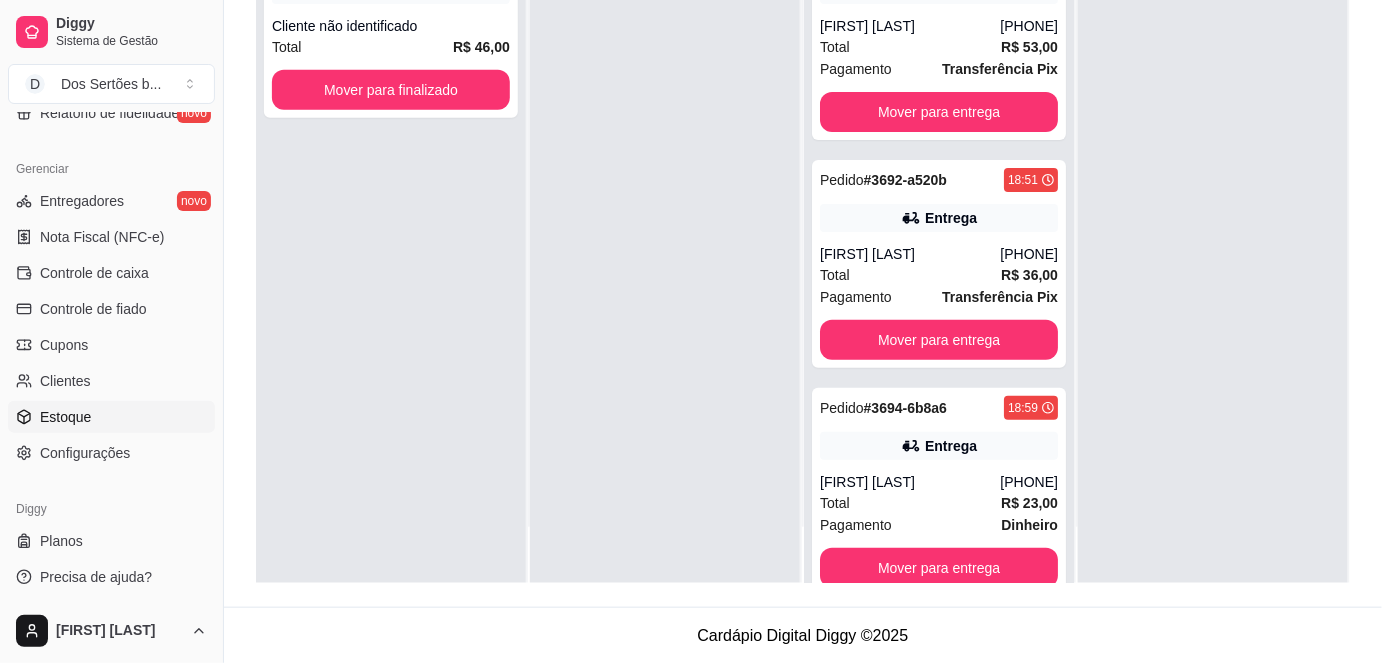 click on "Estoque" at bounding box center (111, 417) 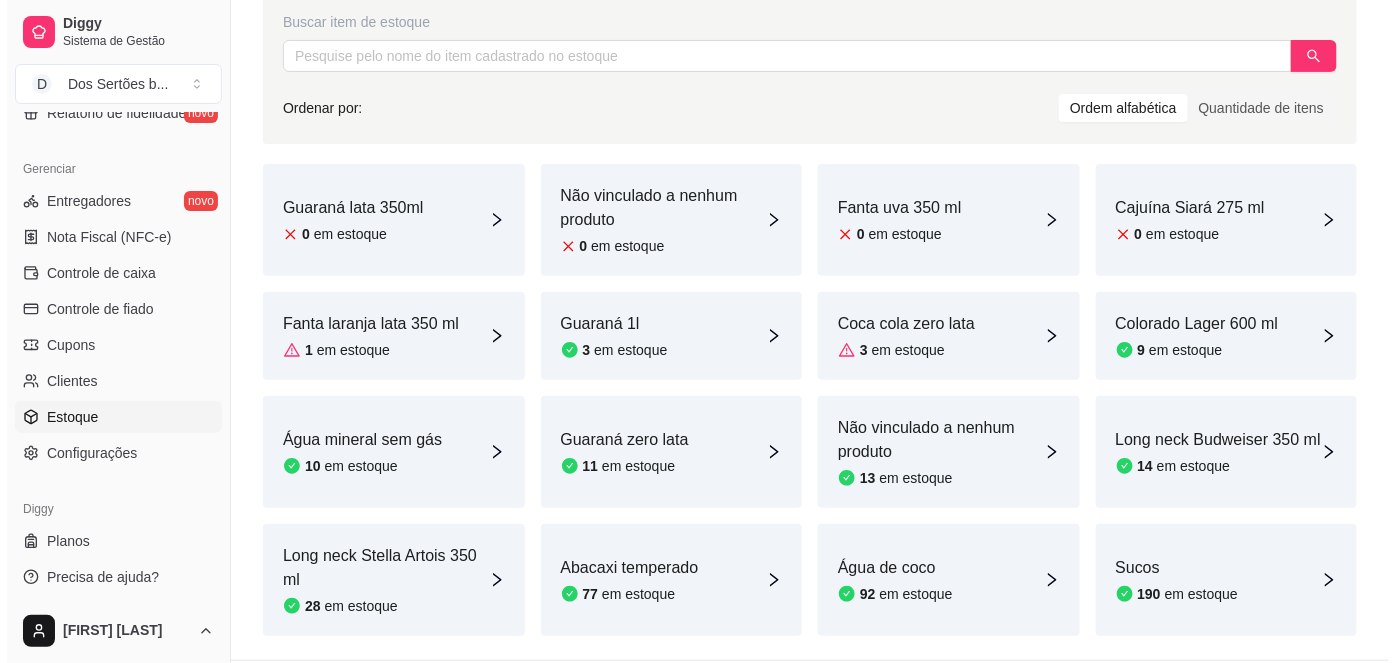 scroll, scrollTop: 205, scrollLeft: 0, axis: vertical 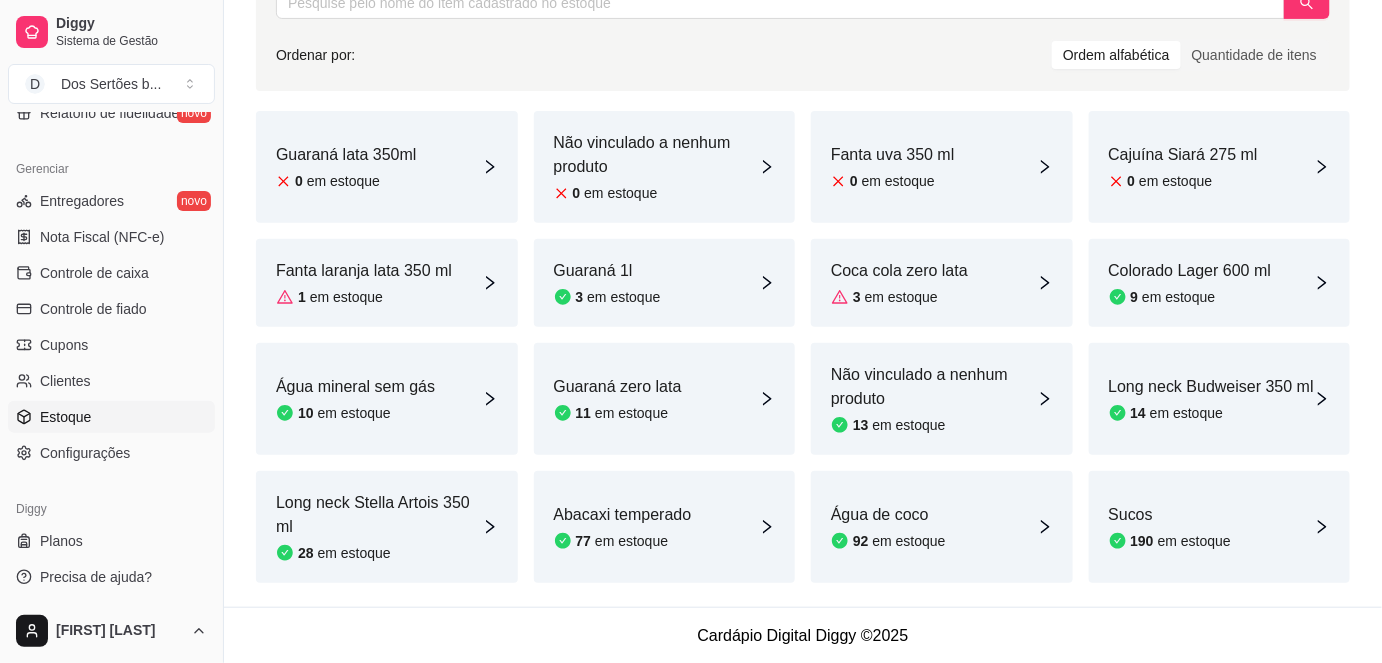 click on "em estoque" at bounding box center [343, 181] 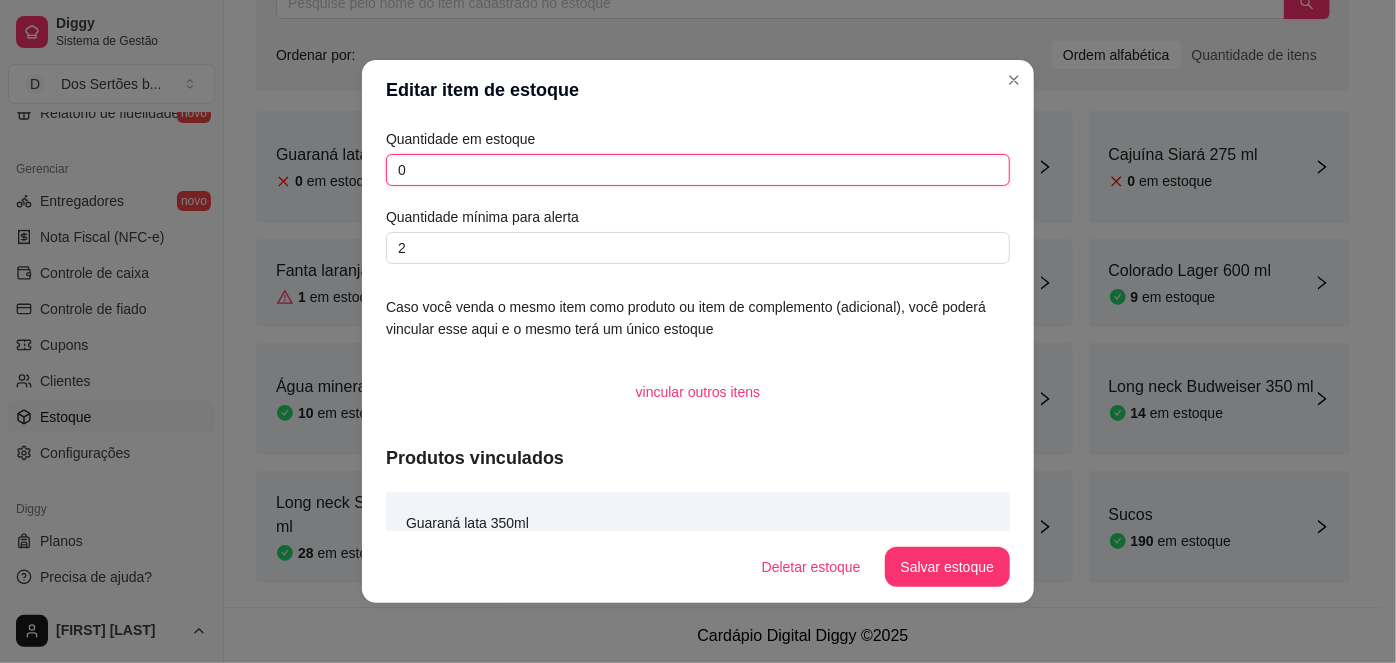 click on "0" at bounding box center [698, 170] 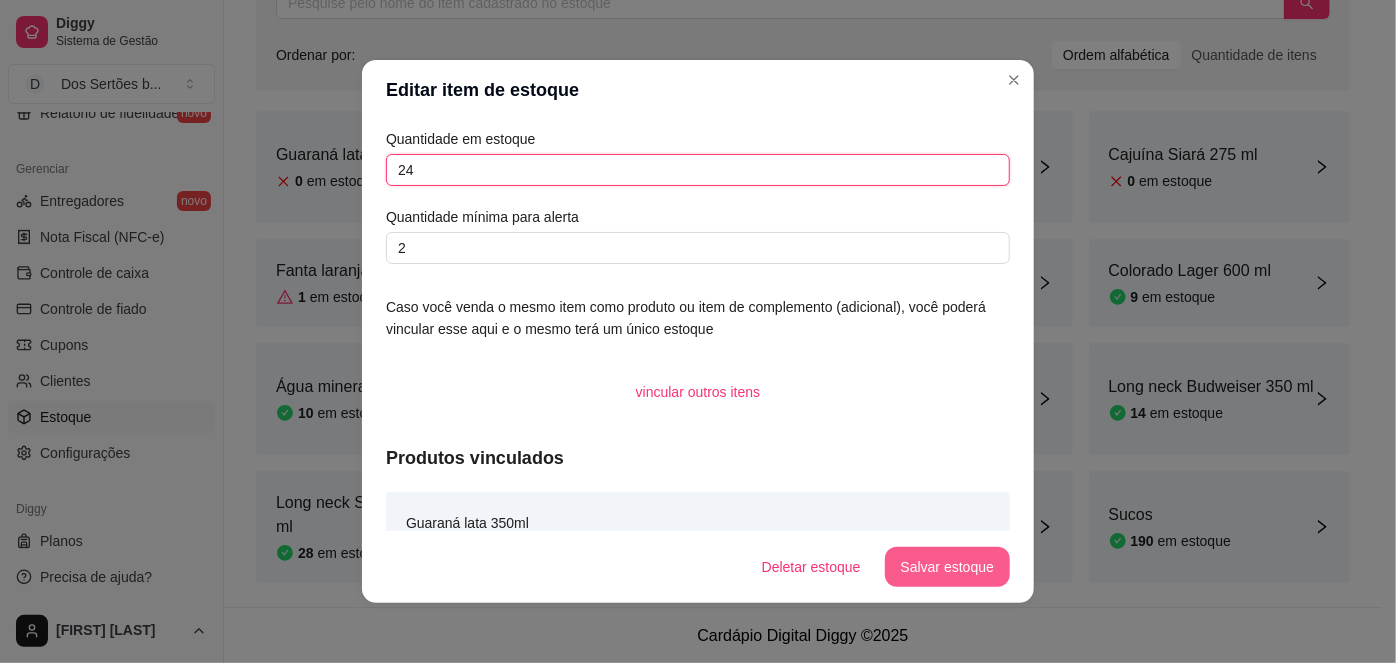 type on "24" 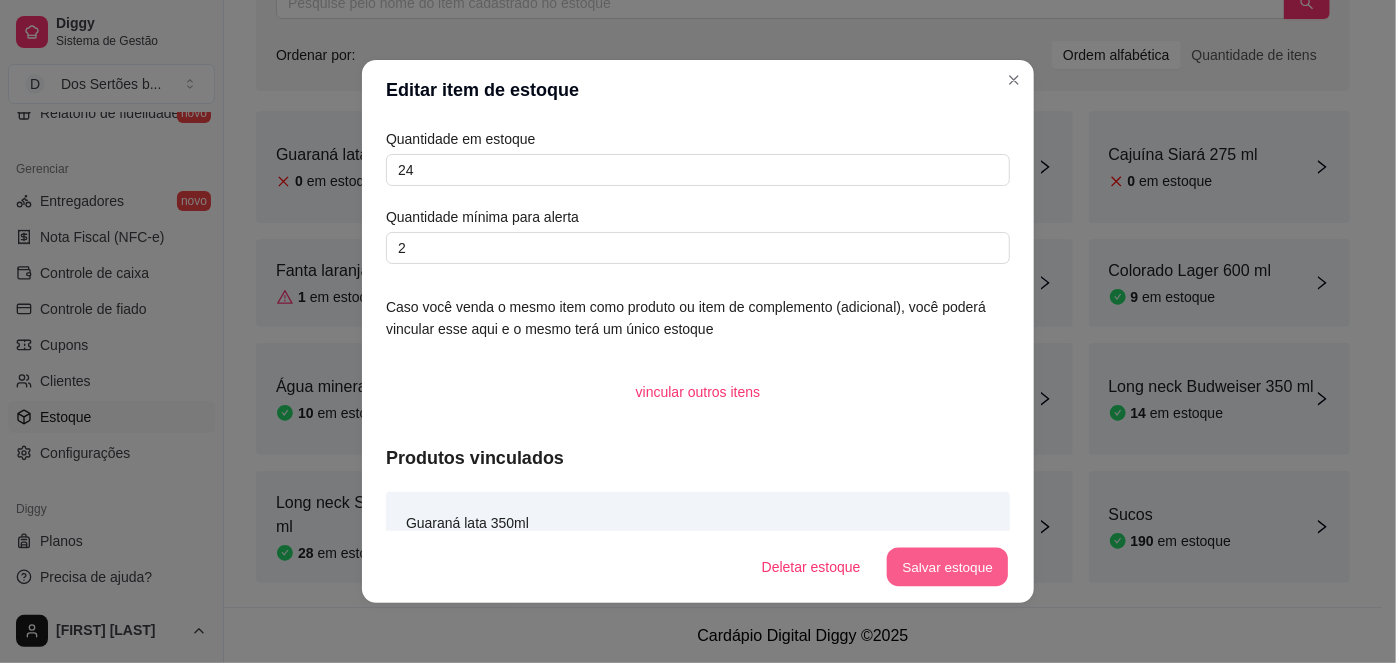 click on "Salvar estoque" at bounding box center [947, 567] 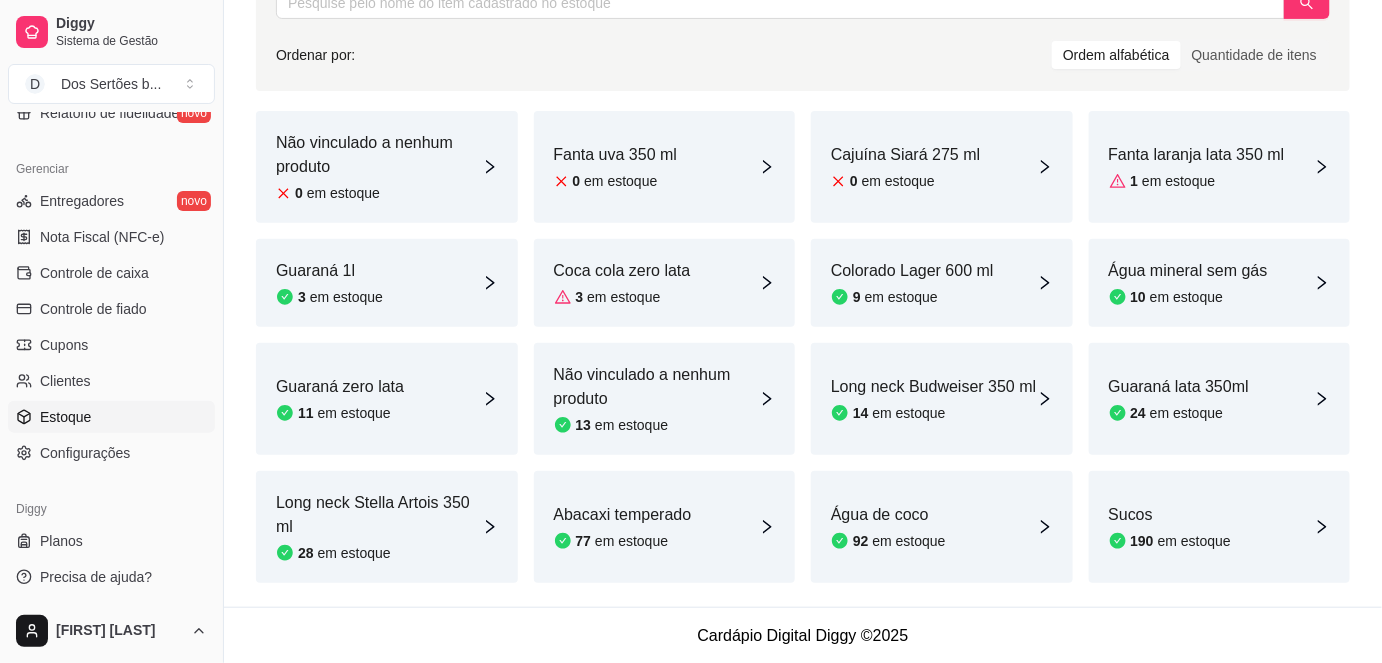 click on "Guaraná 1l 3 em estoque" at bounding box center [387, 283] 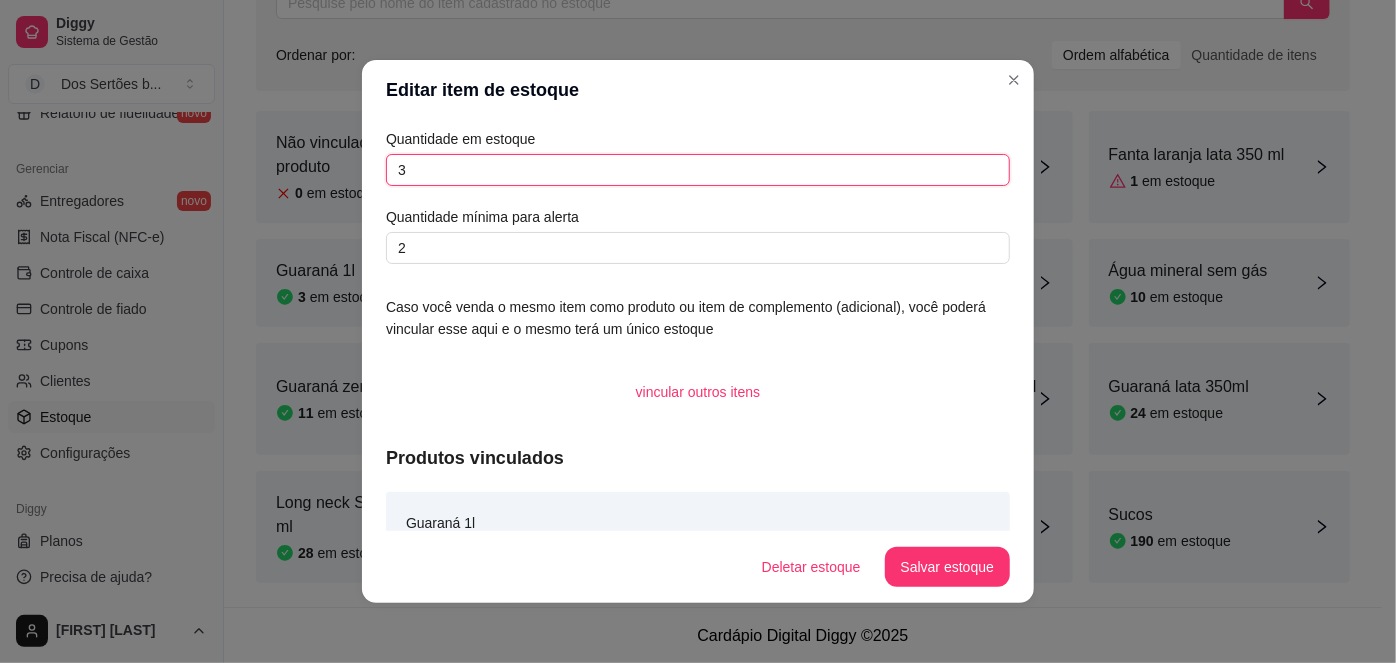 click on "3" at bounding box center (698, 170) 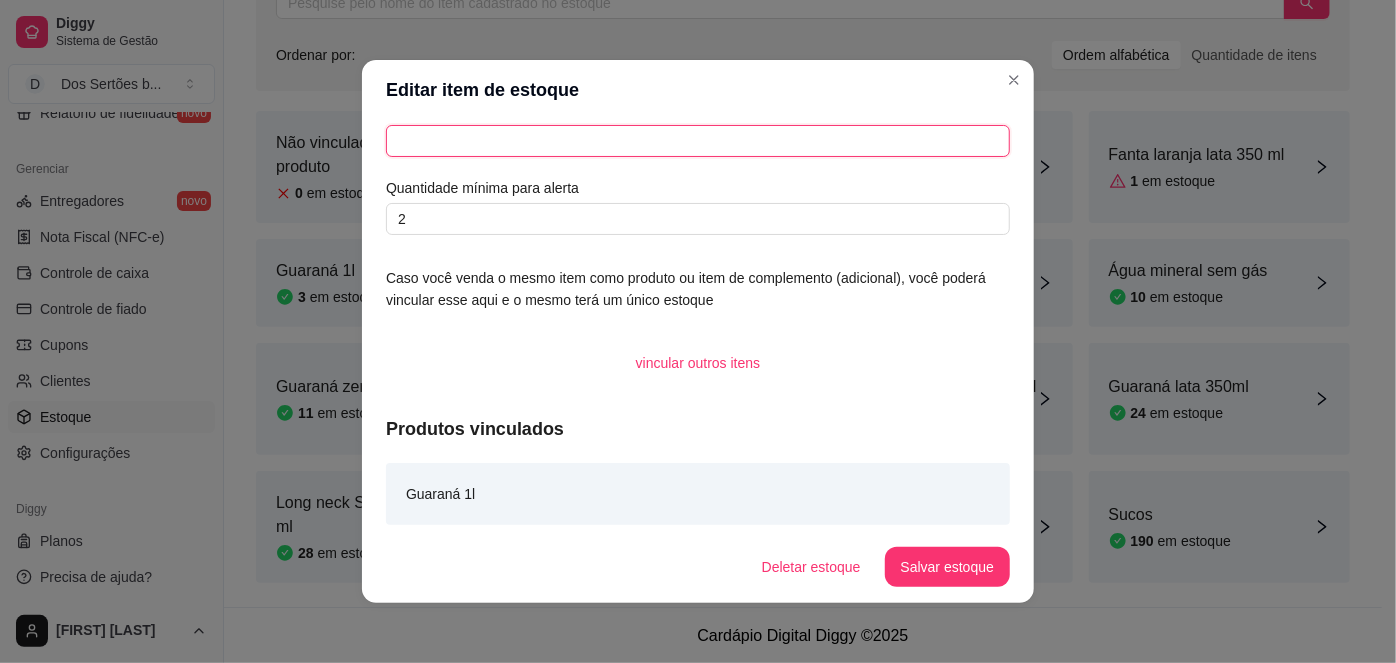 scroll, scrollTop: 0, scrollLeft: 0, axis: both 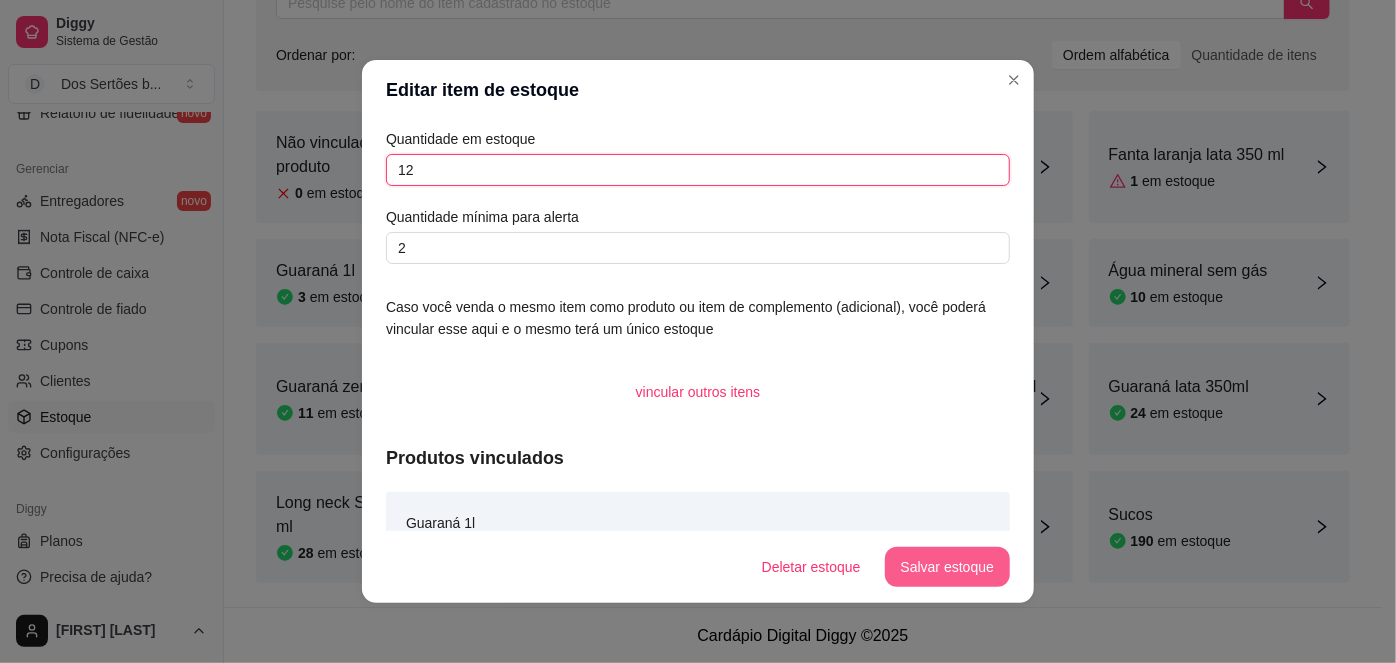 type on "12" 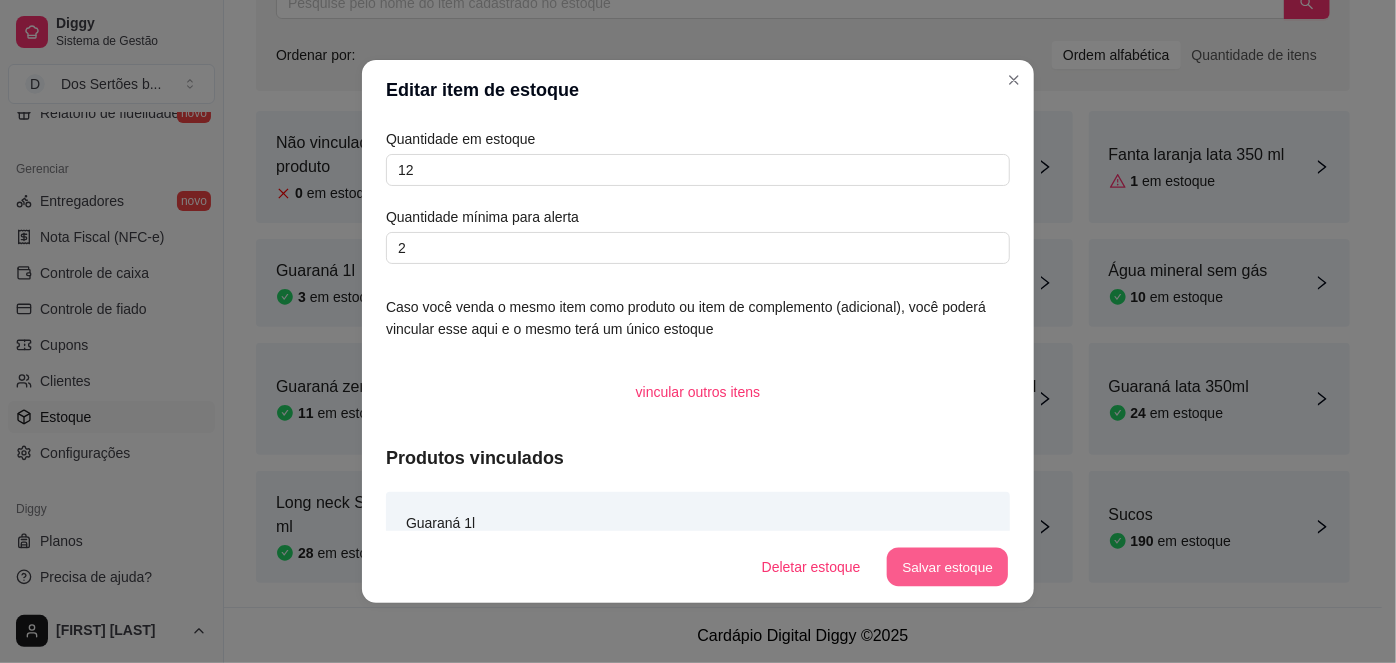 click on "Salvar estoque" at bounding box center (947, 567) 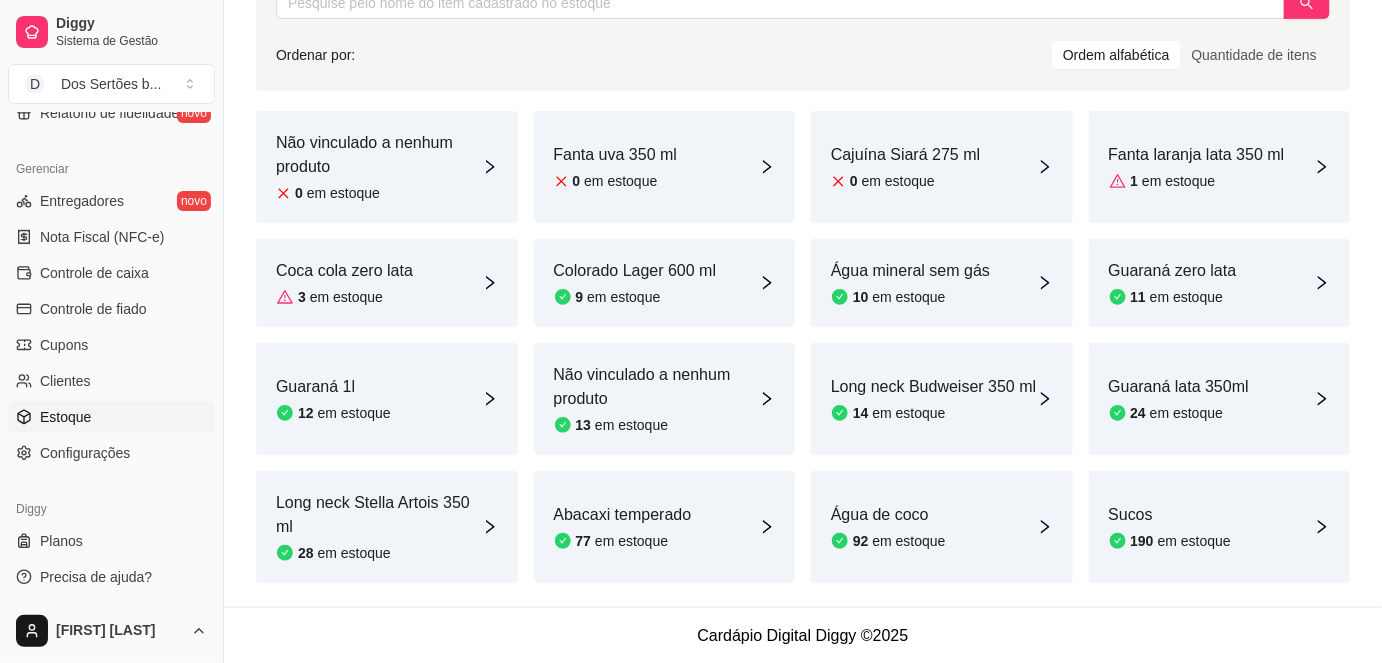 click on "Coca cola zero lata  3 em estoque" at bounding box center (387, 283) 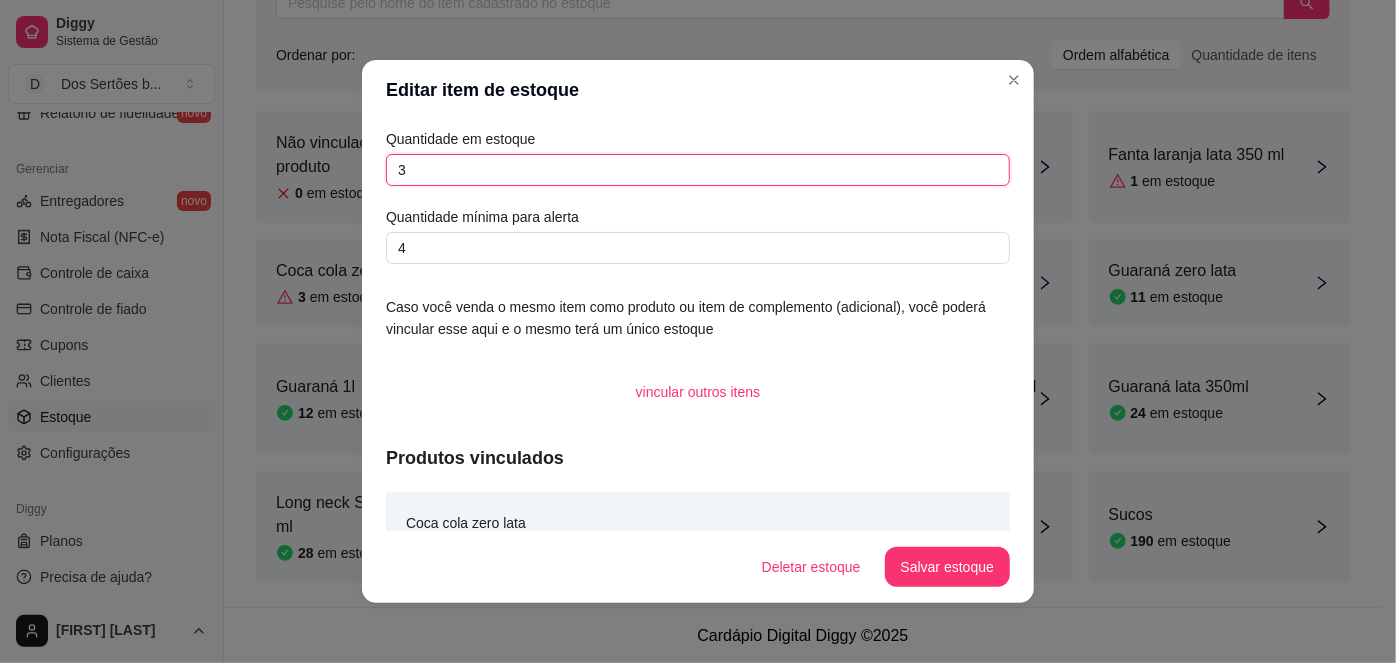 click on "3" at bounding box center (698, 170) 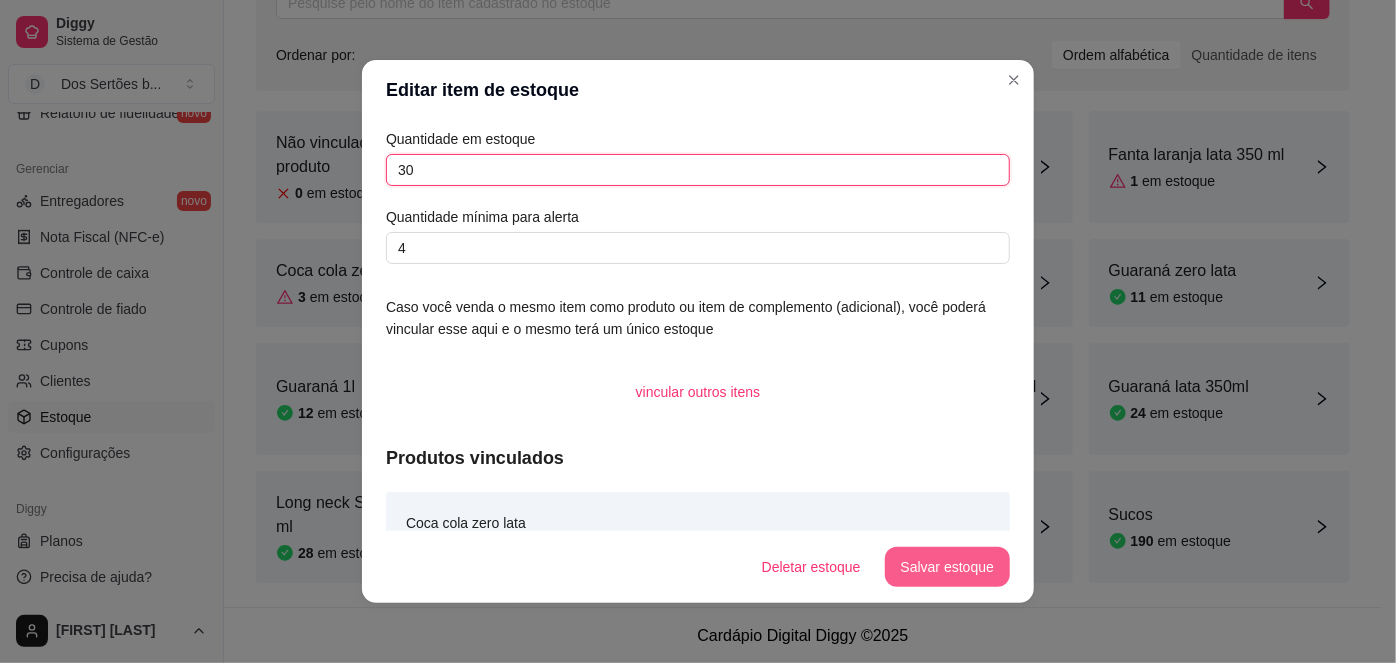type on "30" 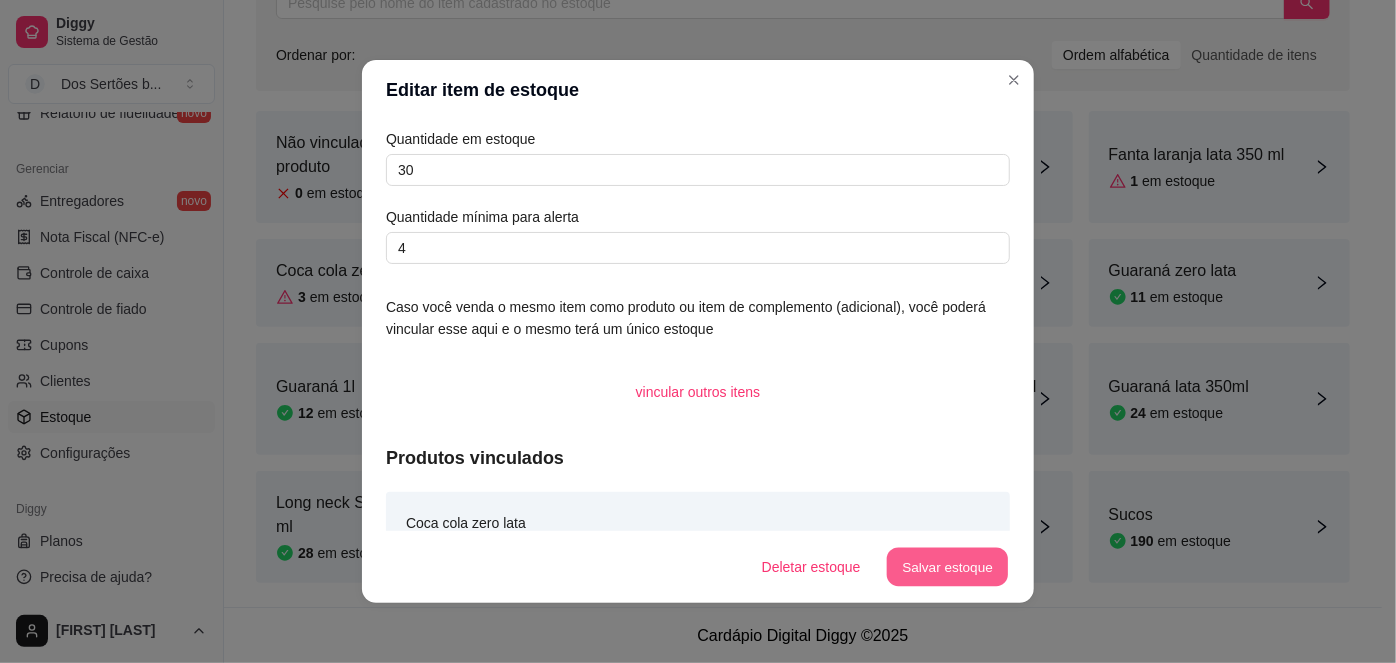 click on "Salvar estoque" at bounding box center (947, 567) 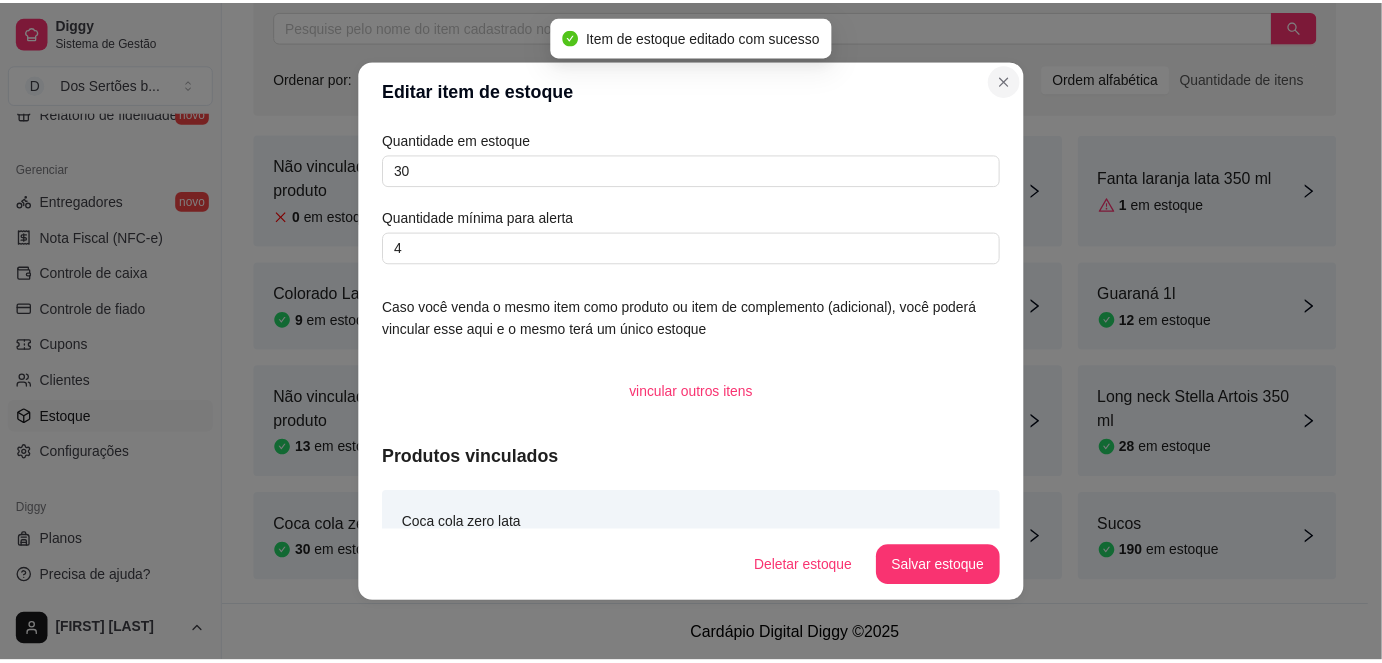 scroll, scrollTop: 181, scrollLeft: 0, axis: vertical 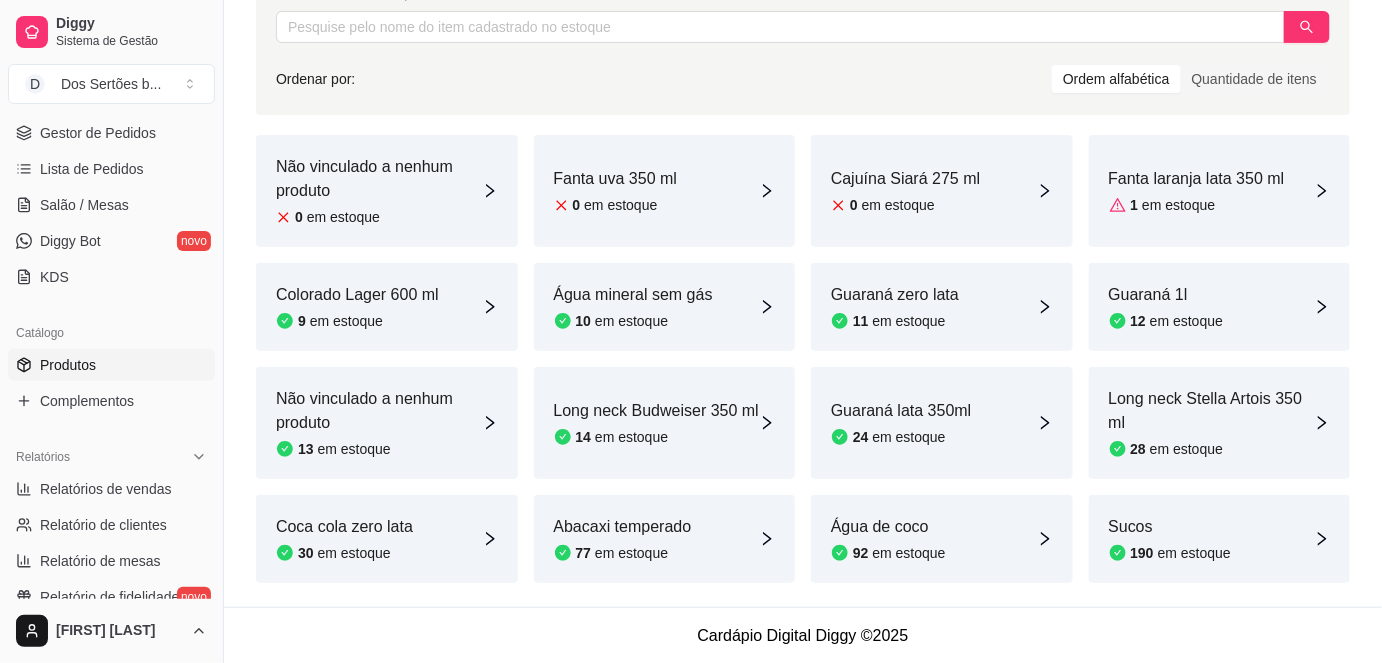 click on "Produtos" at bounding box center (111, 365) 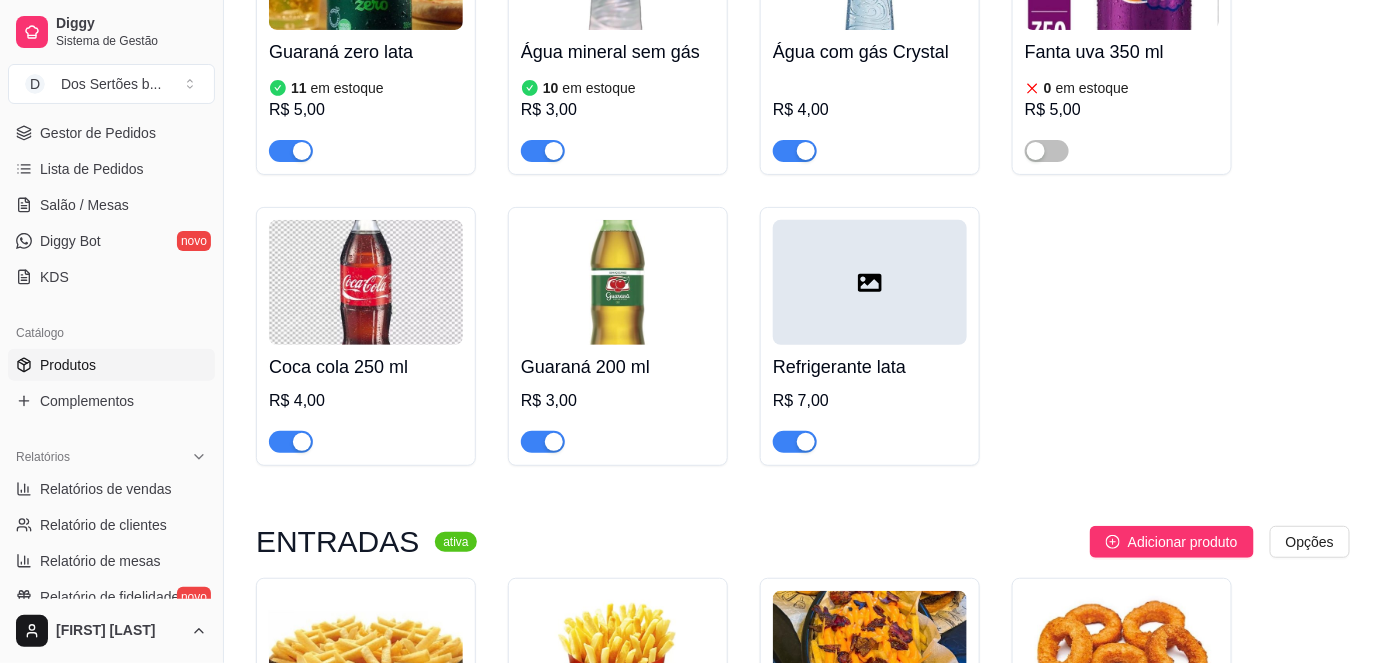 scroll, scrollTop: 2625, scrollLeft: 0, axis: vertical 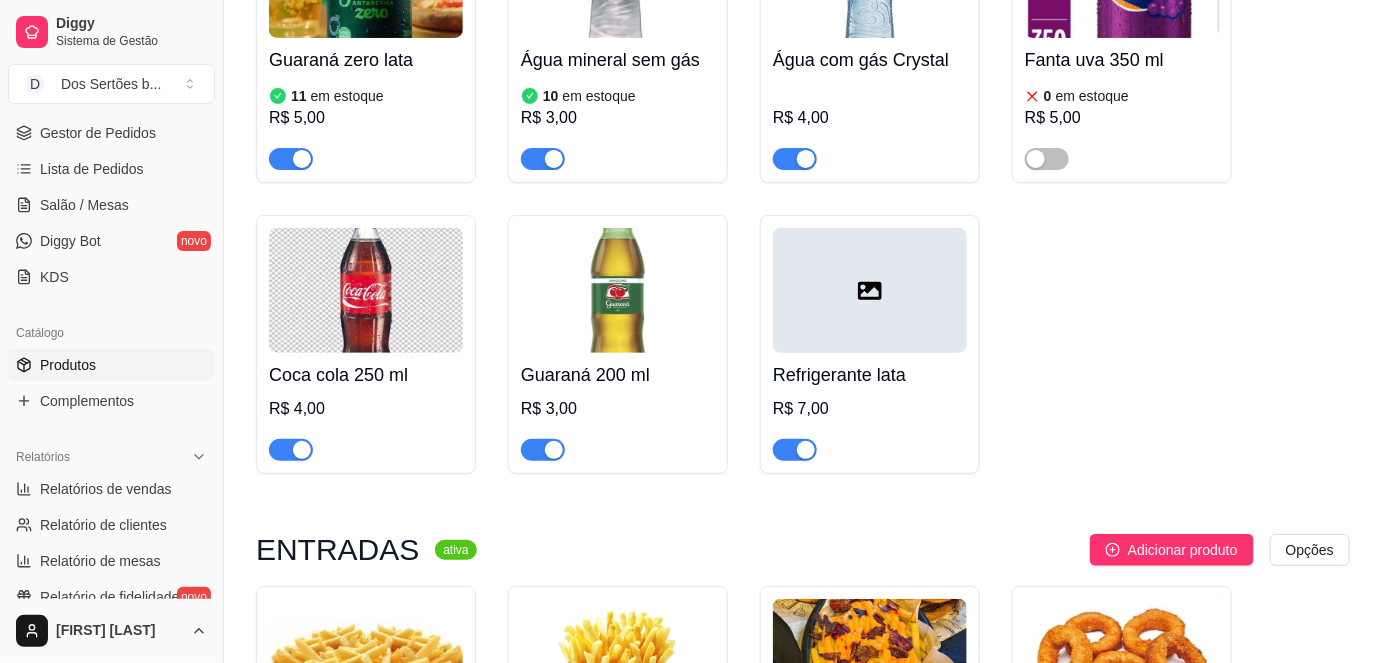 click at bounding box center [291, 450] 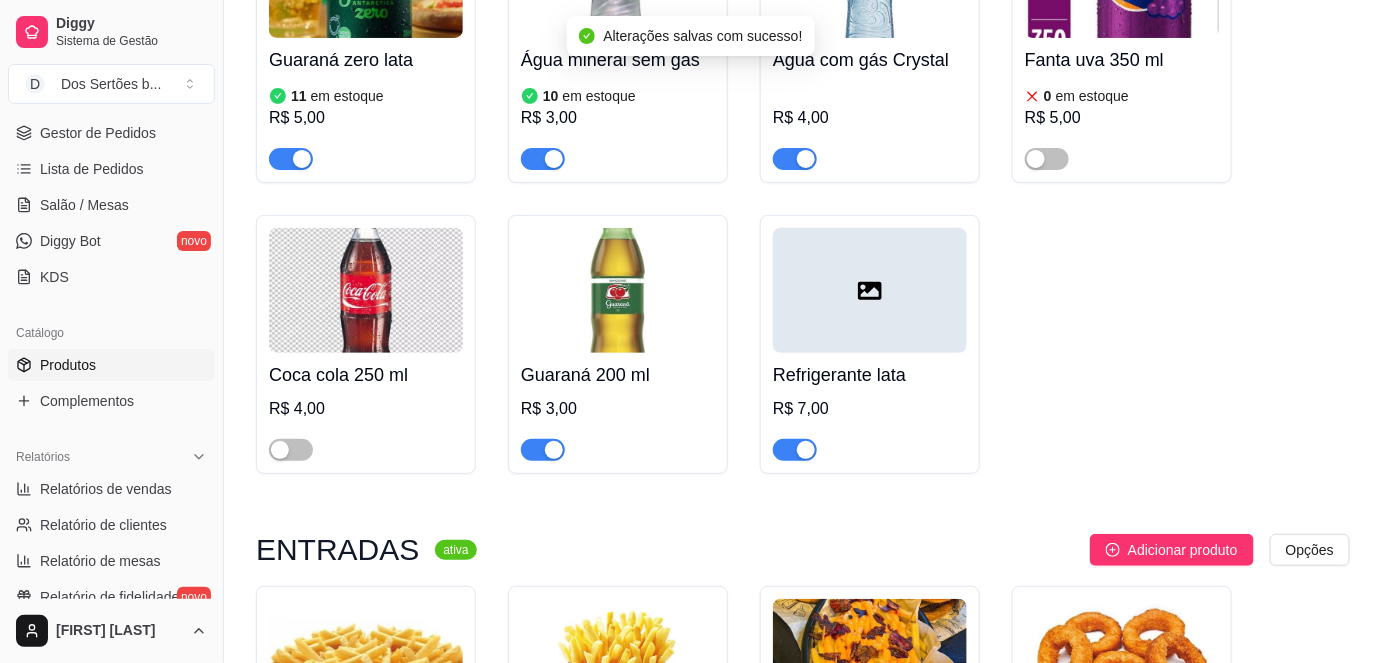 click at bounding box center [543, 450] 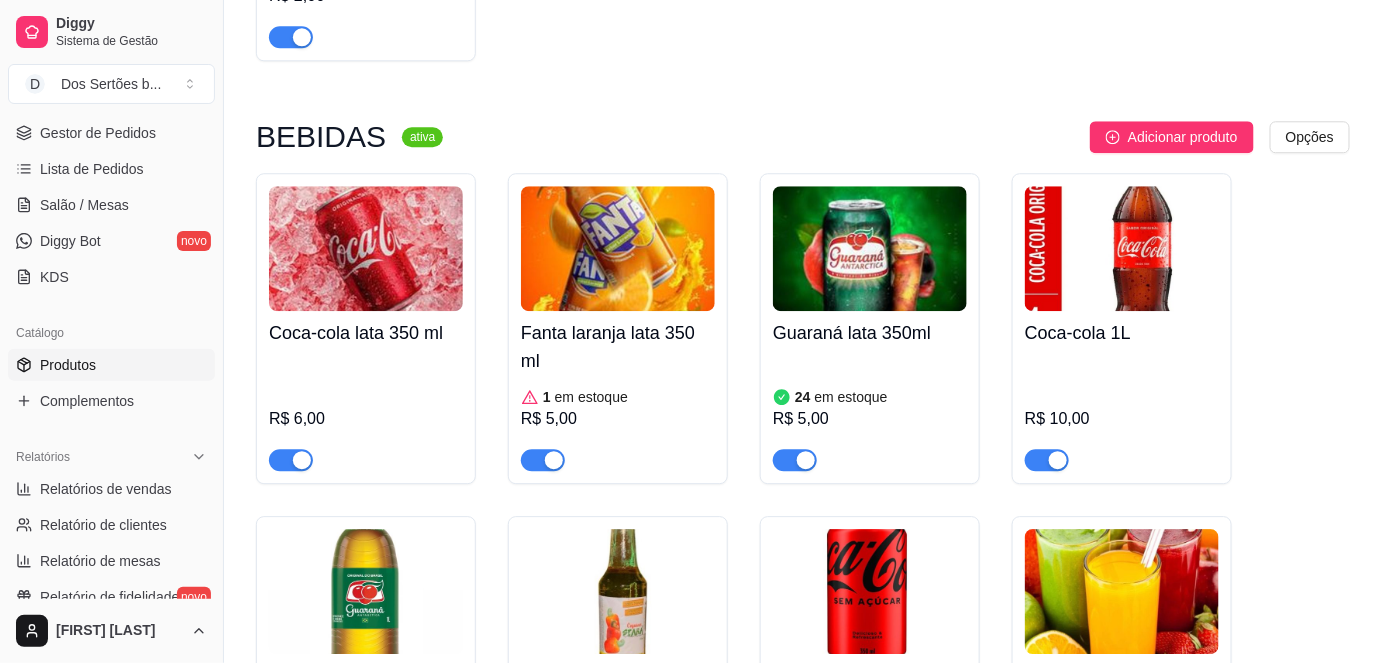 scroll, scrollTop: 1693, scrollLeft: 0, axis: vertical 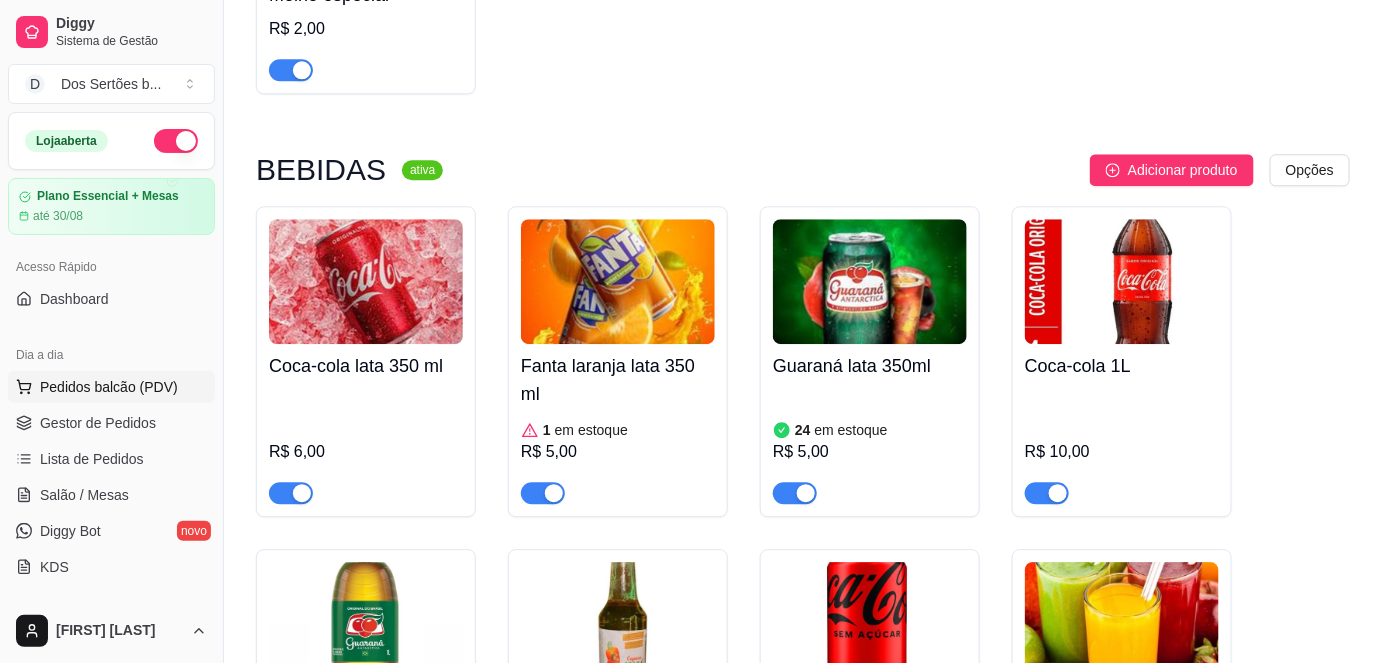 click on "Pedidos balcão (PDV)" at bounding box center (109, 387) 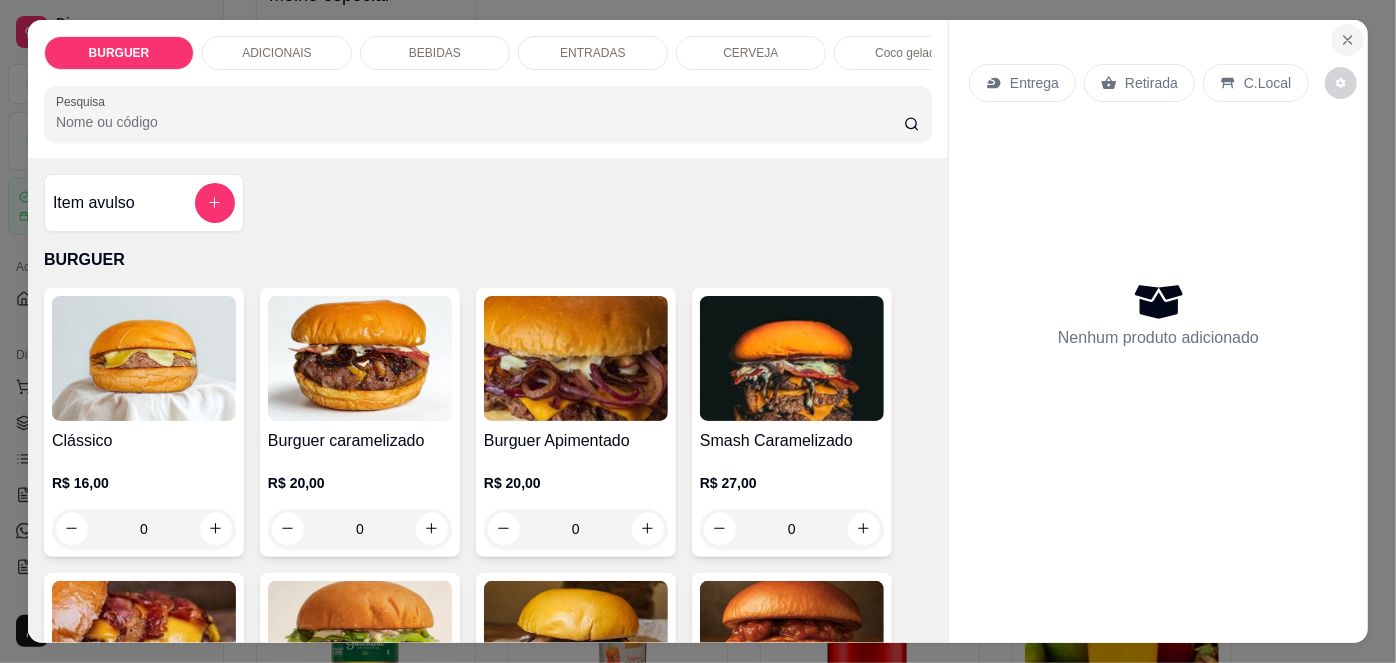 click 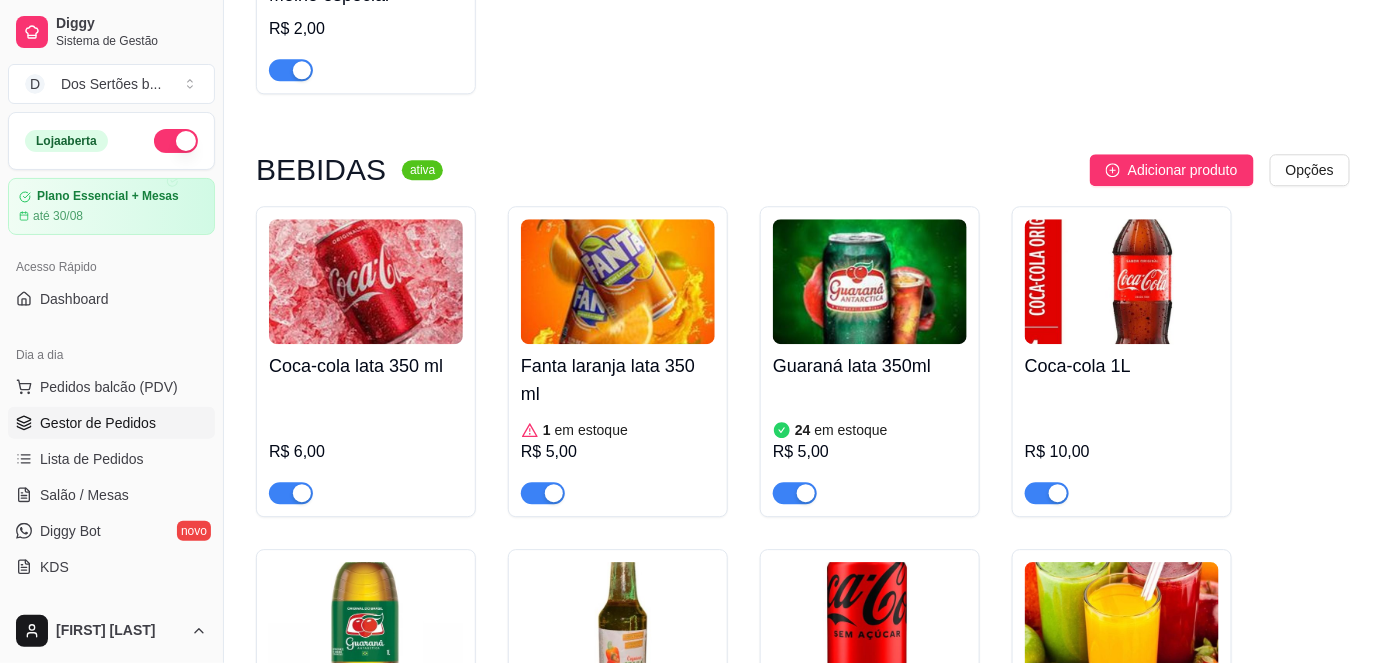 click on "Gestor de Pedidos" at bounding box center (98, 423) 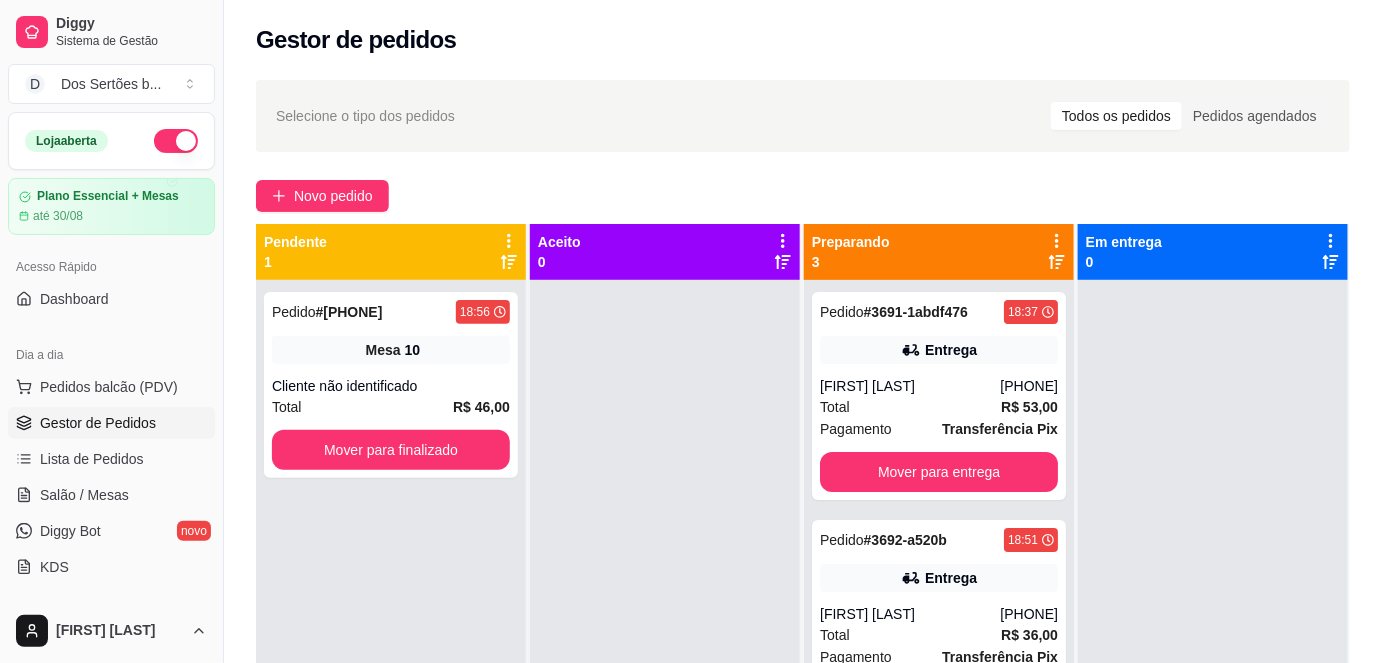 scroll, scrollTop: 56, scrollLeft: 0, axis: vertical 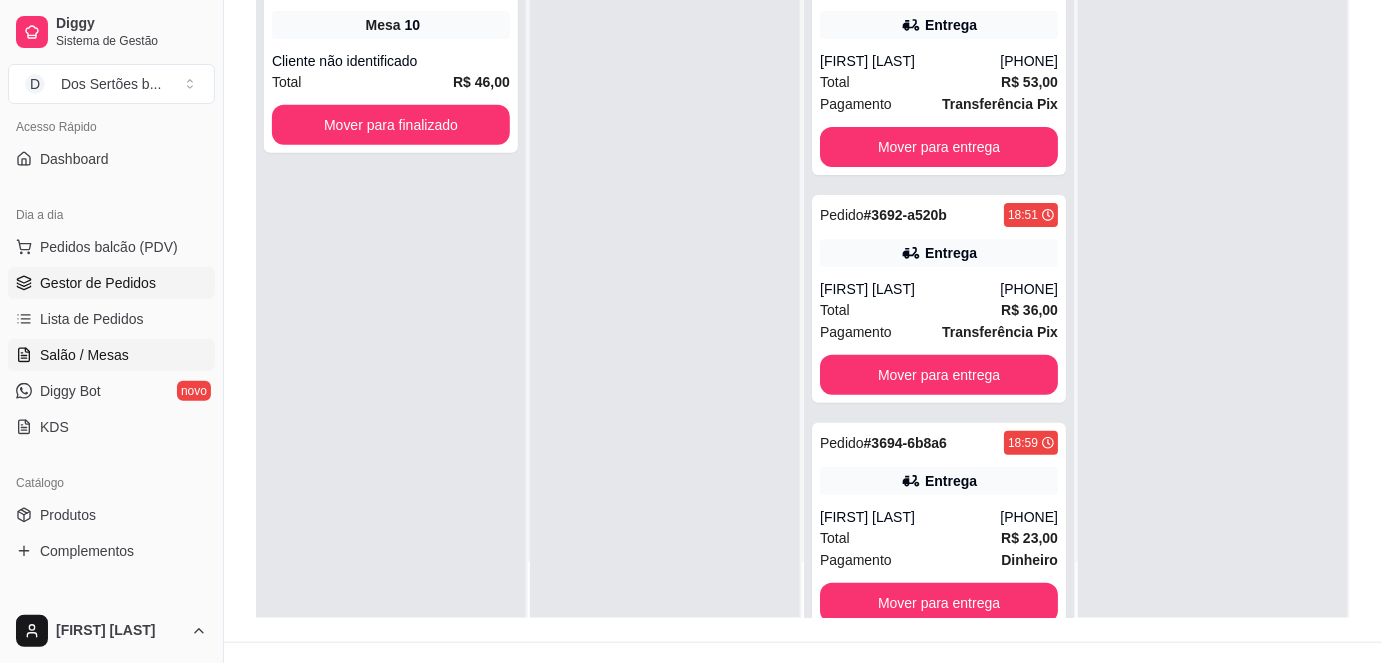 click on "Salão / Mesas" at bounding box center [84, 355] 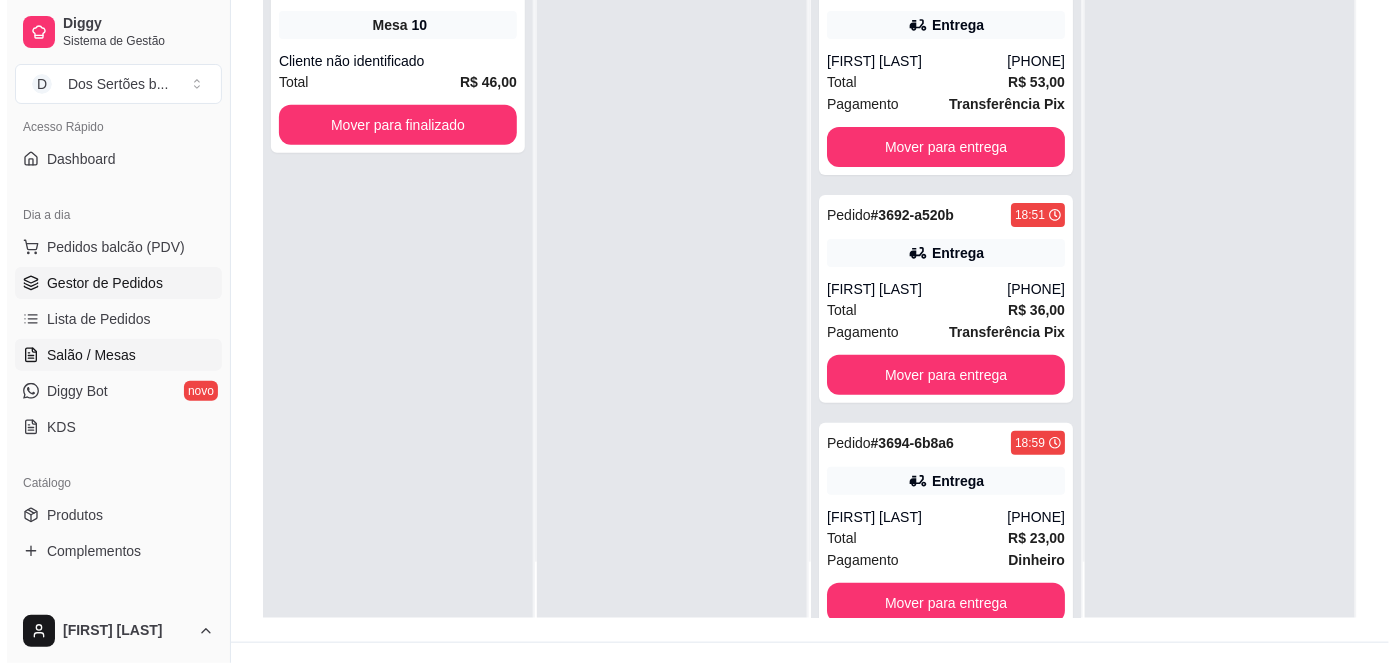 scroll, scrollTop: 0, scrollLeft: 0, axis: both 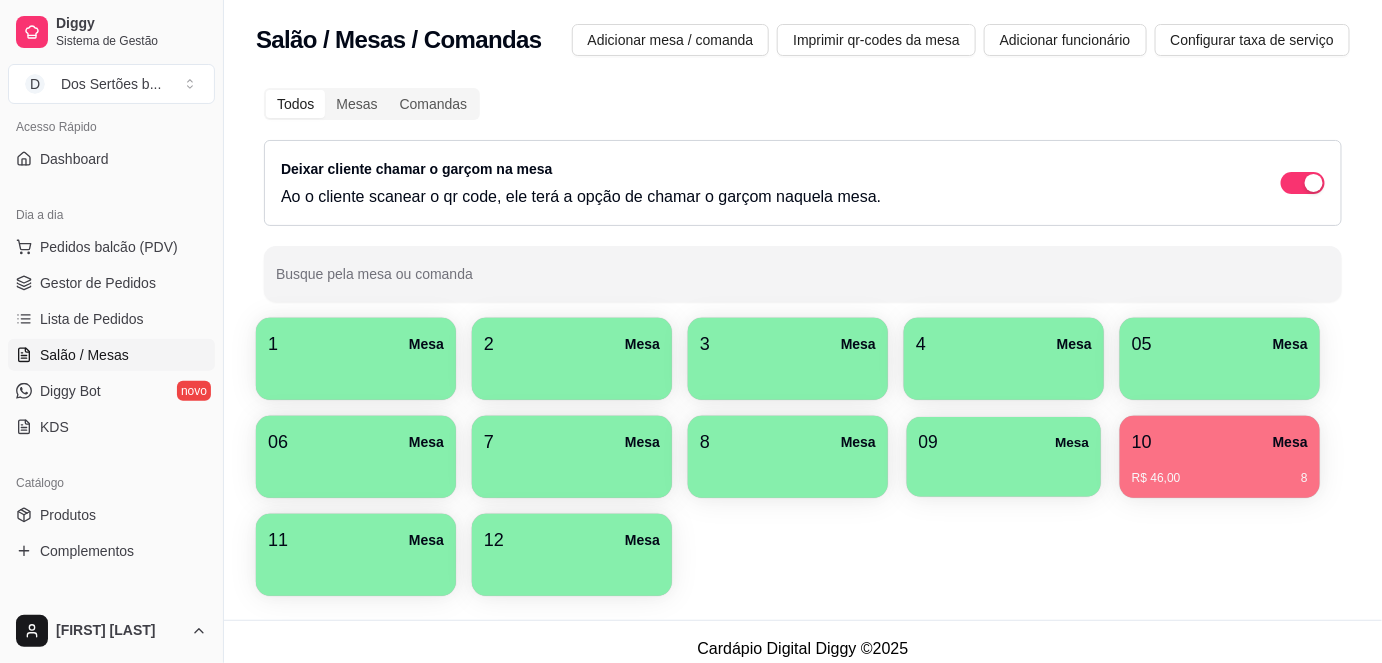 click on "09" at bounding box center (928, 442) 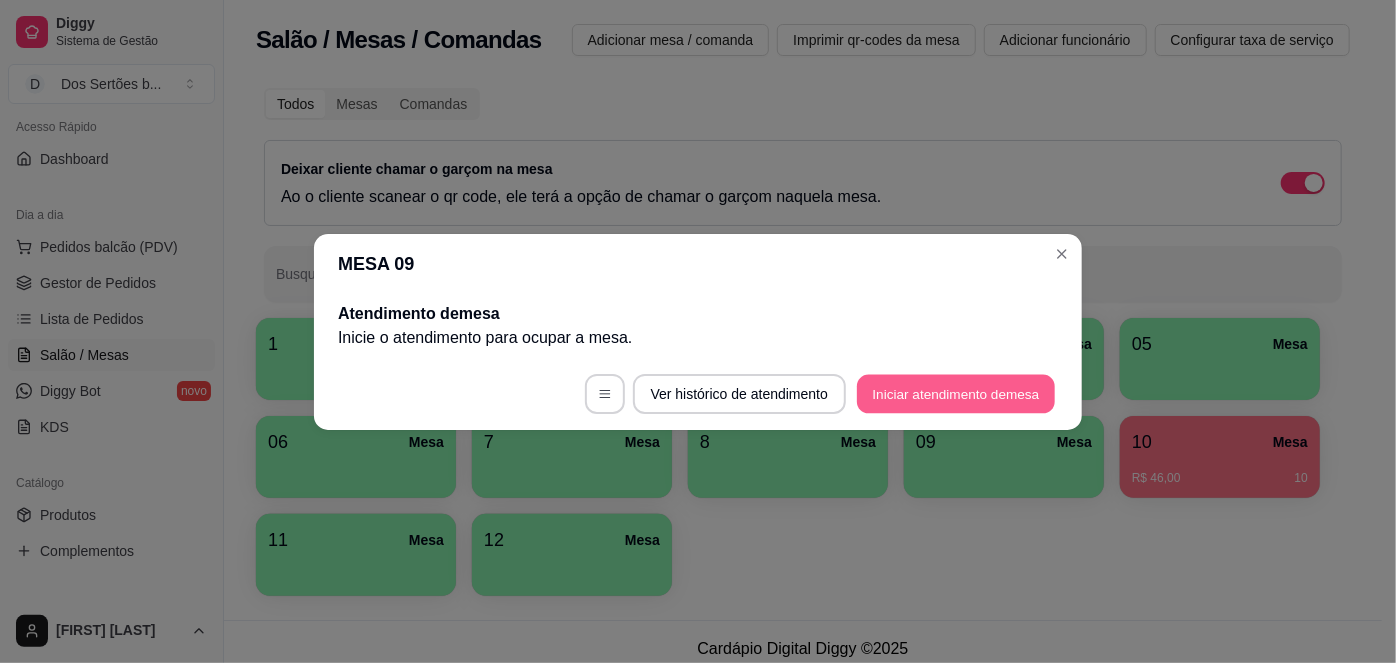 click on "Iniciar atendimento de  mesa" at bounding box center [956, 393] 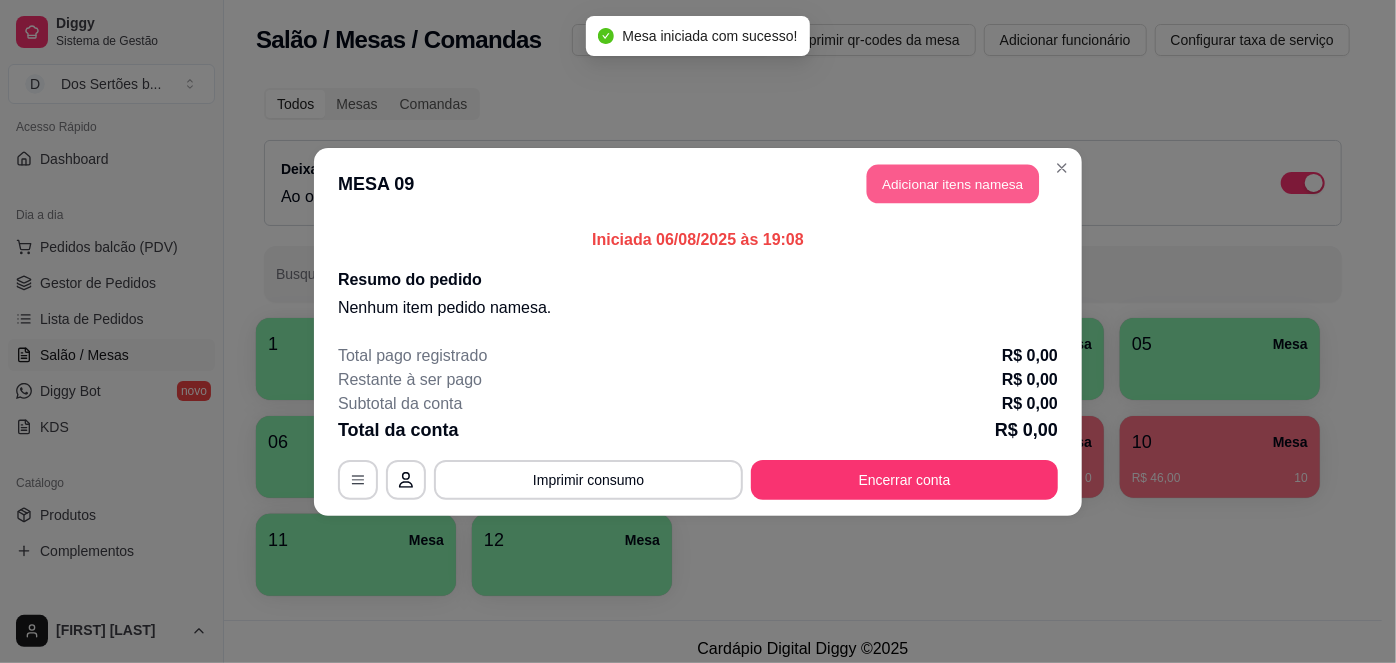 click on "Adicionar itens na  mesa" at bounding box center [953, 183] 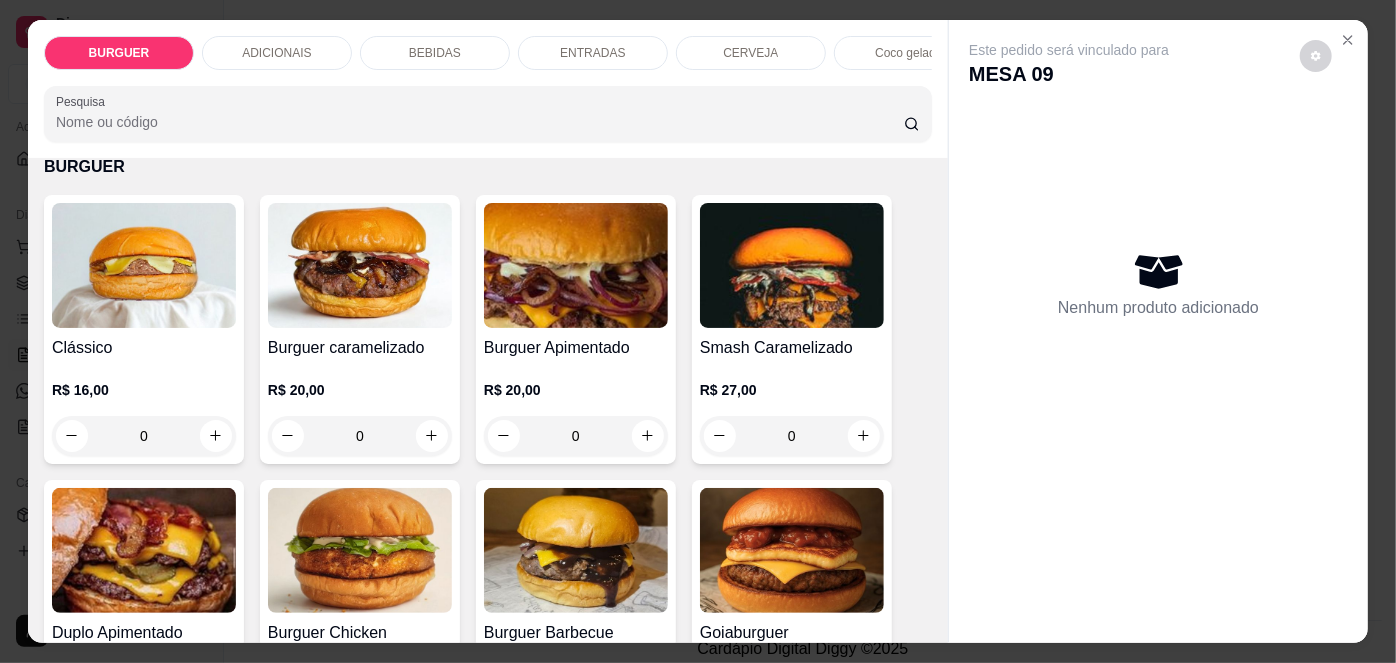 scroll, scrollTop: 106, scrollLeft: 0, axis: vertical 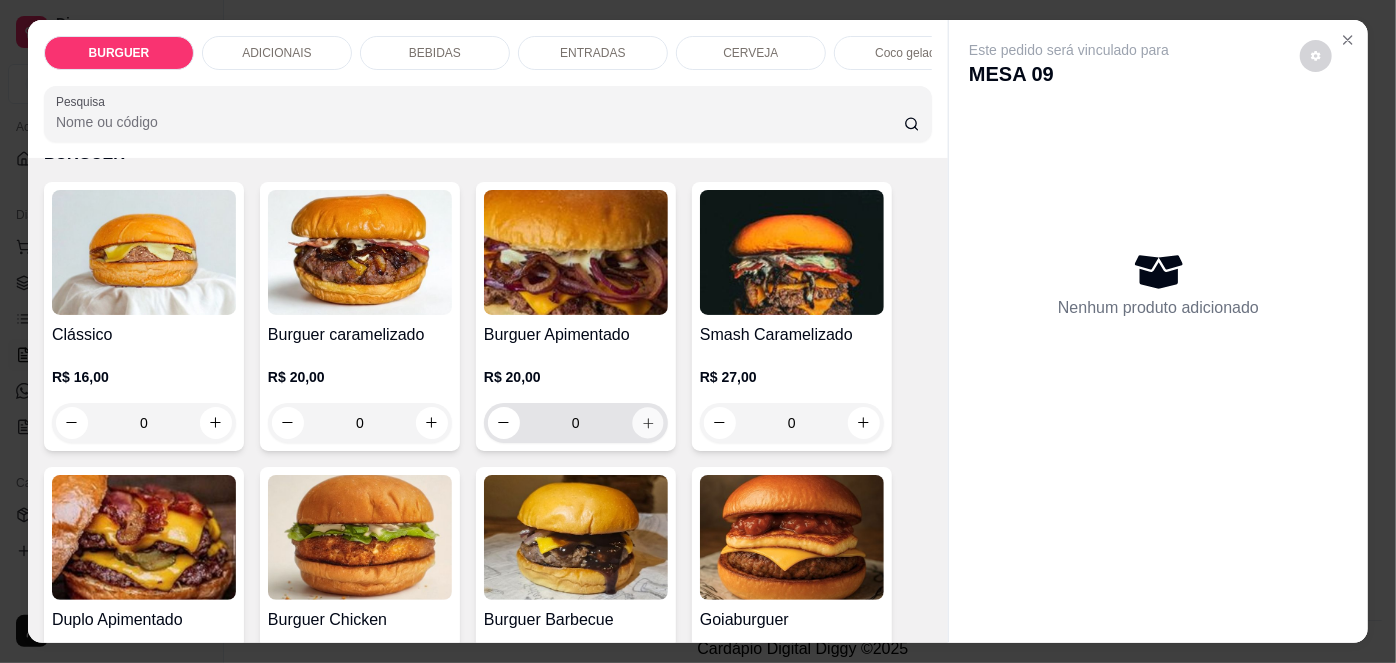 click 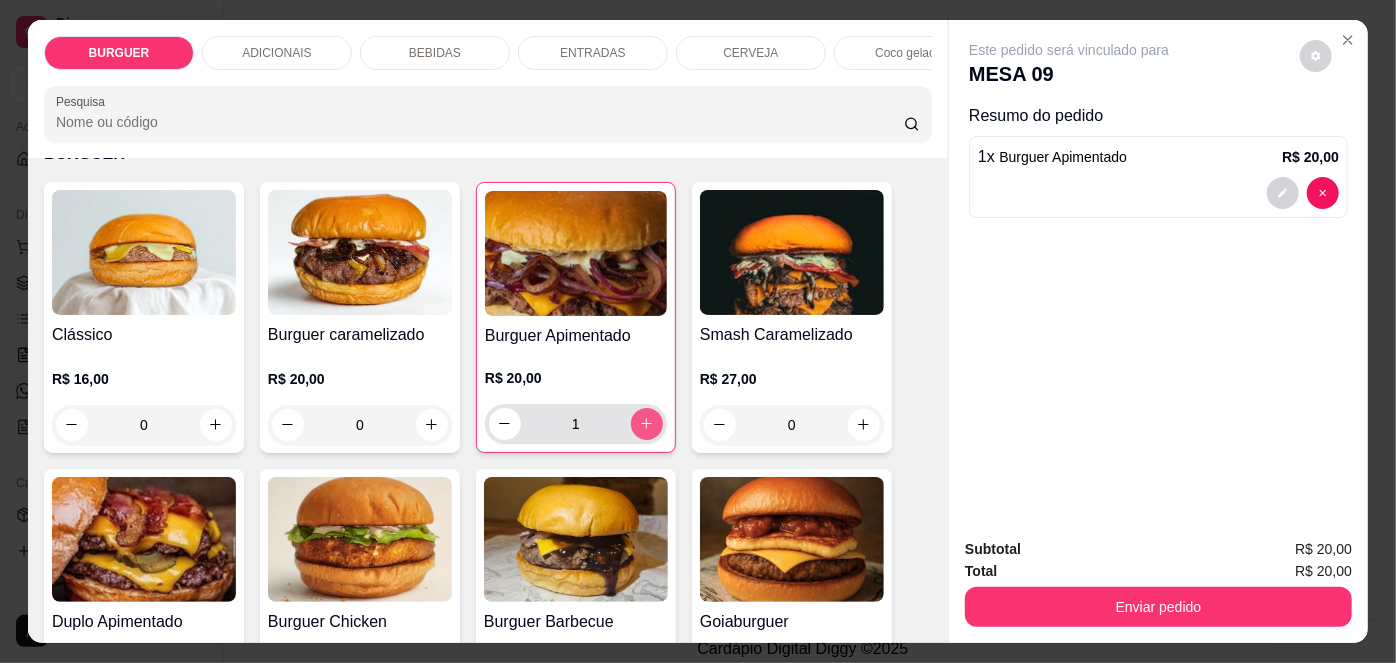 click 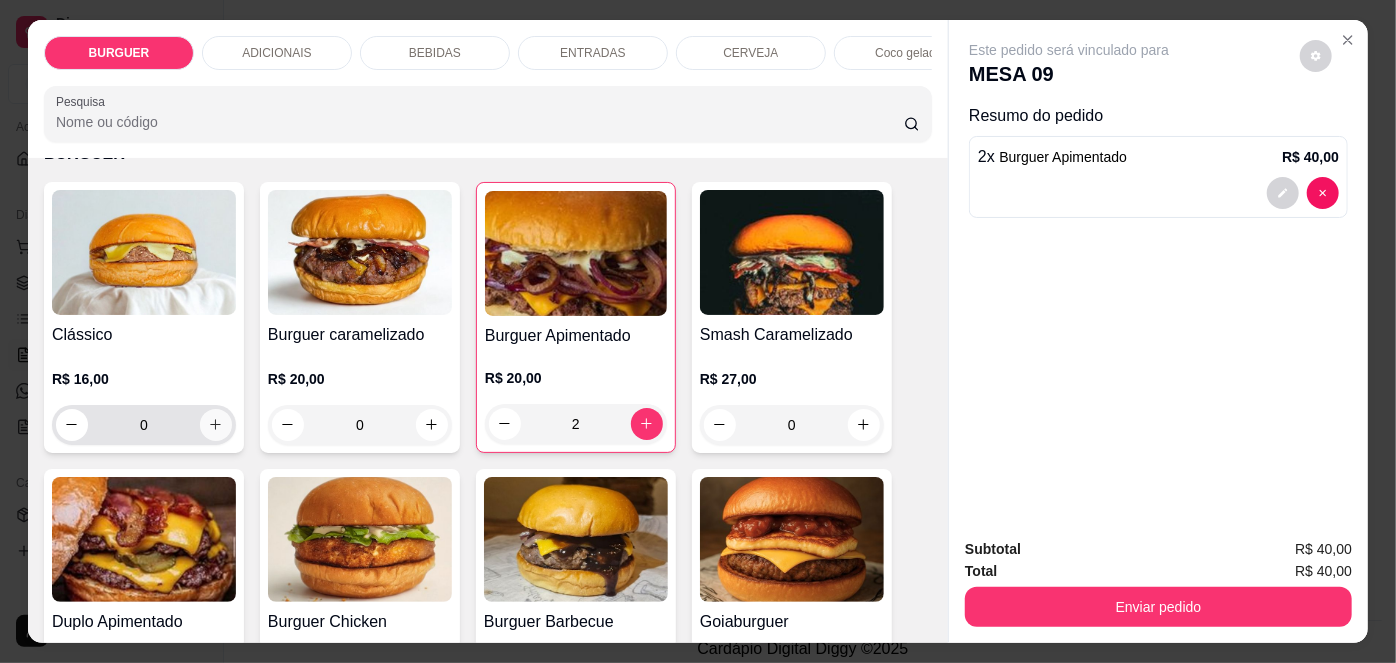 click at bounding box center [216, 425] 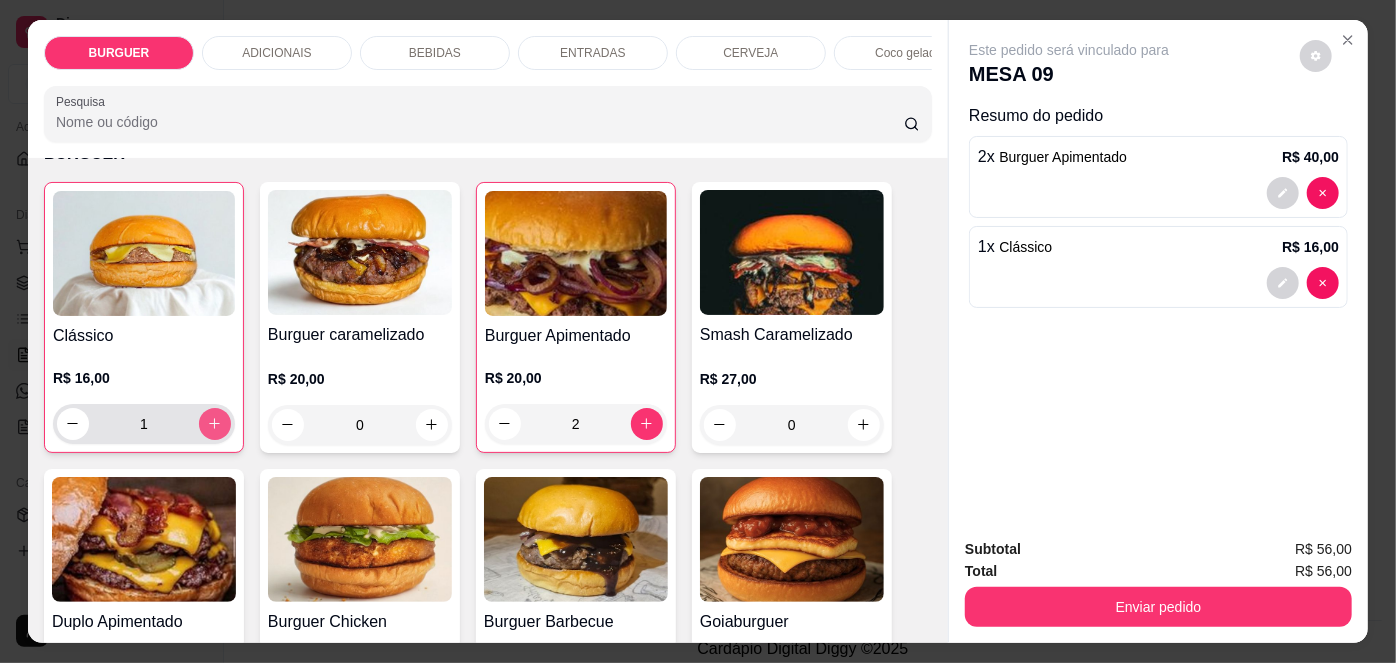 type on "1" 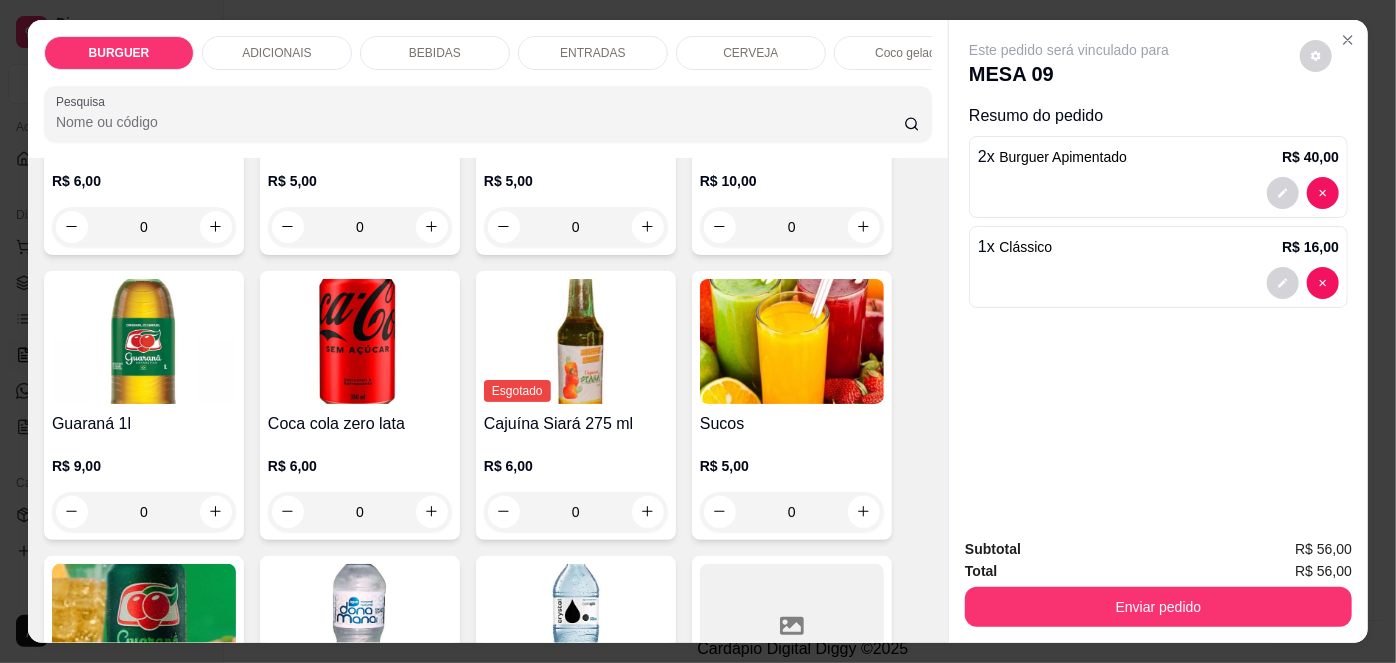 scroll, scrollTop: 1831, scrollLeft: 0, axis: vertical 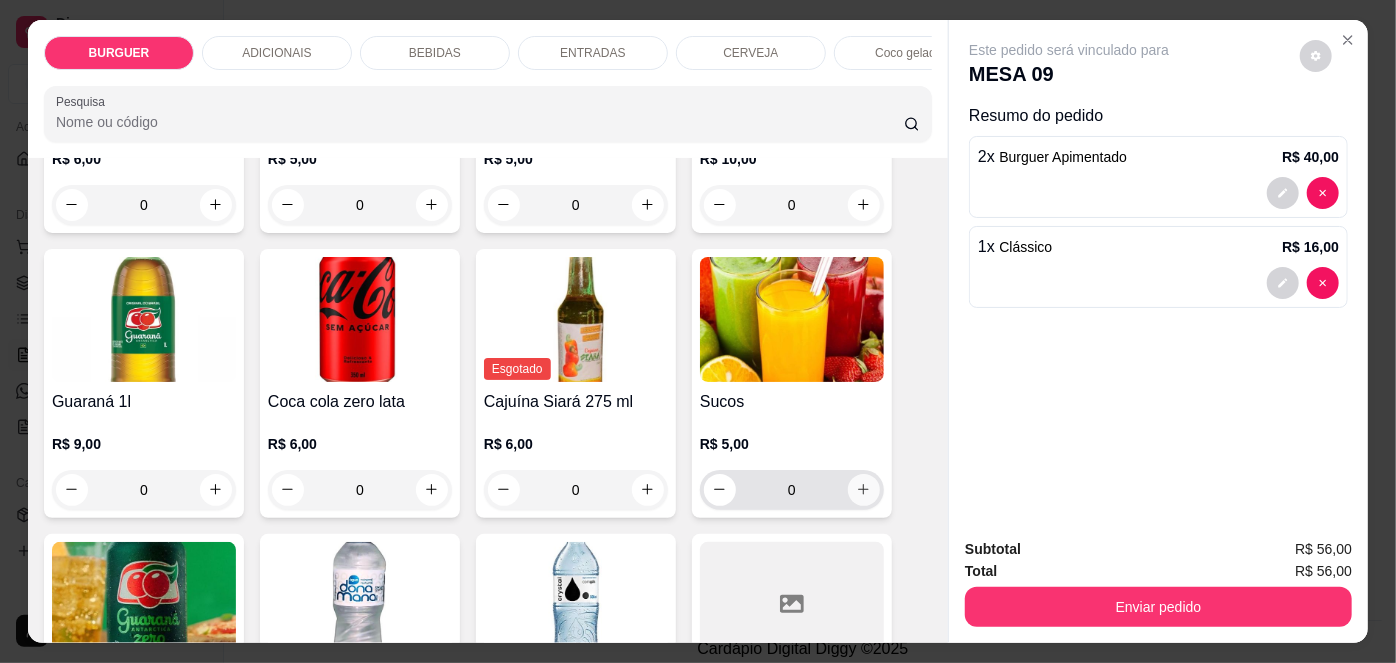 click at bounding box center (864, 490) 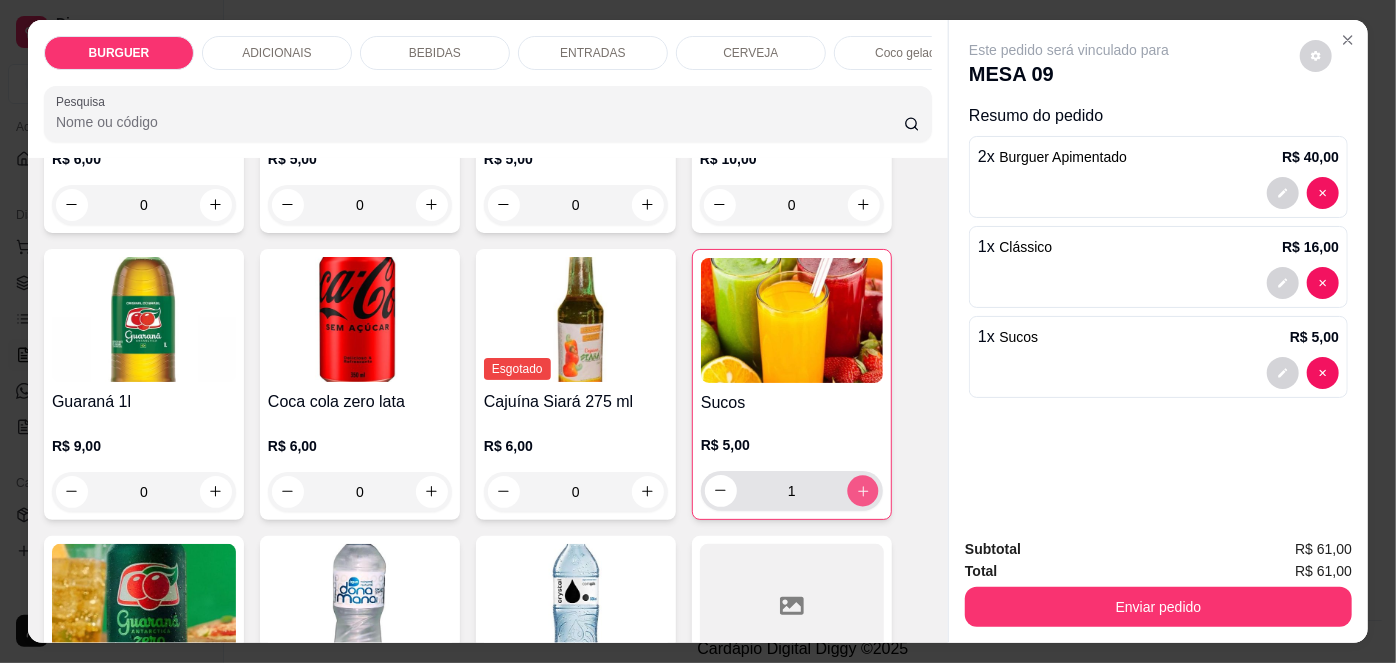 click at bounding box center (862, 490) 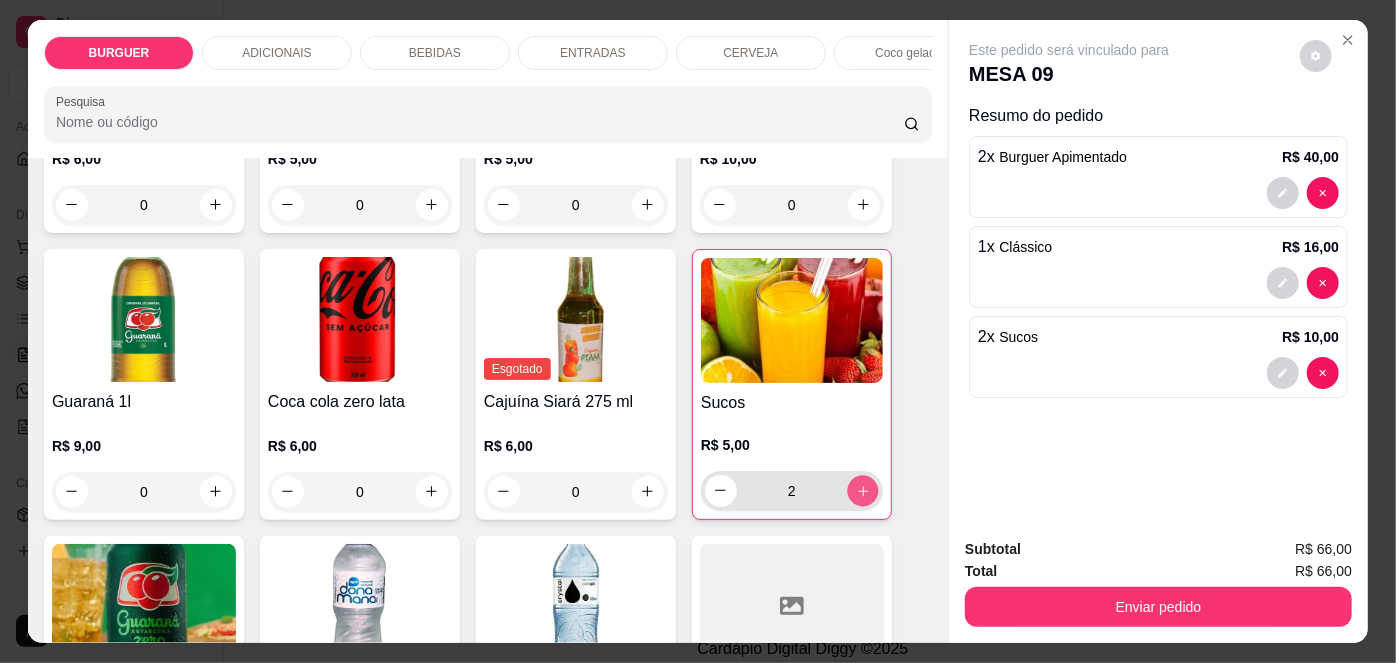 click at bounding box center [862, 490] 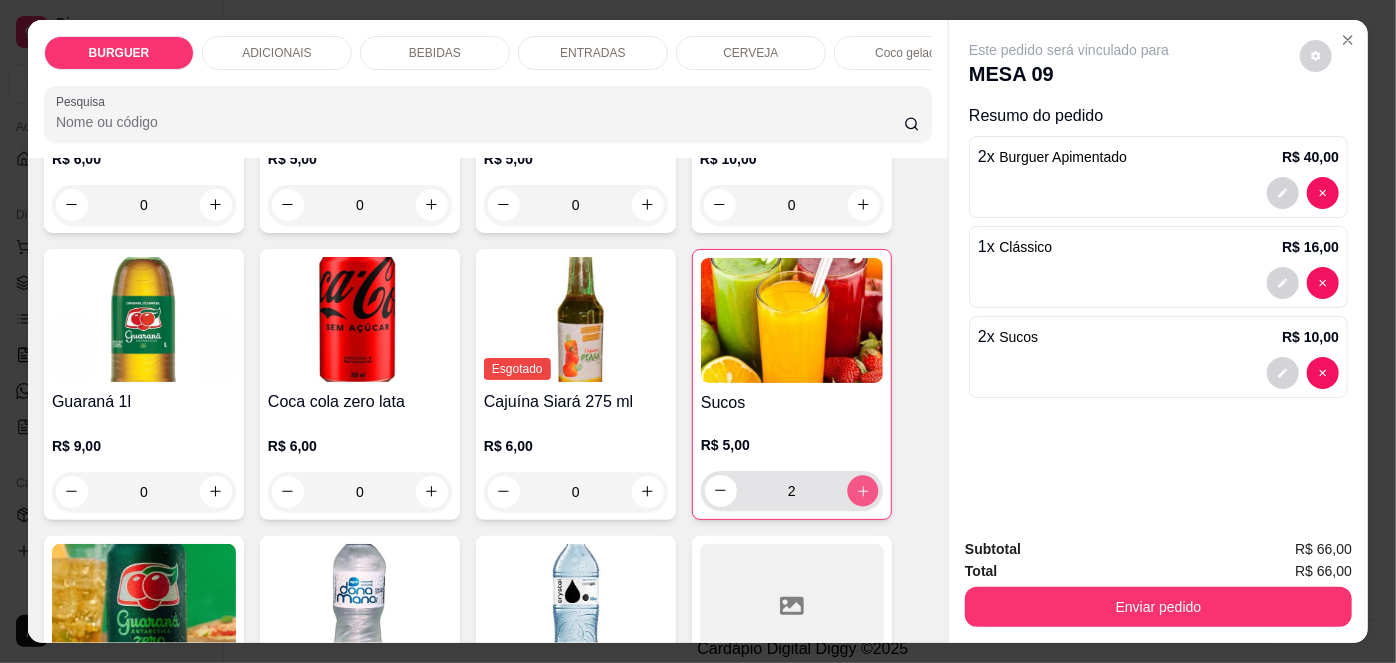 type on "3" 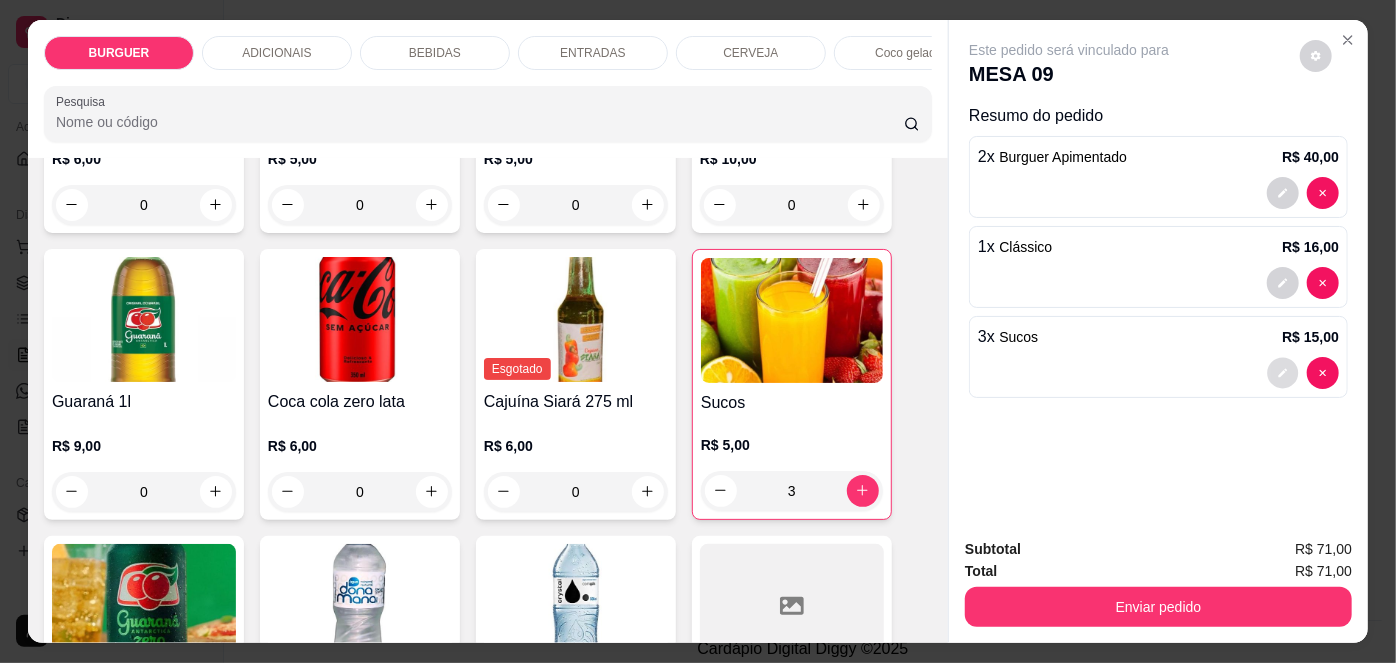 click 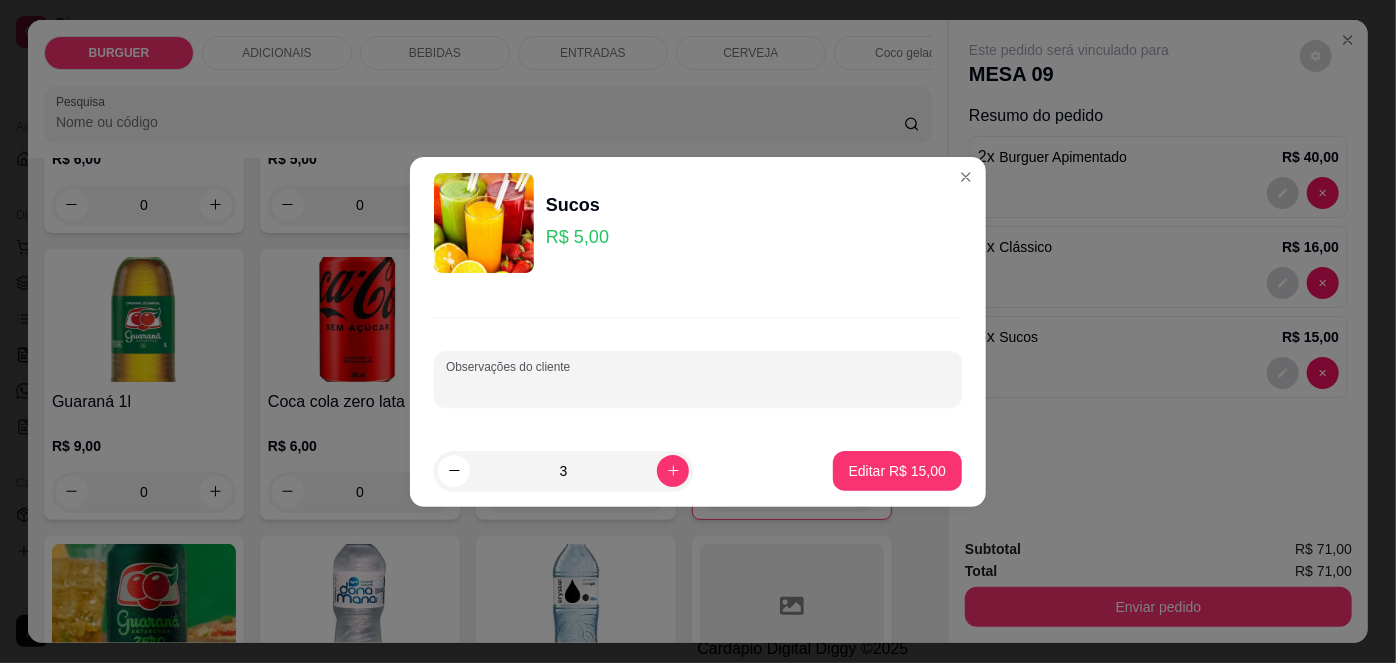 click on "Observações do cliente" at bounding box center (698, 387) 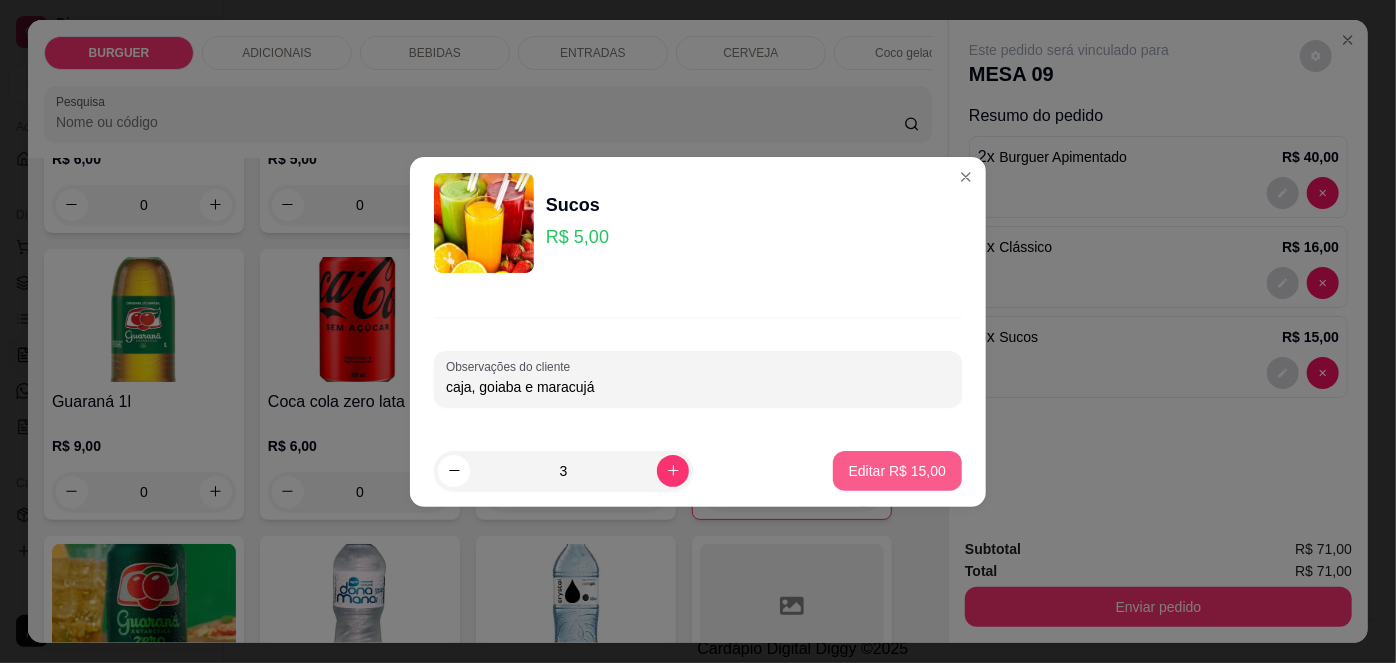 type on "caja, goiaba e maracujá" 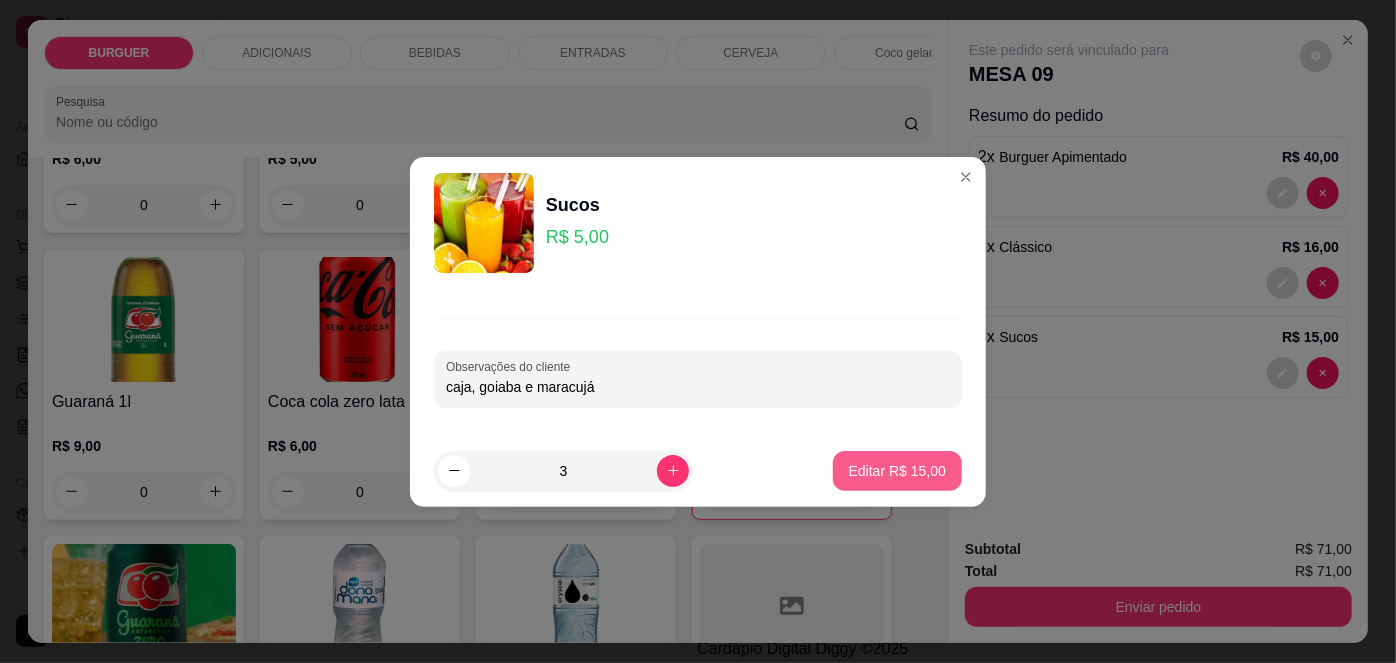 click on "Editar   R$ 15,00" at bounding box center [897, 471] 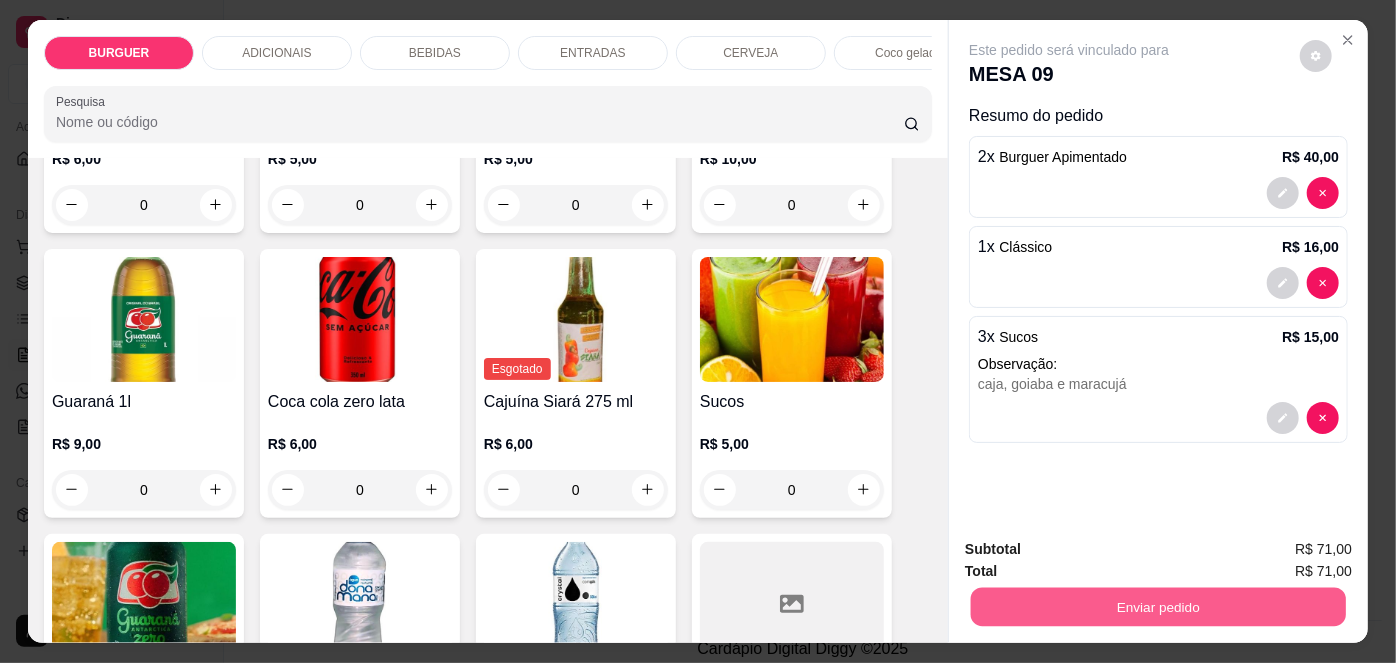 click on "Enviar pedido" at bounding box center (1158, 607) 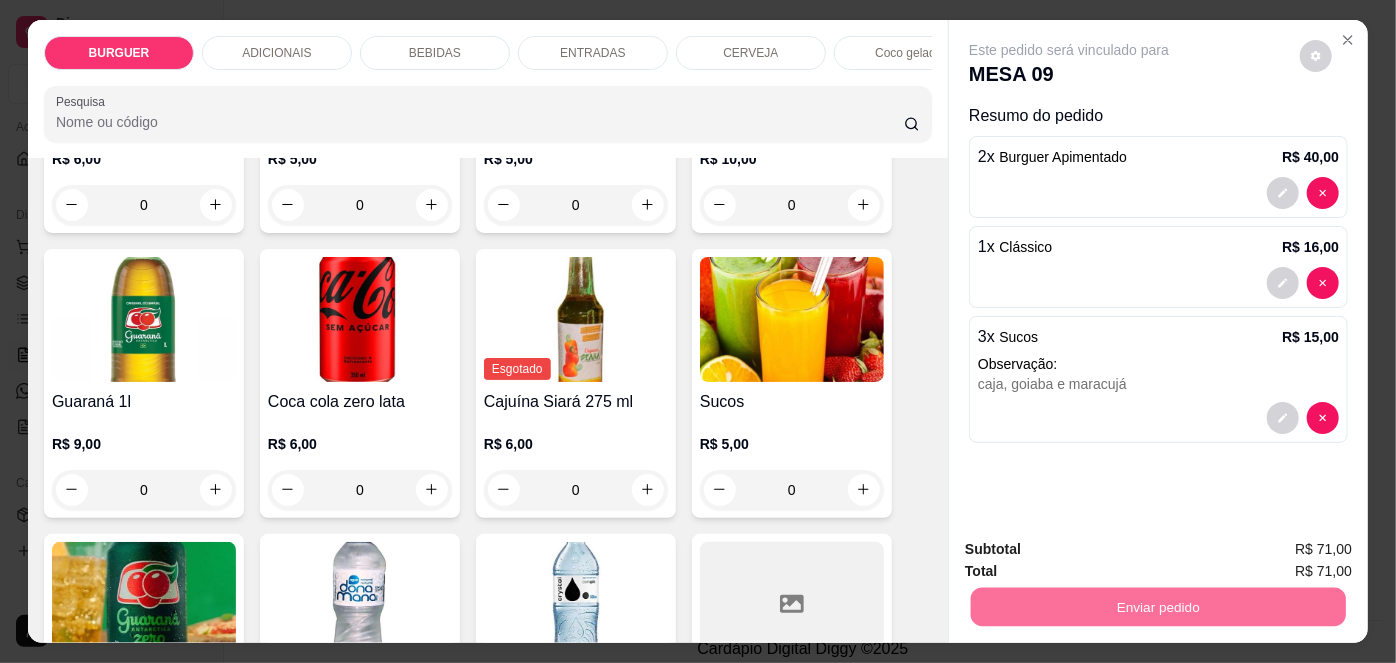 click on "Não registrar e enviar pedido" at bounding box center [1093, 551] 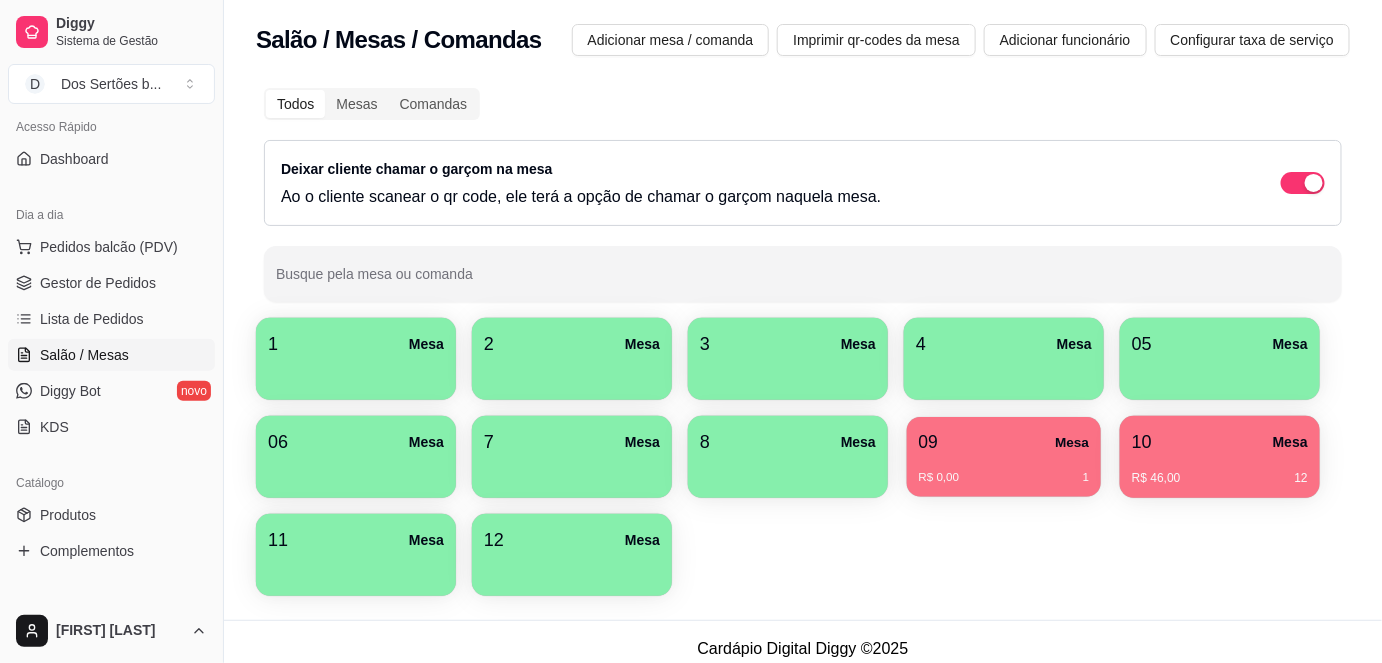click on "09 Mesa" at bounding box center [1004, 442] 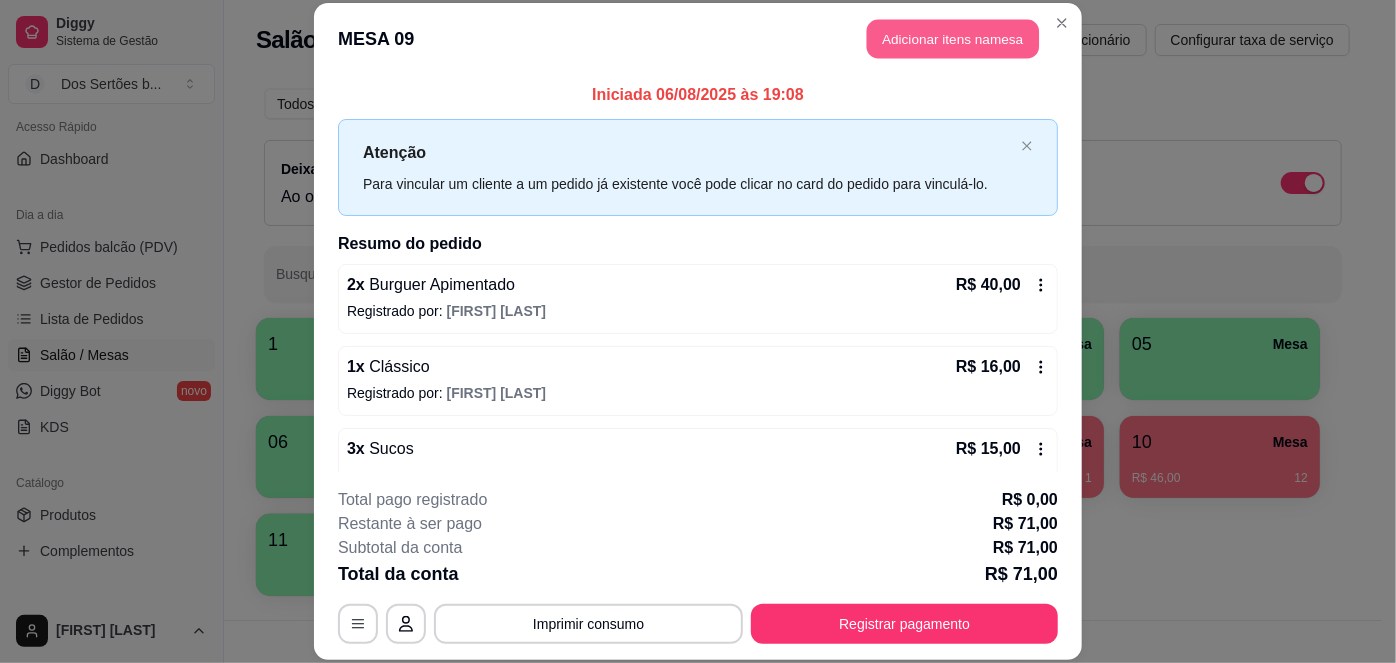 click on "Adicionar itens na  mesa" at bounding box center [953, 39] 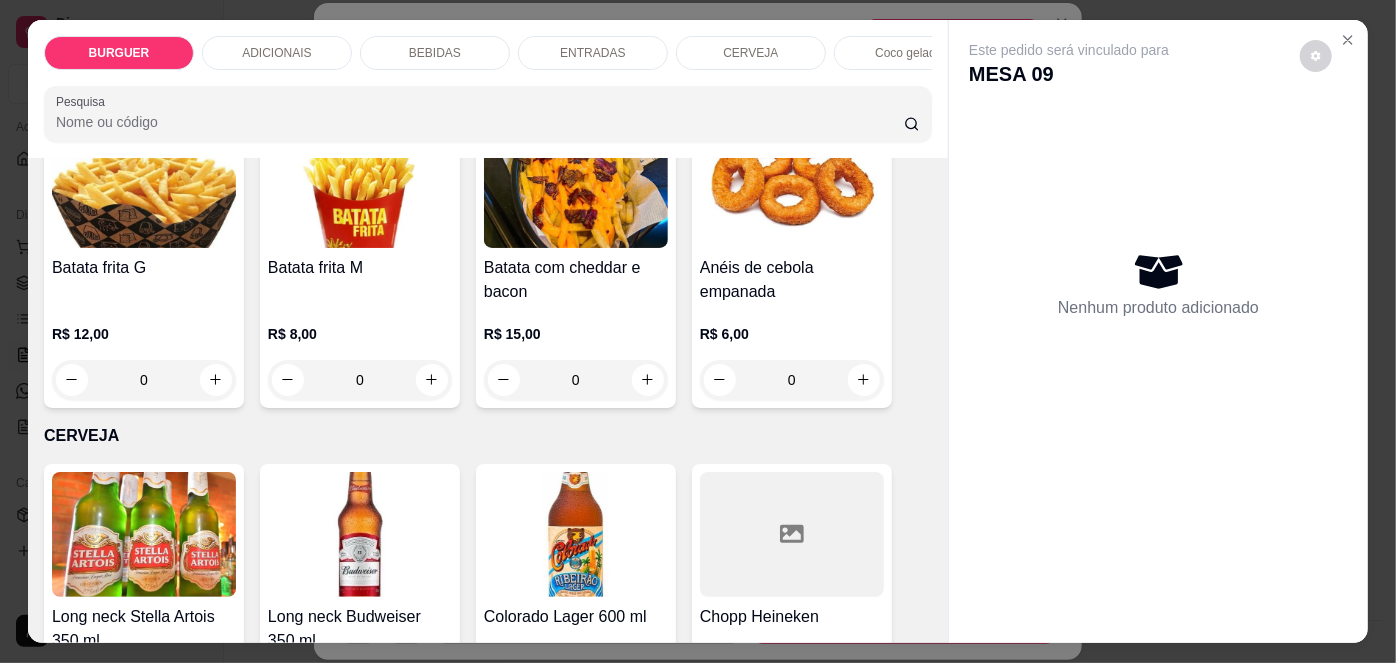 scroll, scrollTop: 2633, scrollLeft: 0, axis: vertical 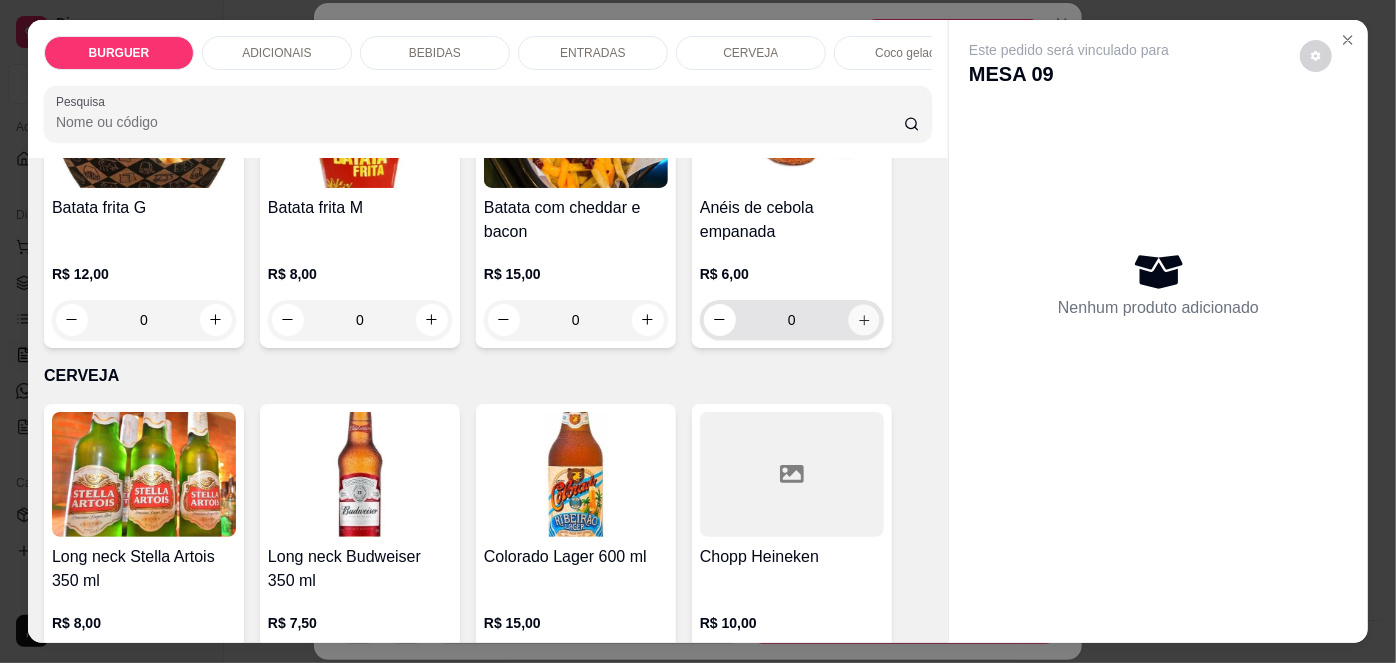 click 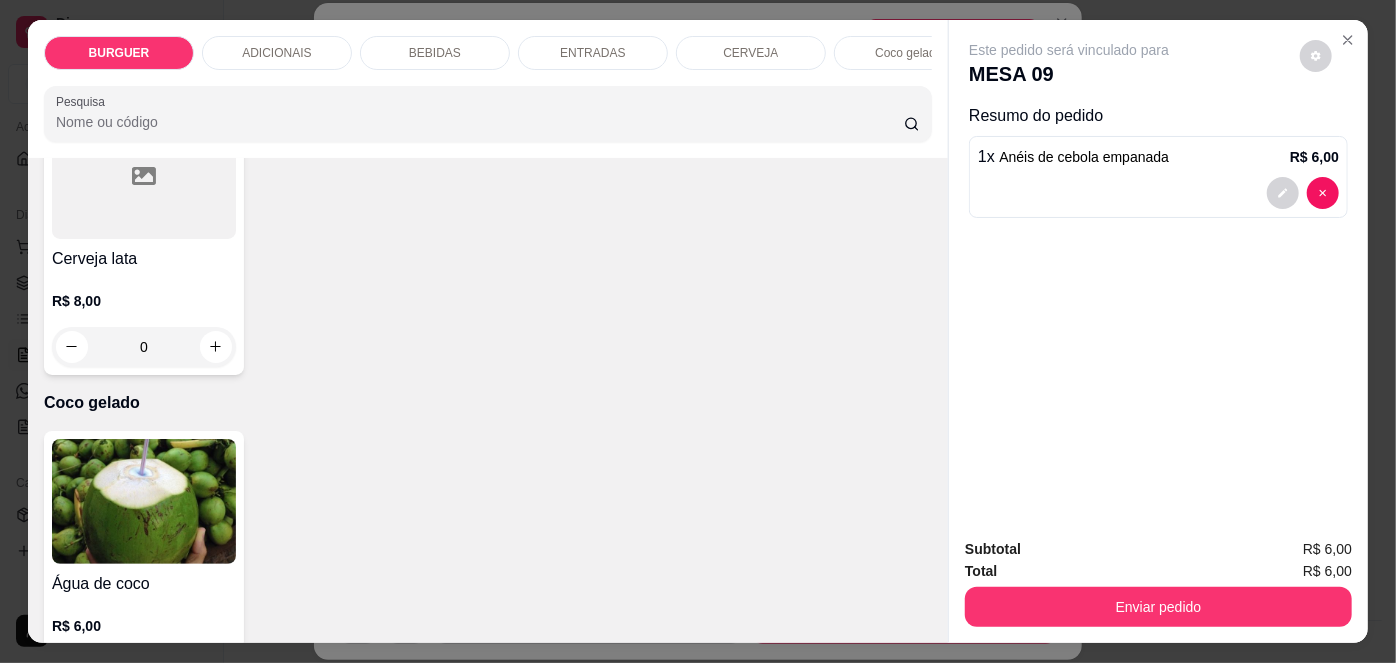 scroll, scrollTop: 3651, scrollLeft: 0, axis: vertical 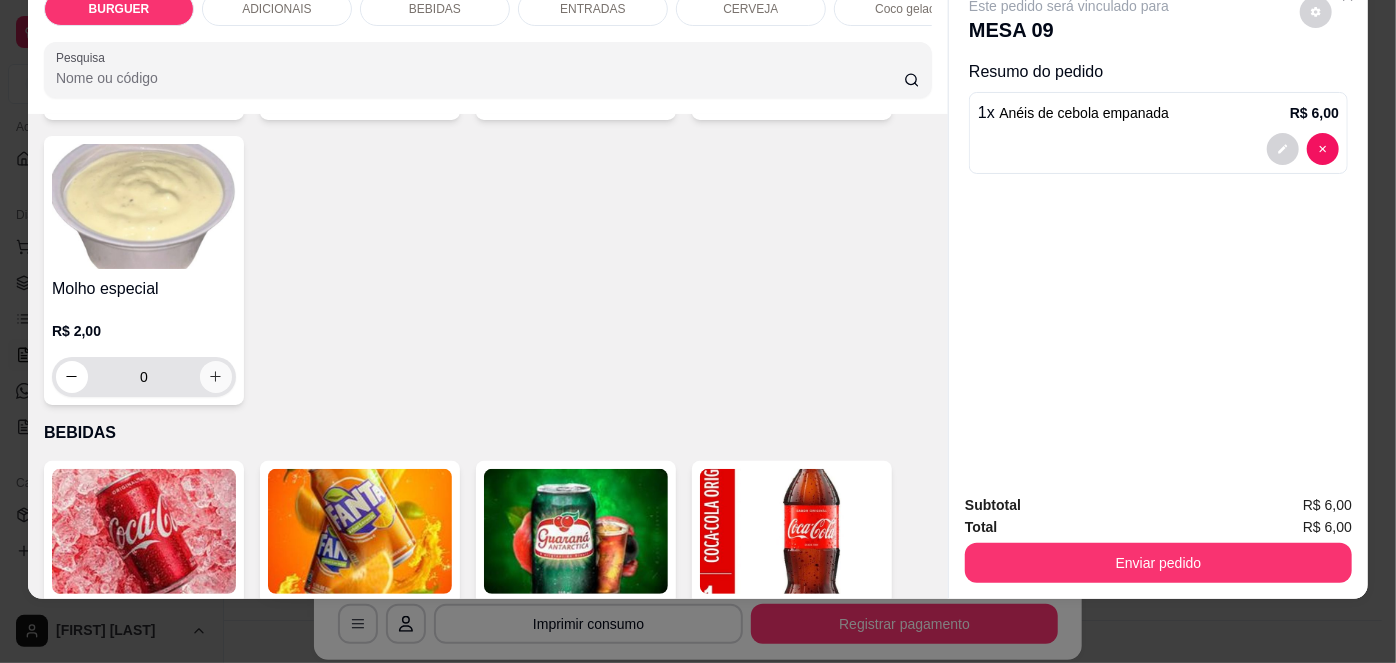 click 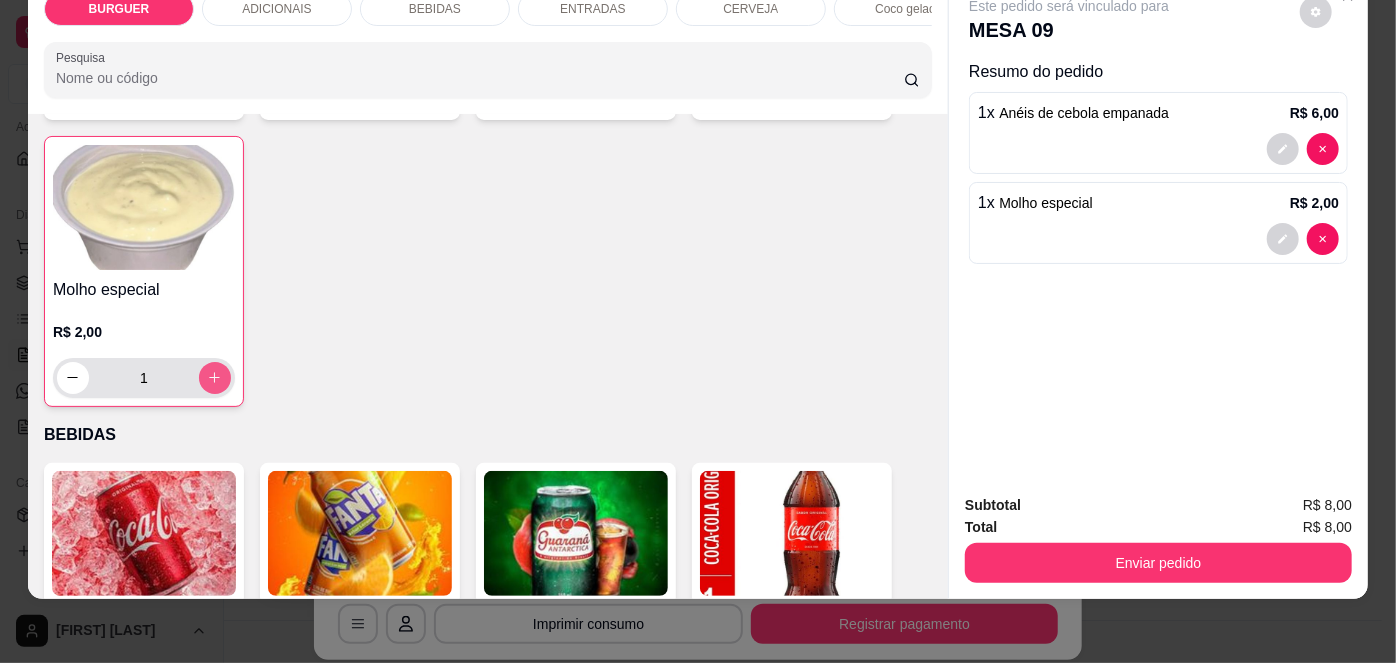 type on "1" 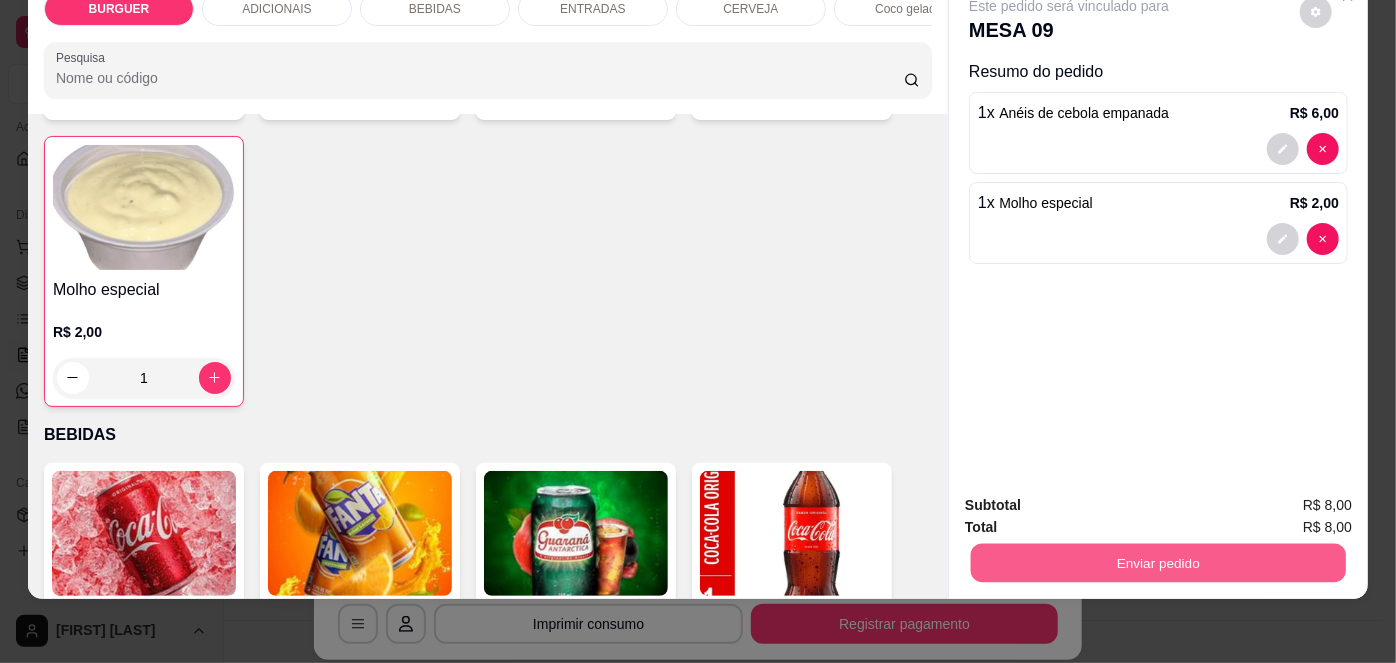 click on "Enviar pedido" at bounding box center [1158, 563] 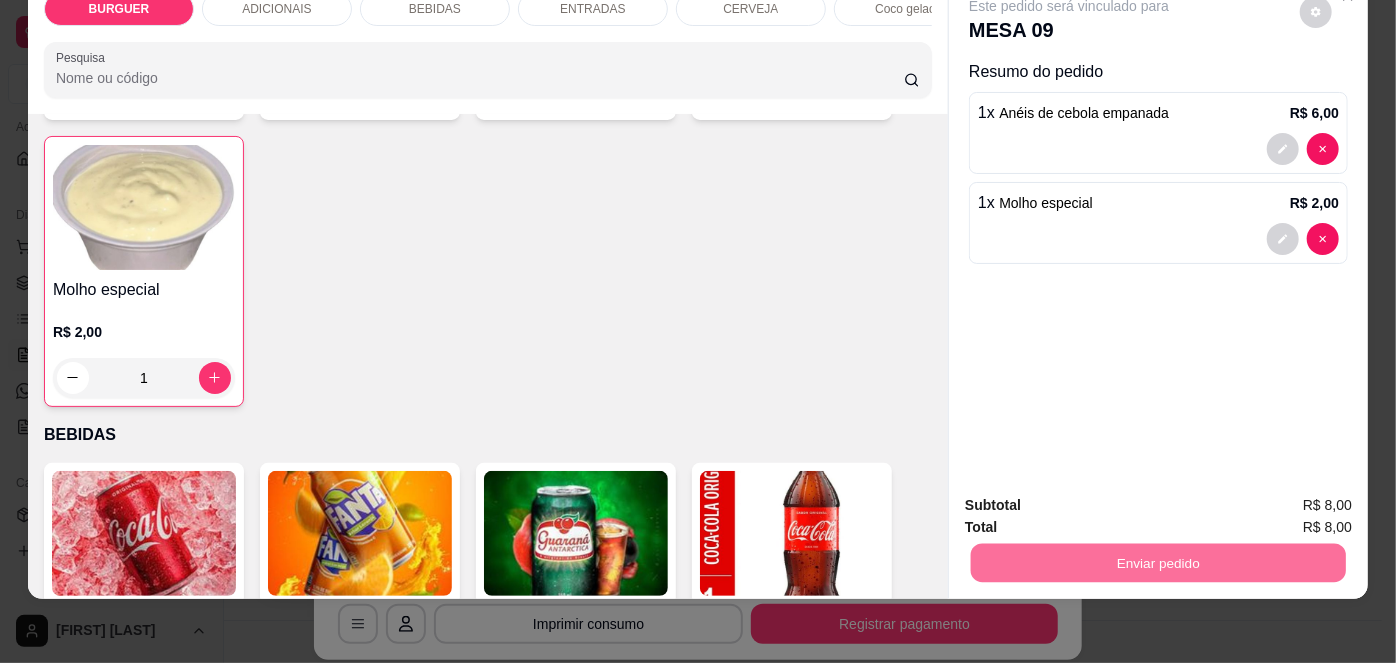 click on "Não registrar e enviar pedido" at bounding box center [1093, 500] 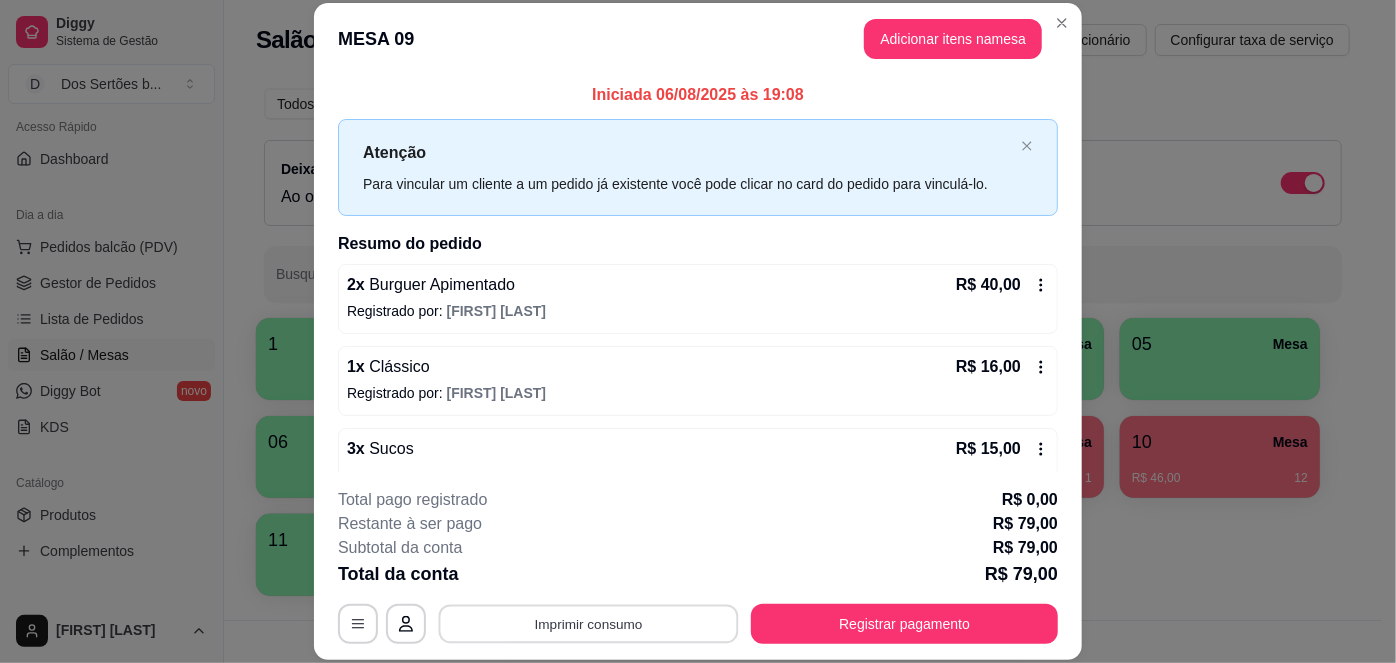 click on "Imprimir consumo" at bounding box center [589, 623] 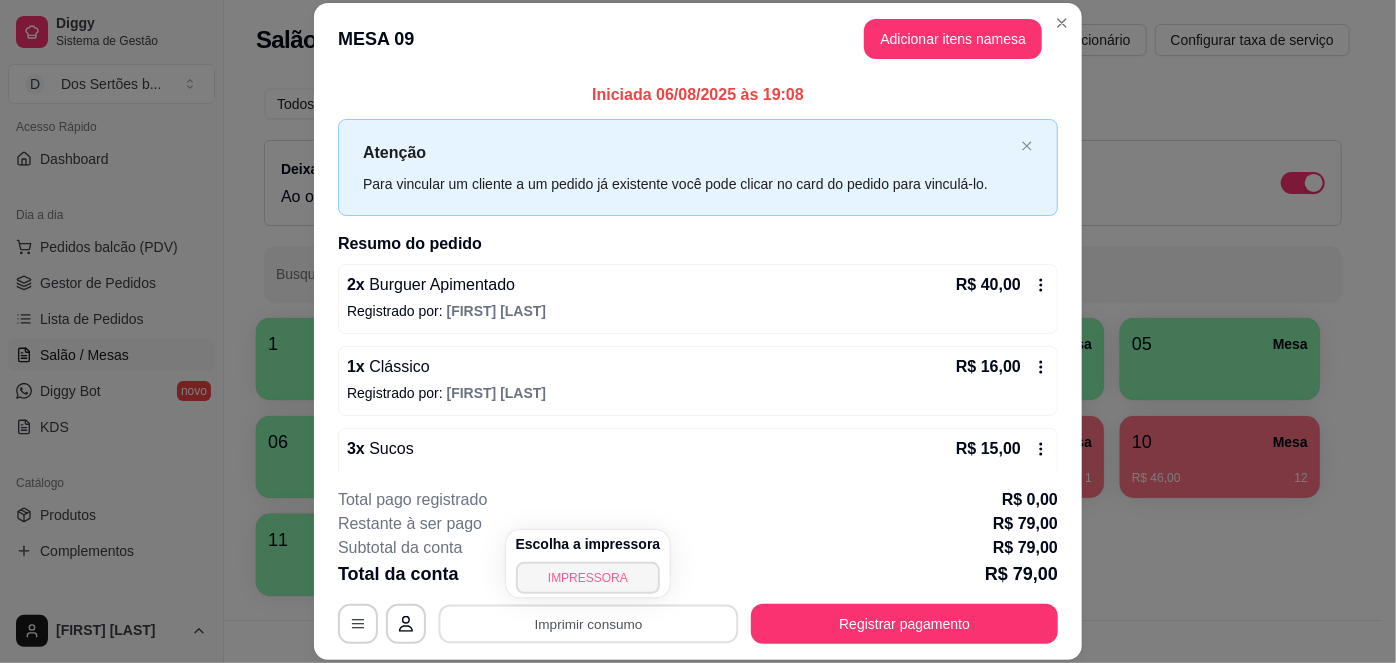 click on "IMPRESSORA" at bounding box center (588, 578) 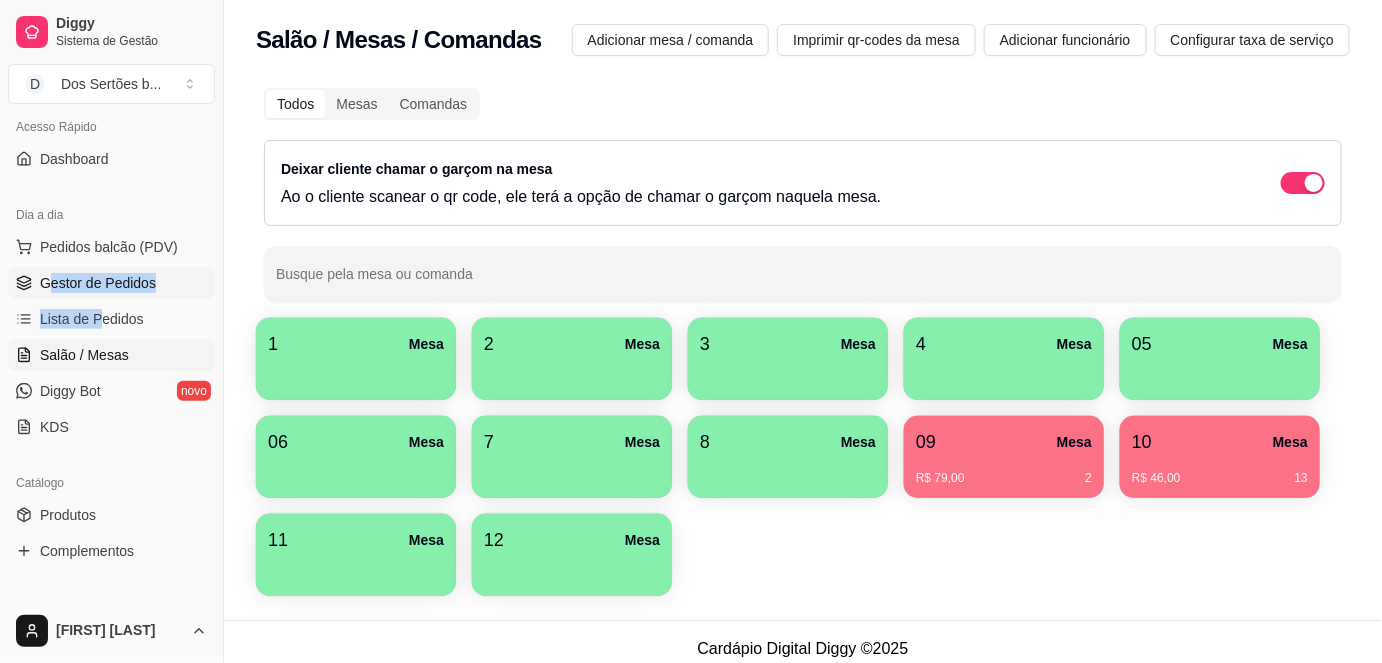 drag, startPoint x: 97, startPoint y: 299, endPoint x: 50, endPoint y: 283, distance: 49.648766 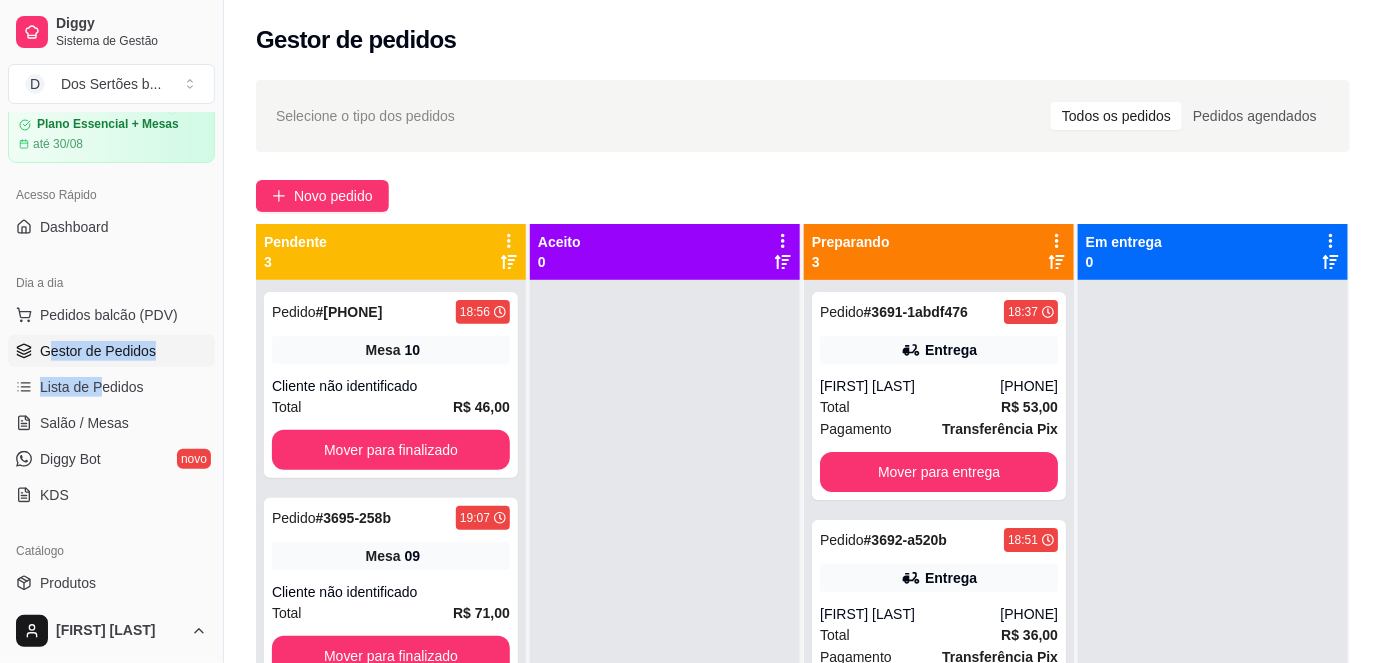 scroll, scrollTop: 56, scrollLeft: 0, axis: vertical 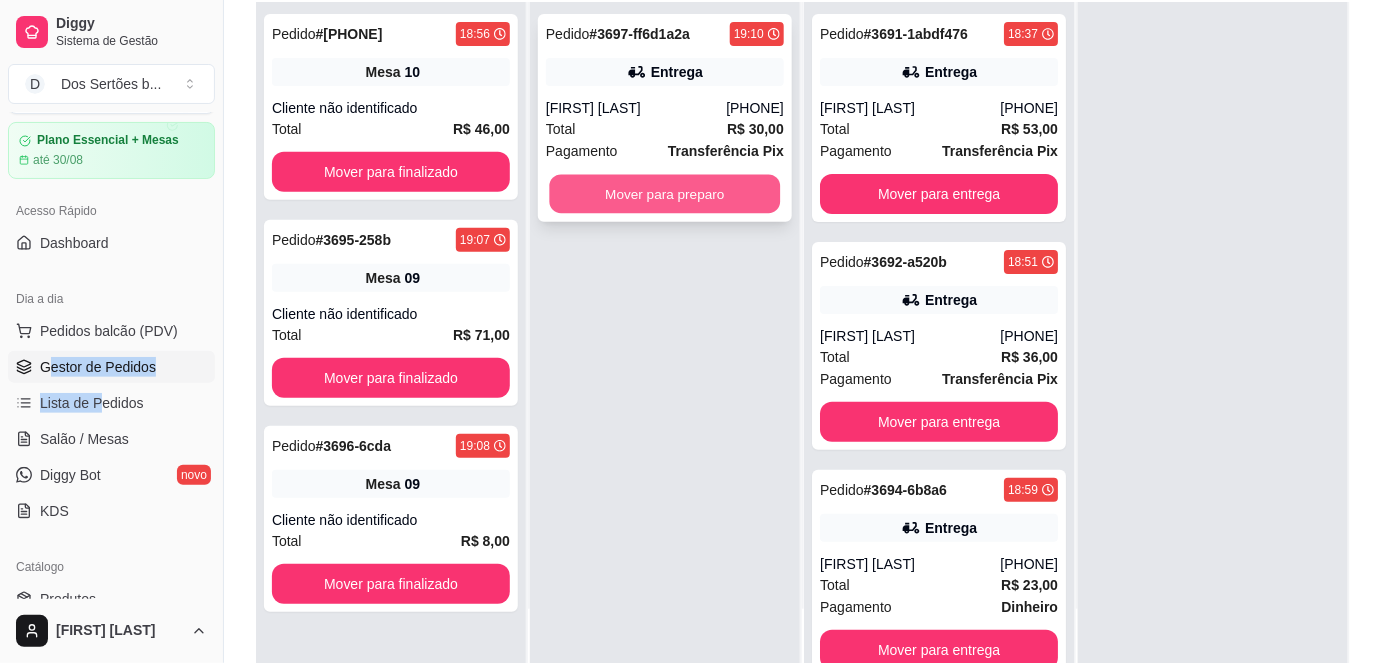 click on "Mover para preparo" at bounding box center [665, 194] 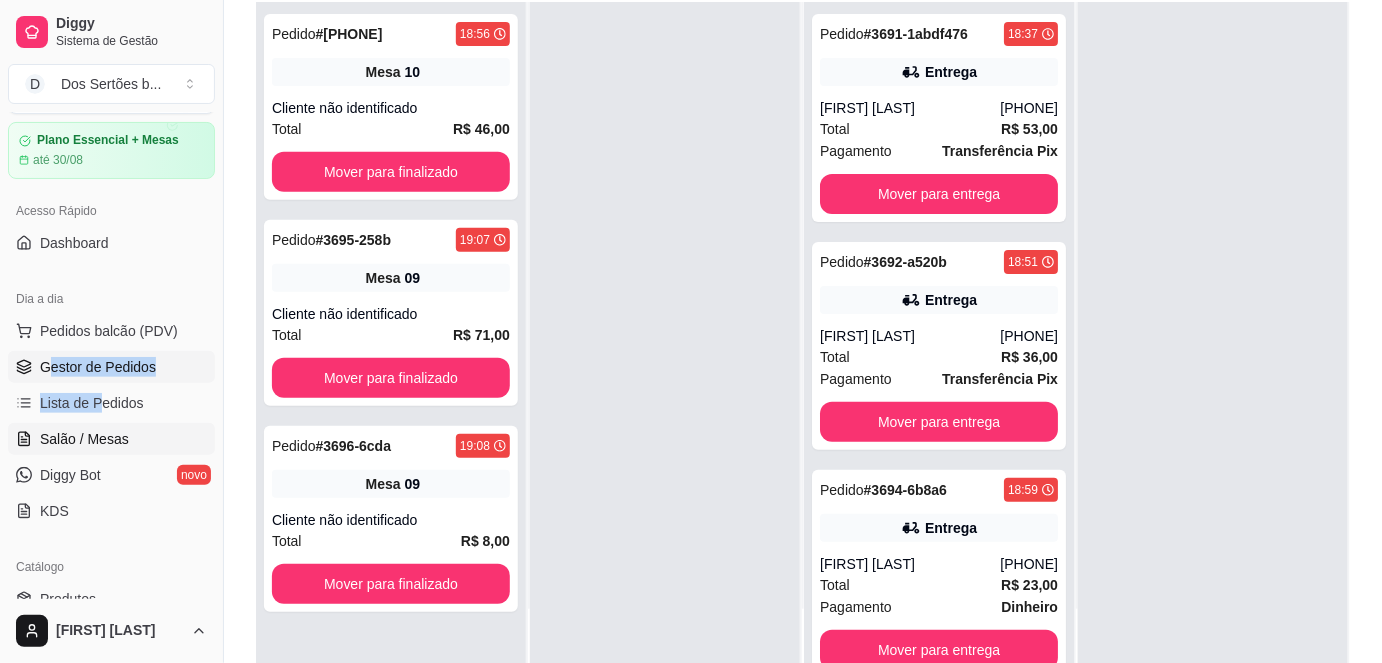 click on "Salão / Mesas" at bounding box center [84, 439] 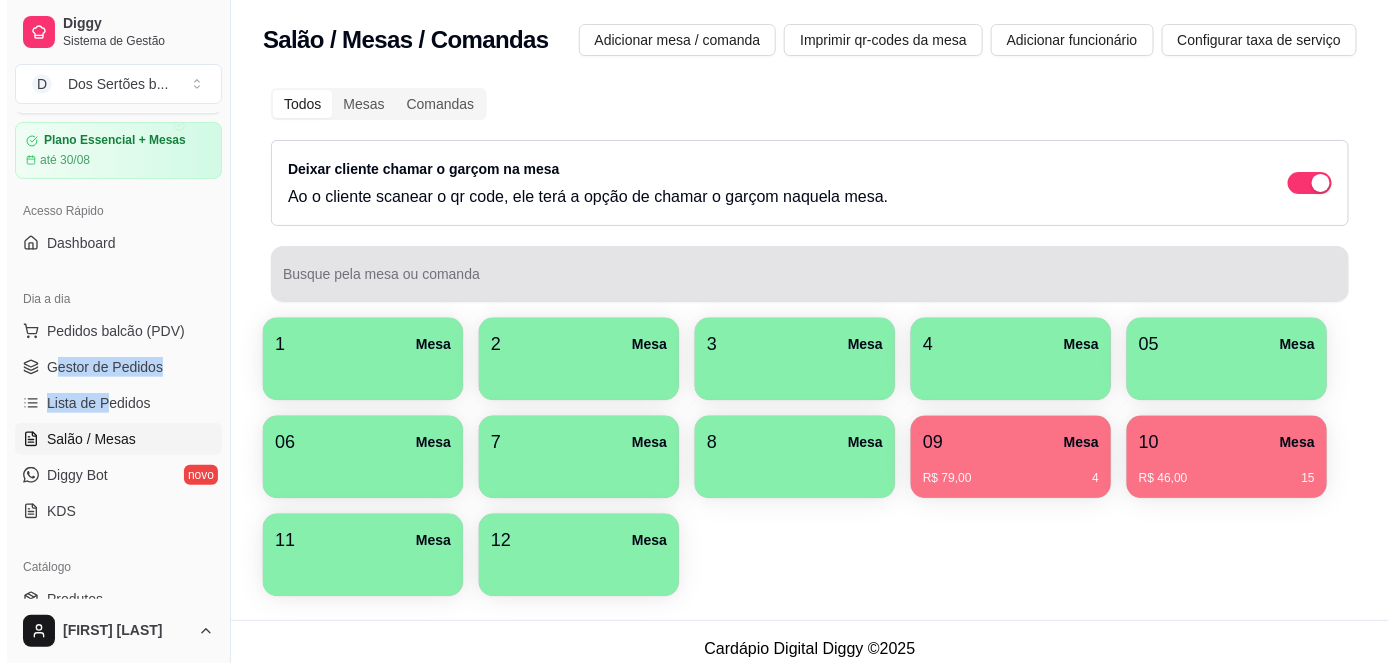 scroll, scrollTop: 13, scrollLeft: 0, axis: vertical 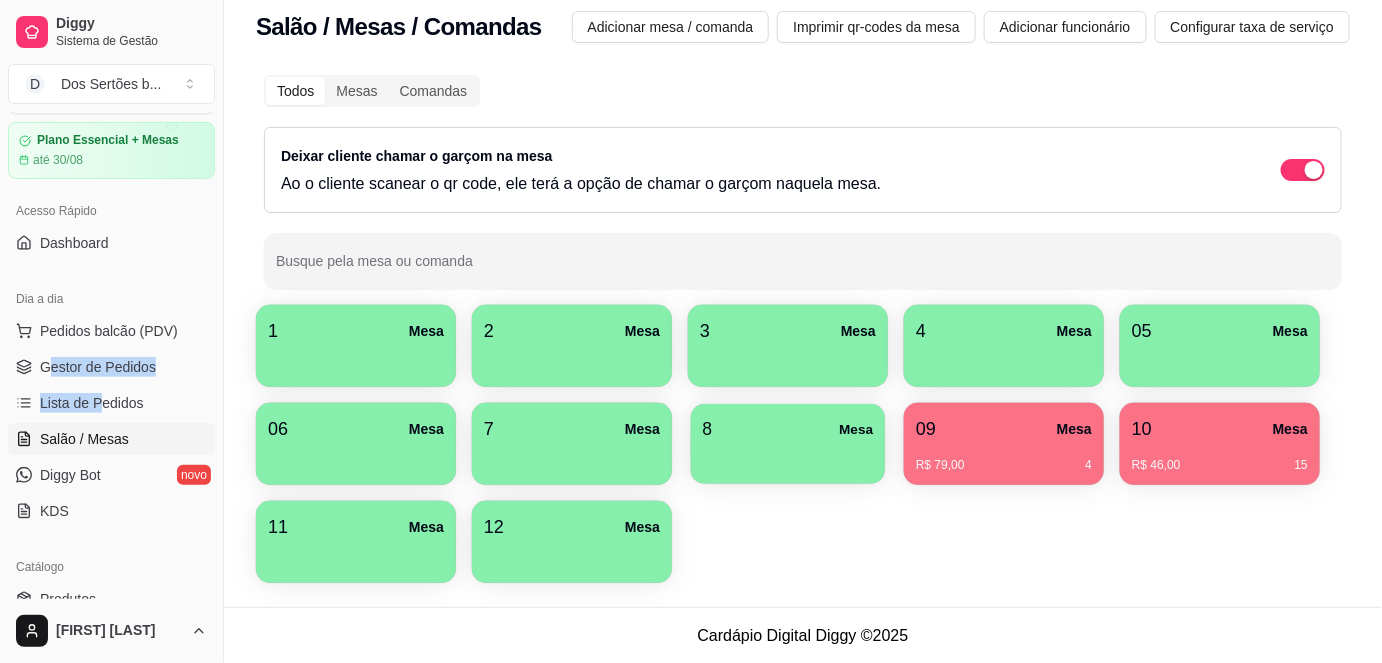 click on "8 Mesa" at bounding box center [788, 429] 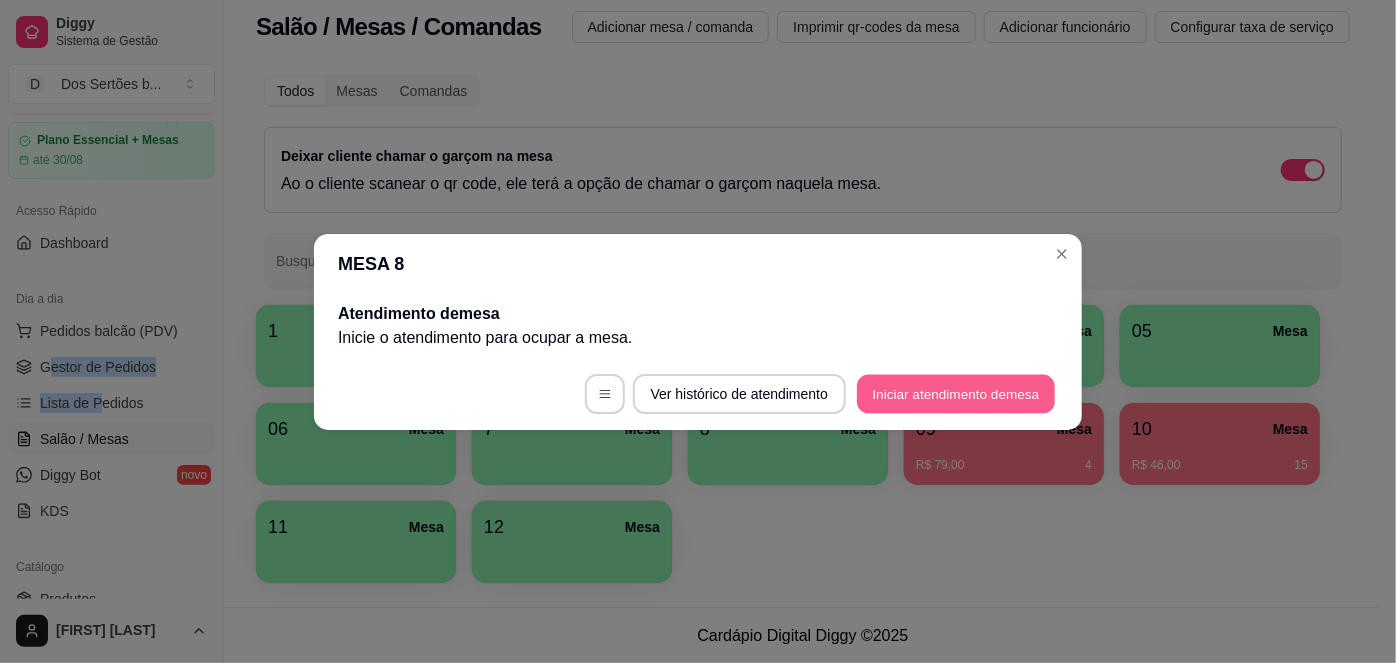 click on "Iniciar atendimento de  mesa" at bounding box center [956, 393] 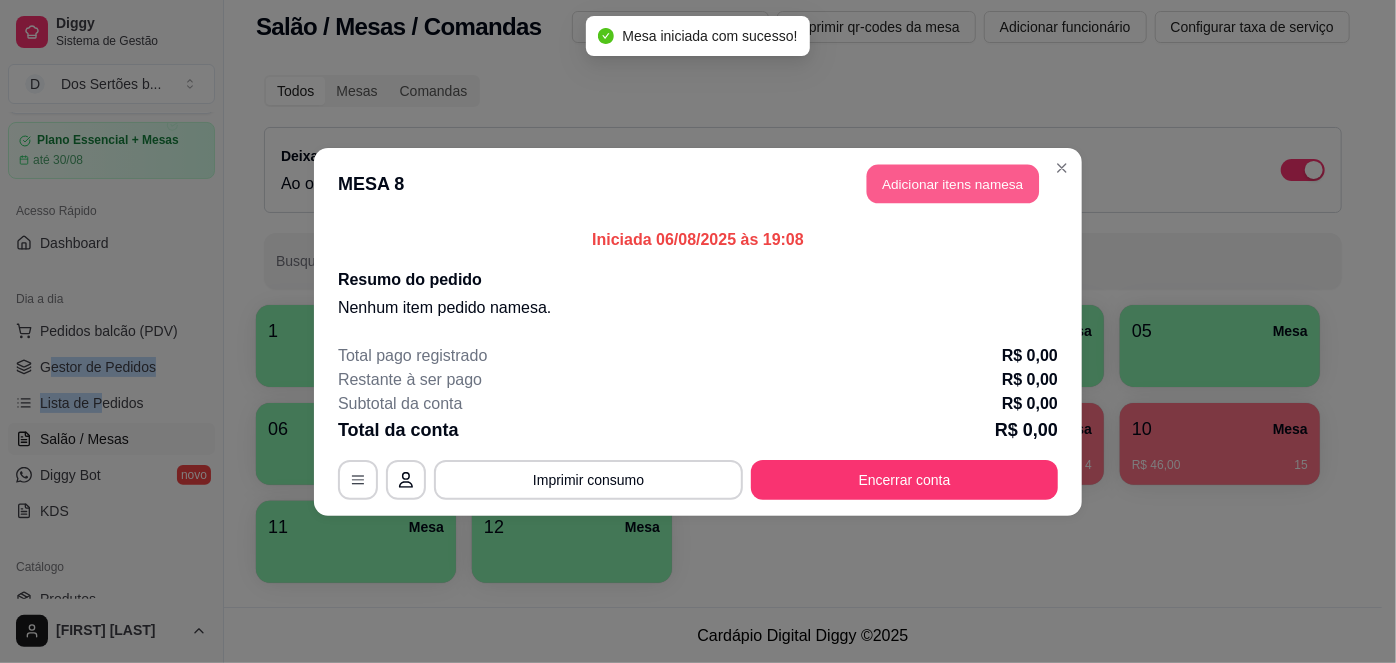 click on "Adicionar itens na  mesa" at bounding box center (953, 183) 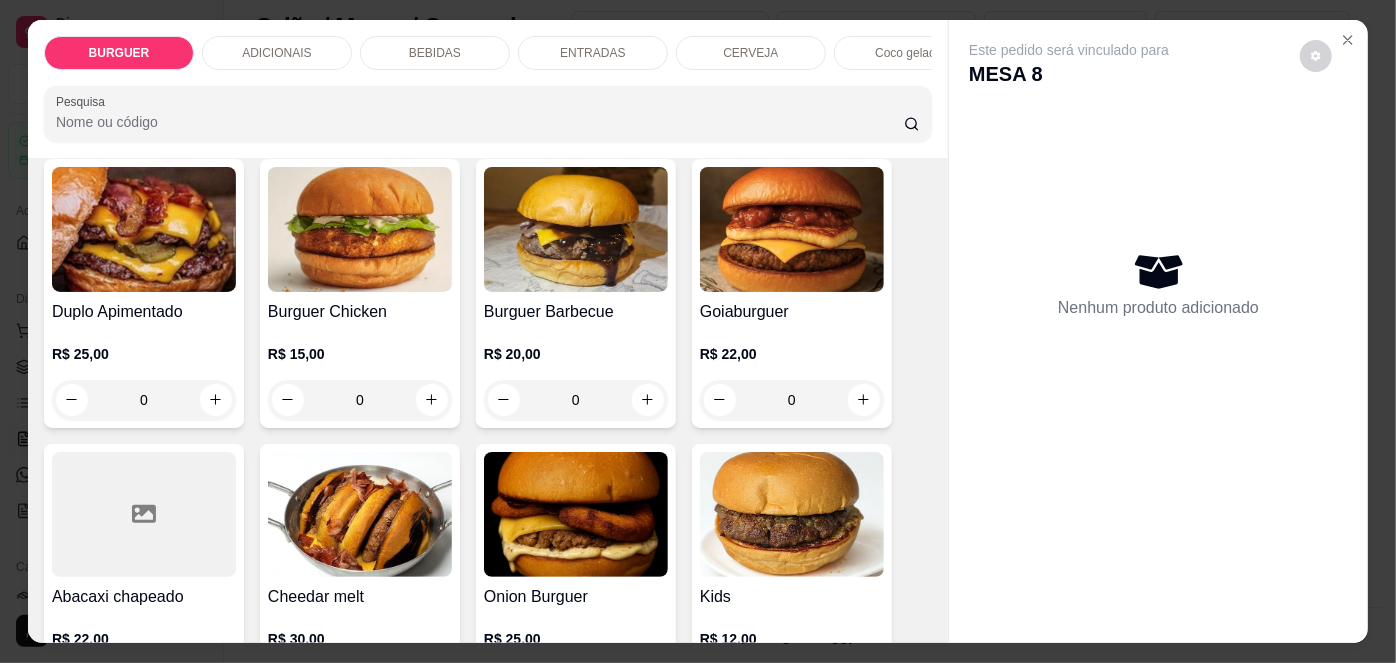 scroll, scrollTop: 428, scrollLeft: 0, axis: vertical 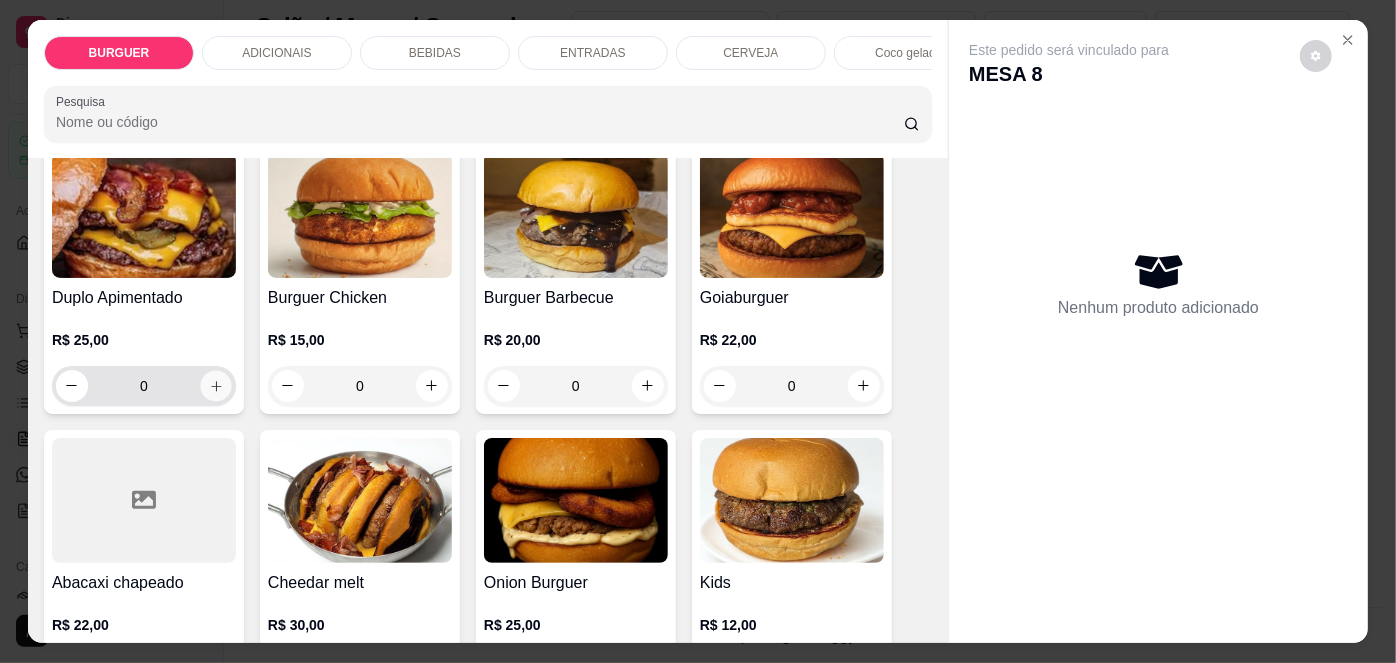 click at bounding box center [215, 385] 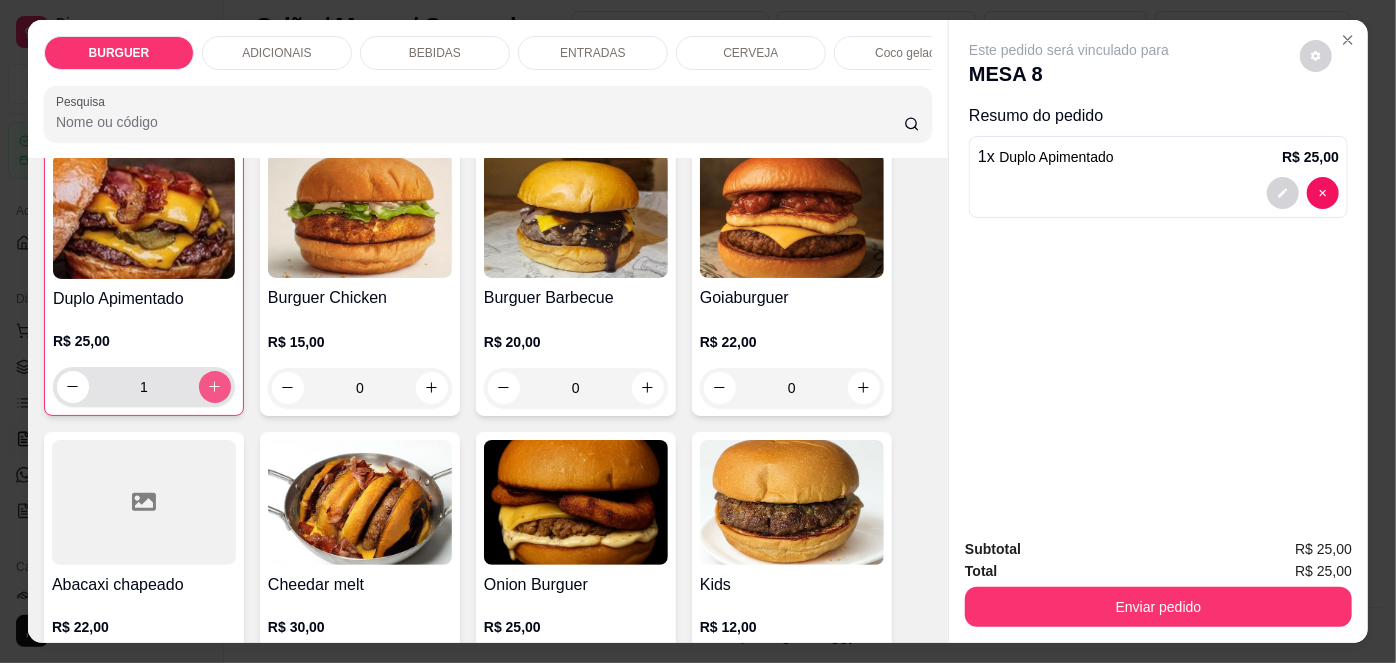 scroll, scrollTop: 429, scrollLeft: 0, axis: vertical 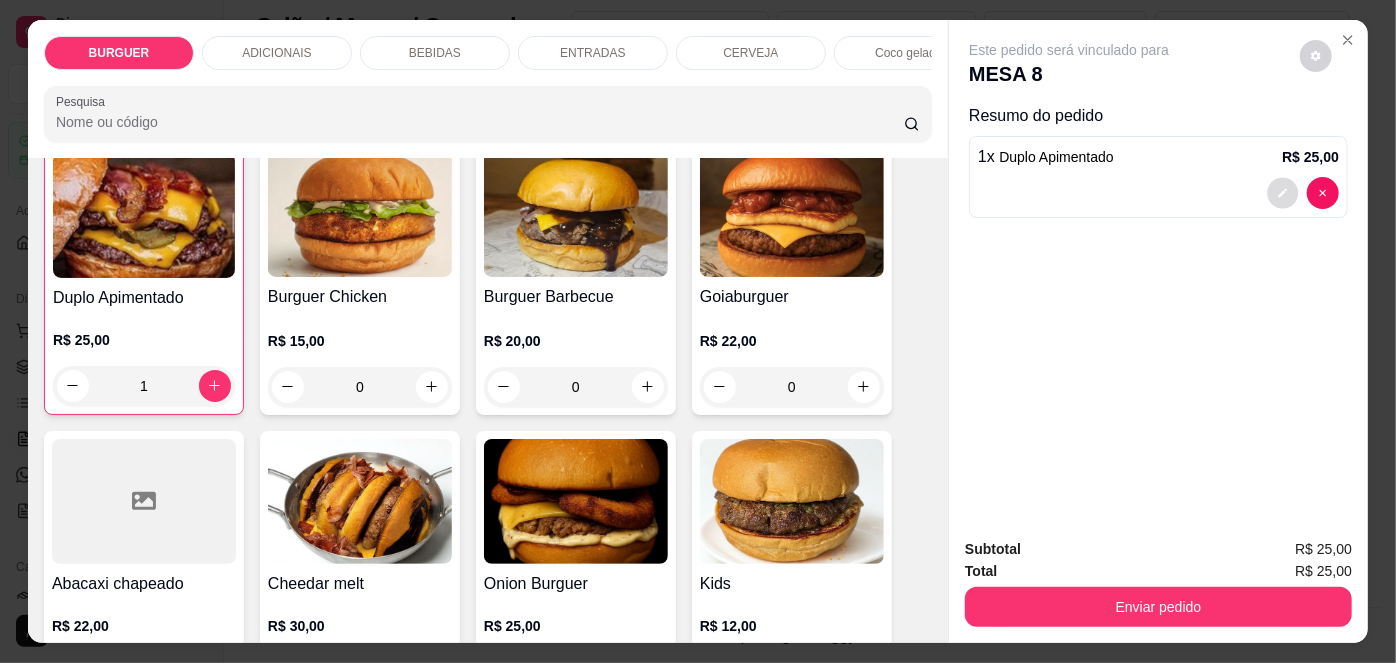 click 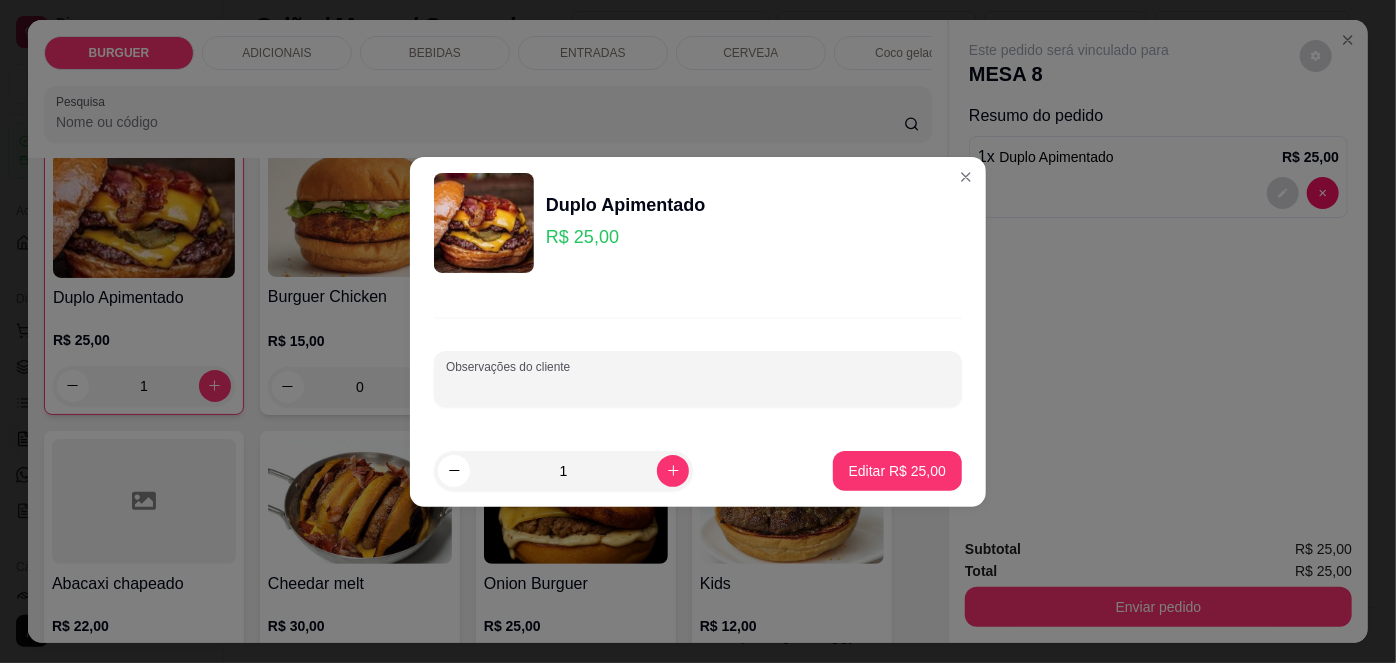 click on "Observações do cliente" at bounding box center (698, 387) 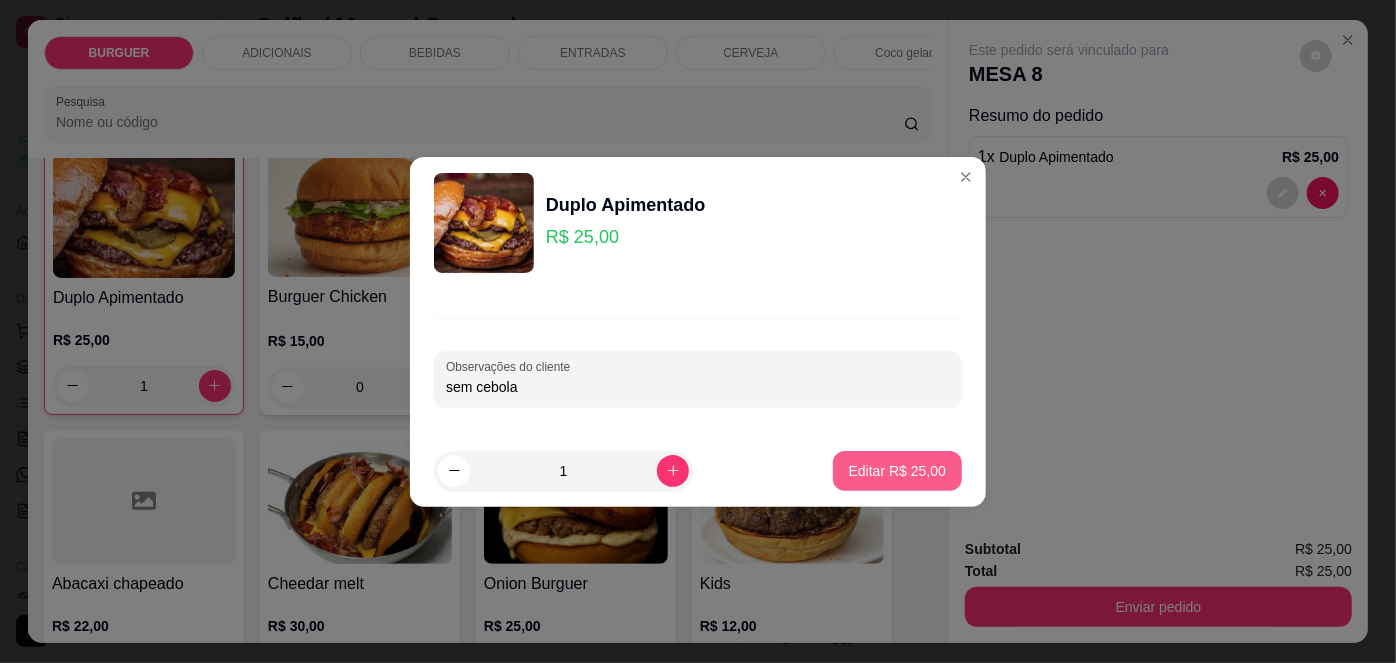 type on "sem cebola" 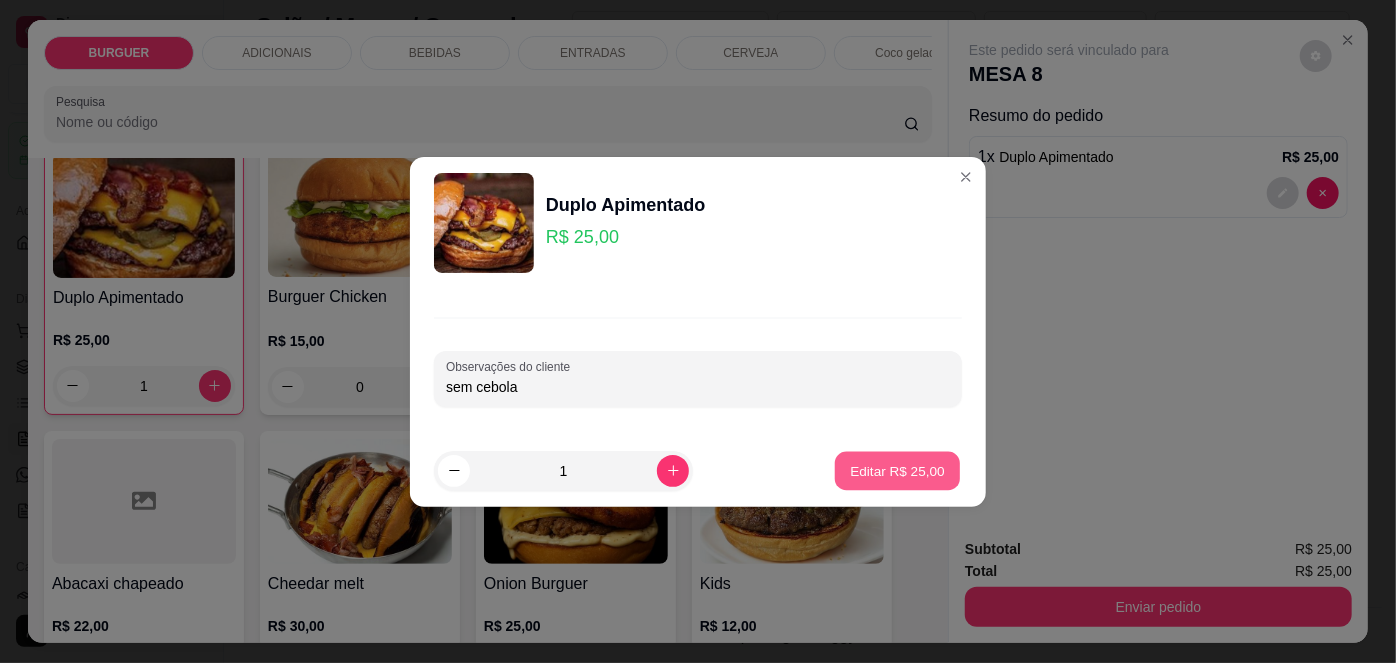 click on "Editar   R$ 25,00" at bounding box center [897, 470] 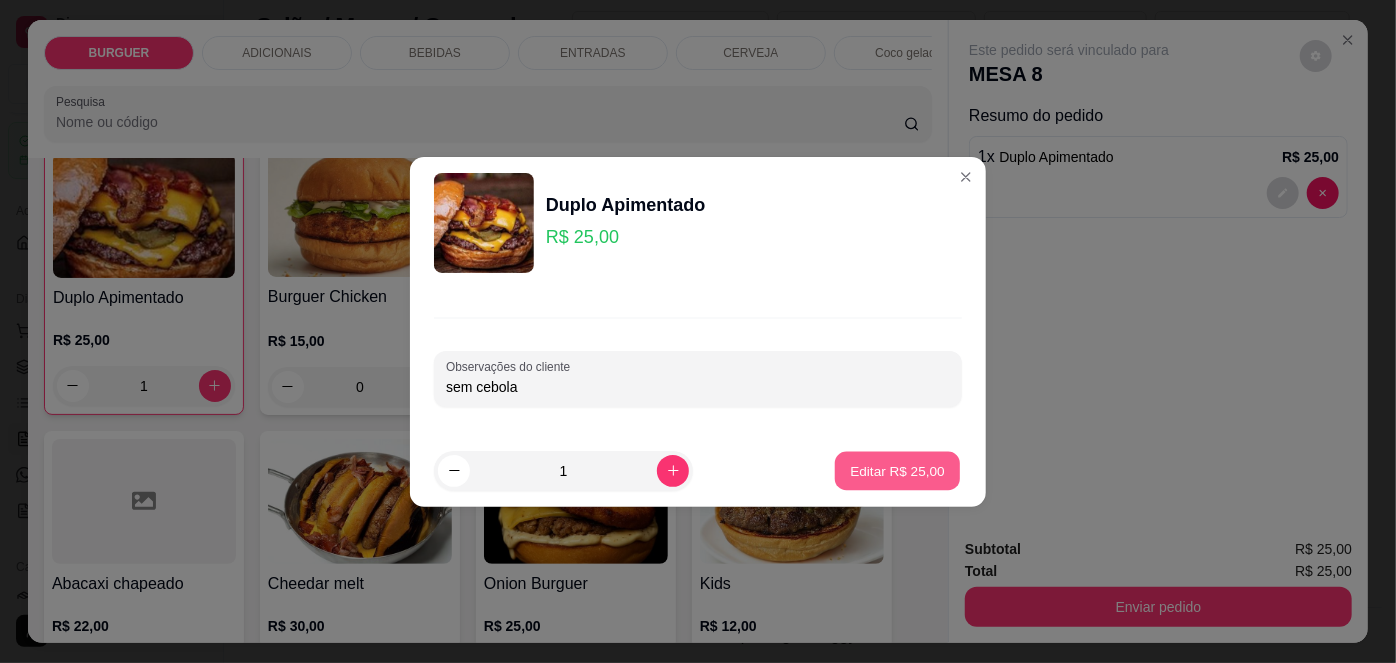 type on "0" 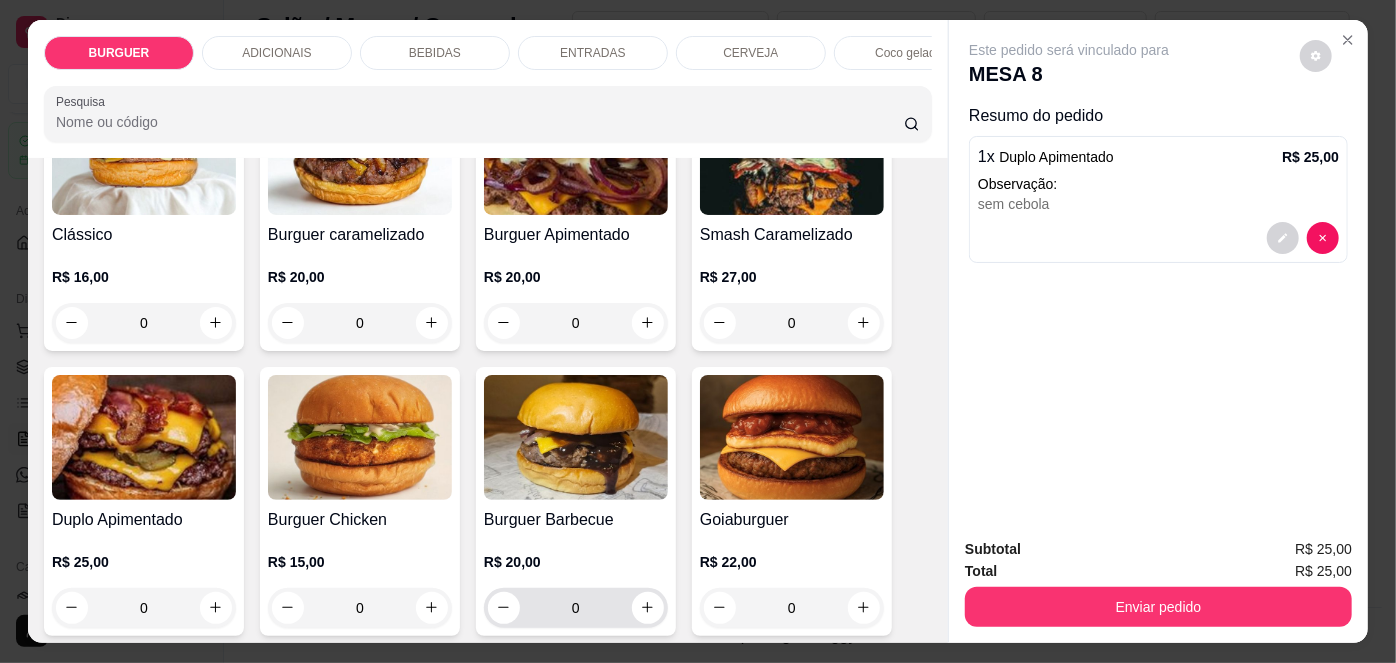 scroll, scrollTop: 202, scrollLeft: 0, axis: vertical 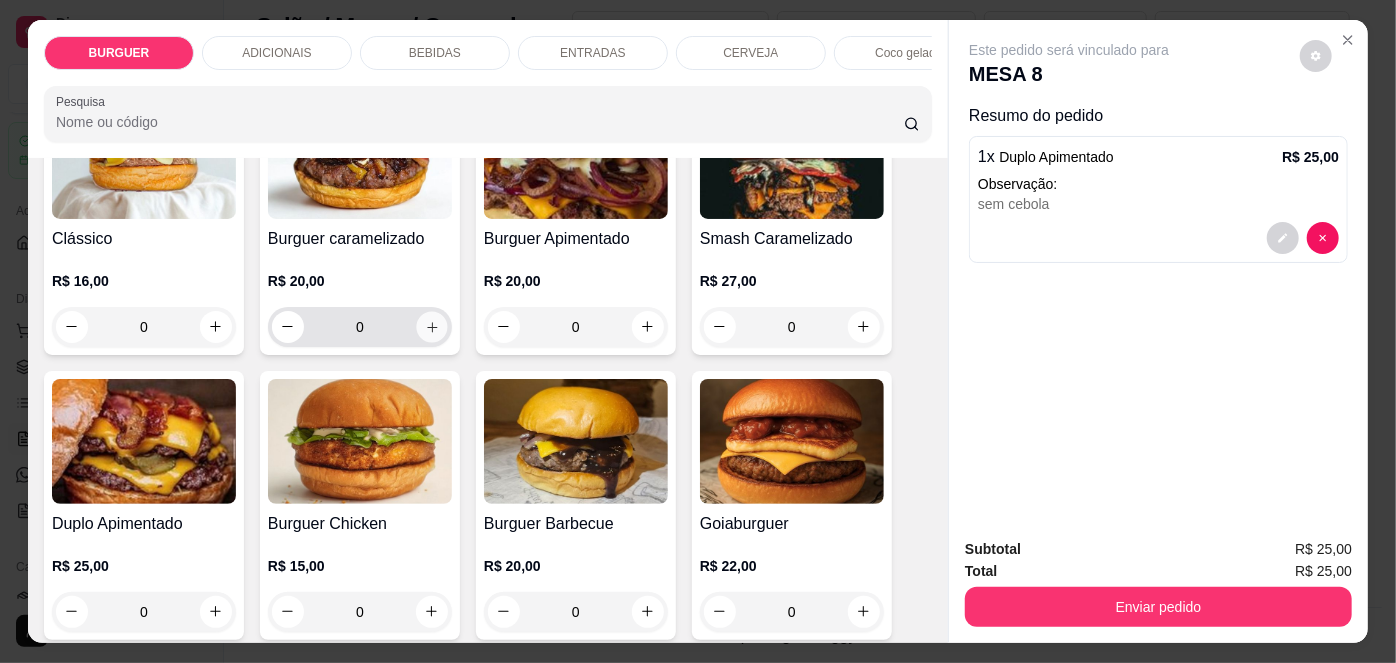 click 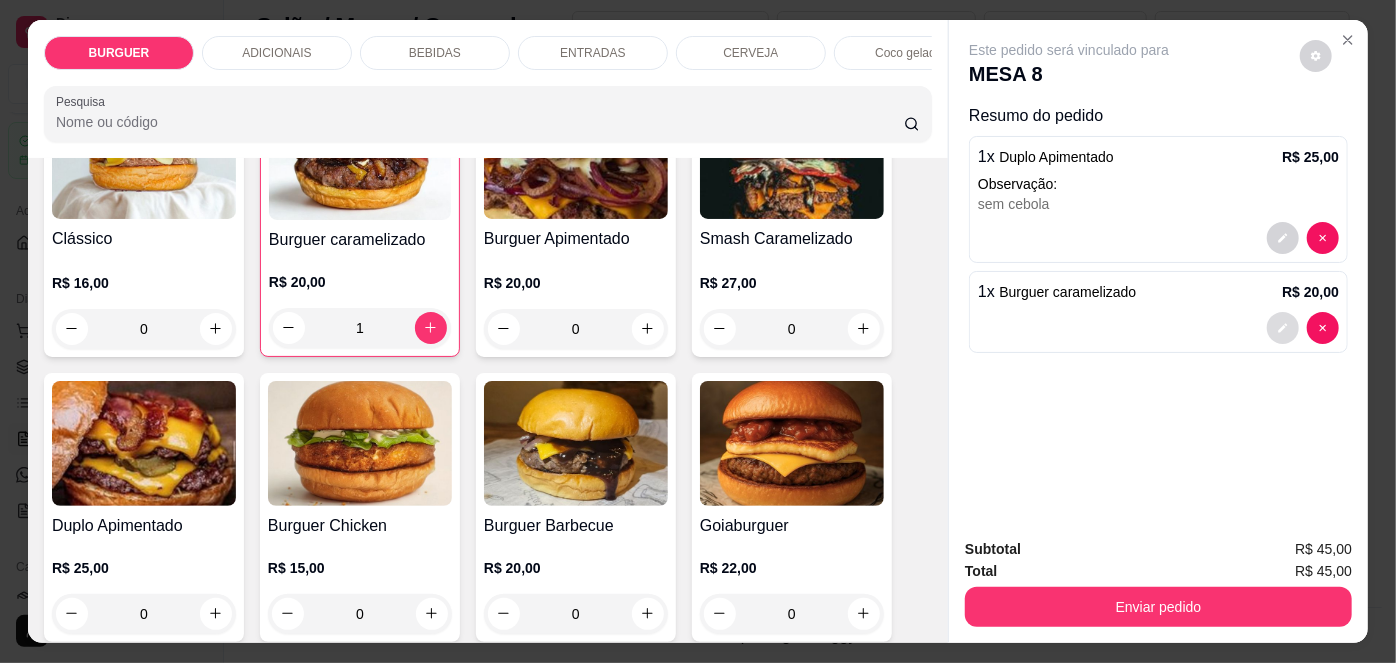 click 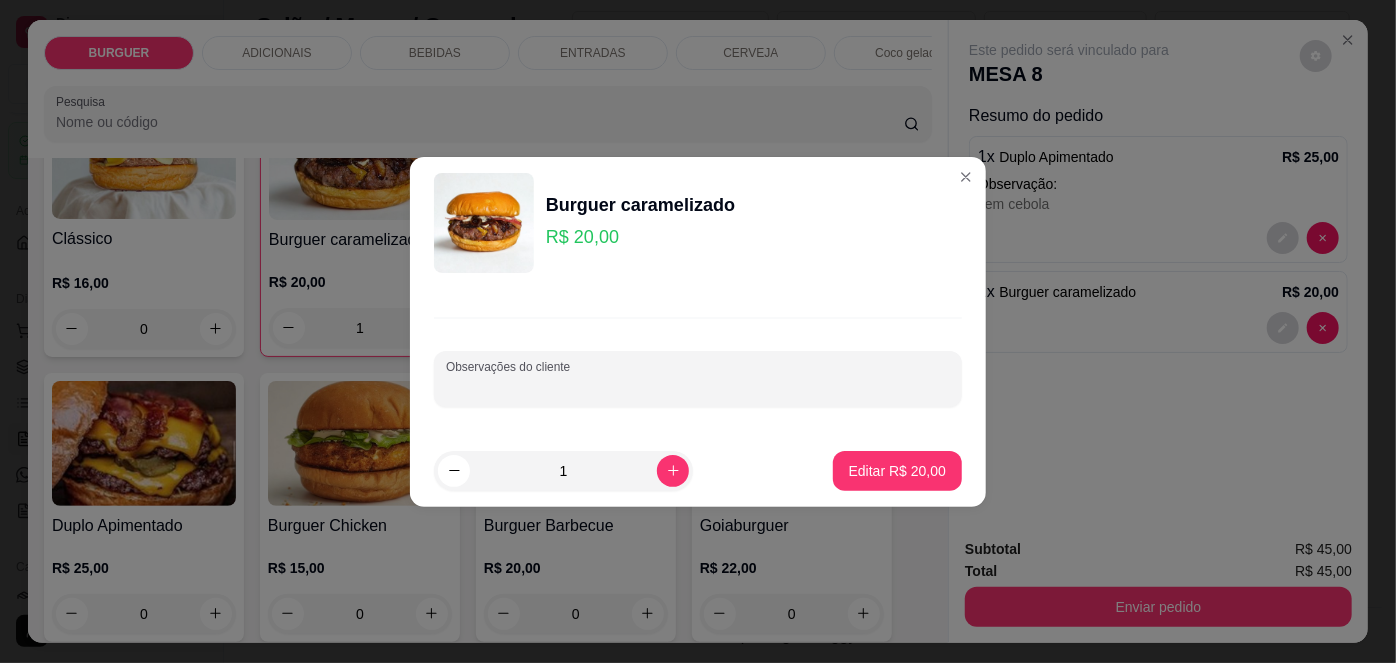 click on "Observações do cliente" at bounding box center [698, 387] 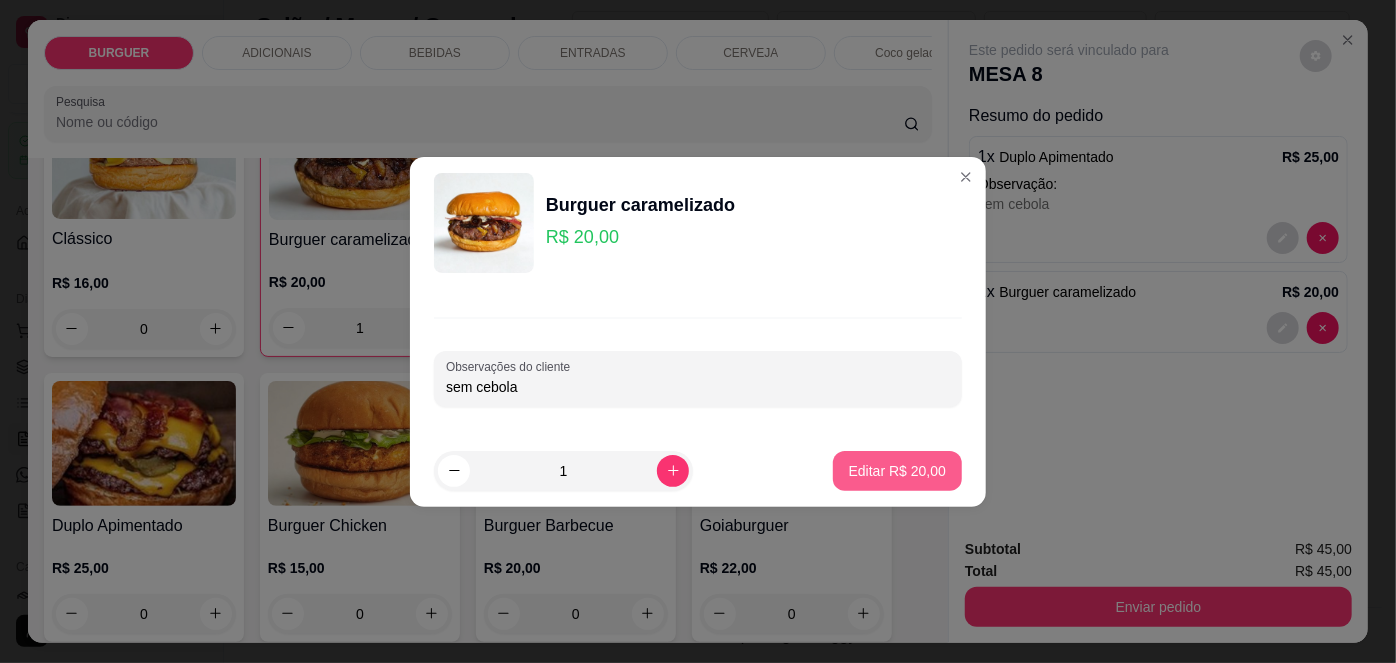 type on "sem cebola" 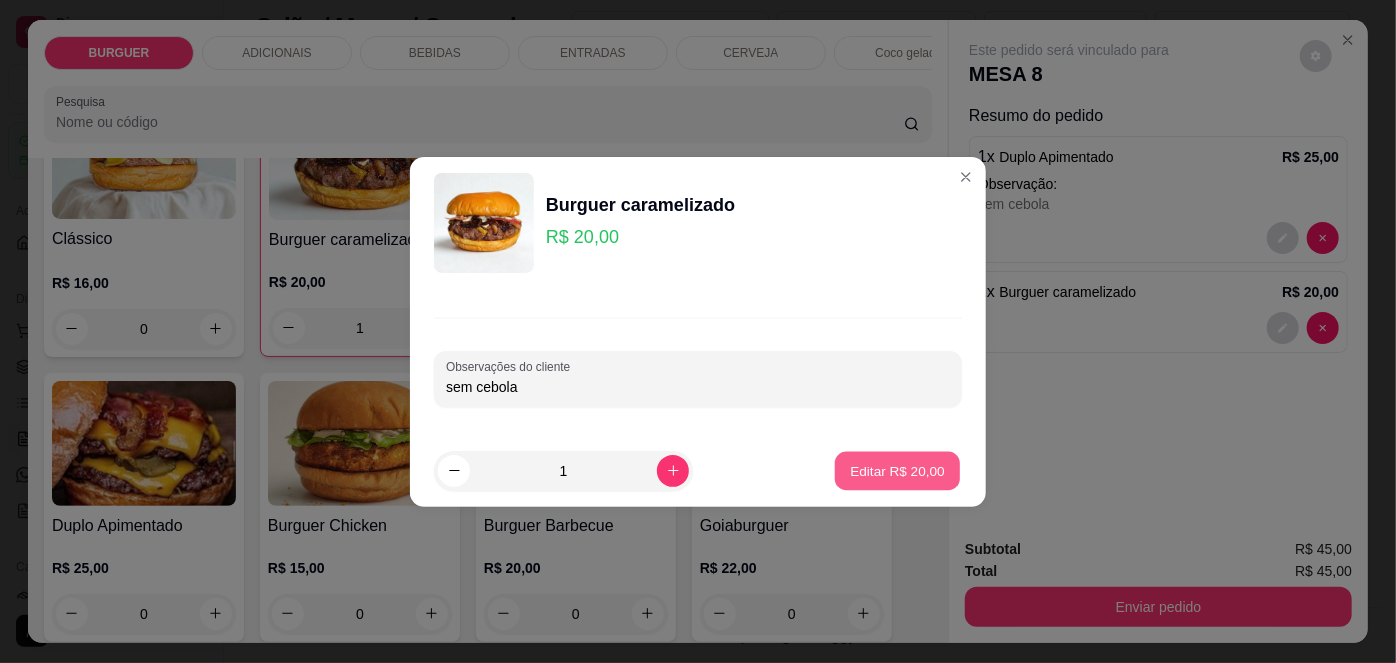 click on "Editar   R$ 20,00" at bounding box center (897, 470) 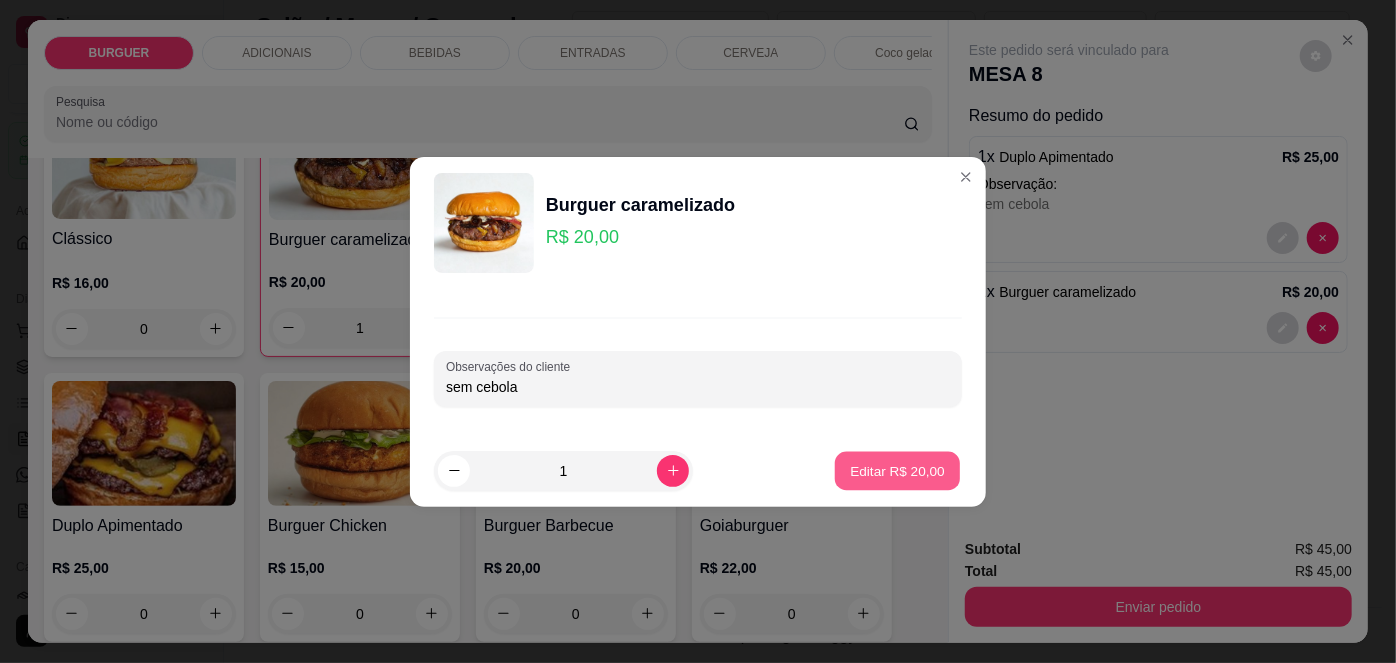 type on "0" 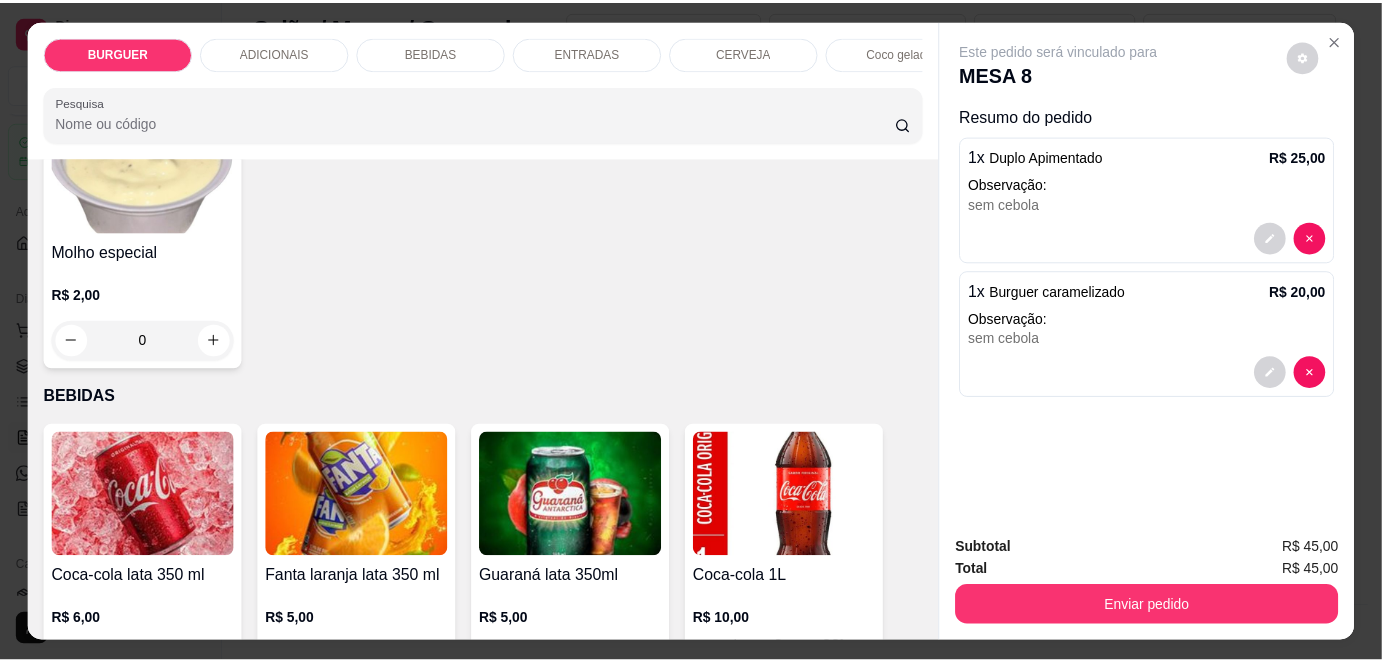 scroll, scrollTop: 1562, scrollLeft: 0, axis: vertical 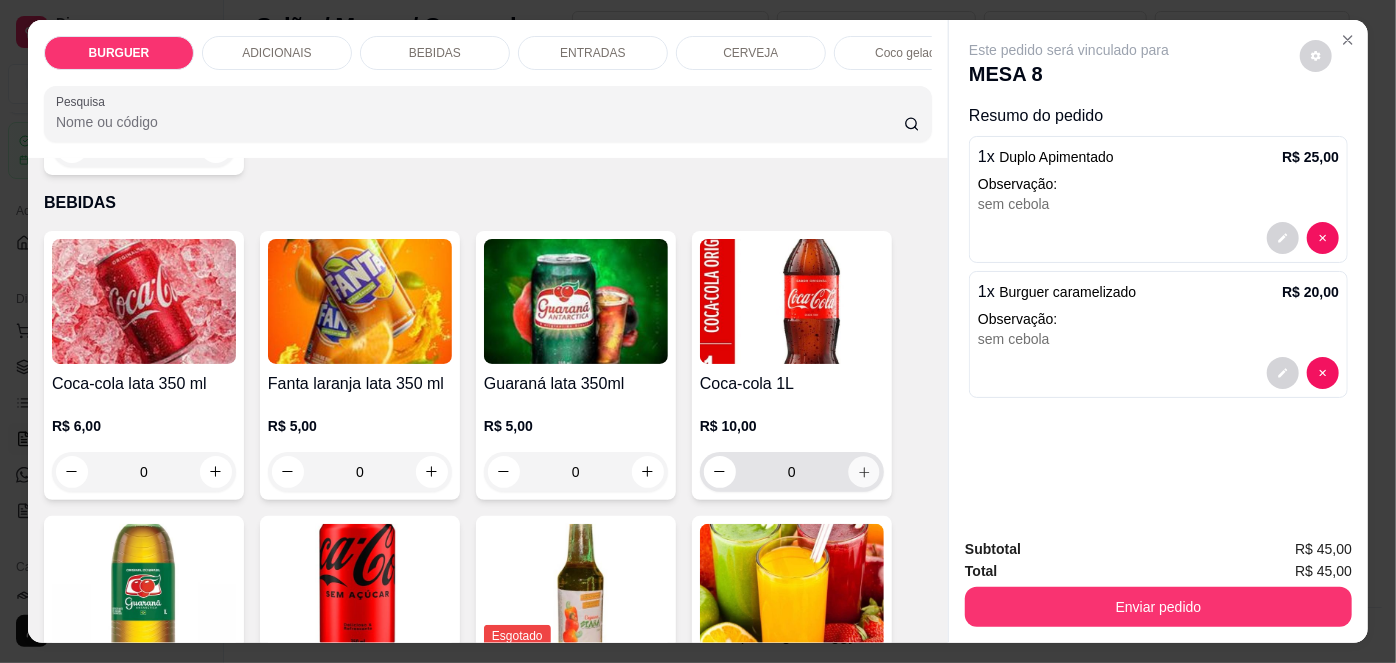 click at bounding box center (863, 471) 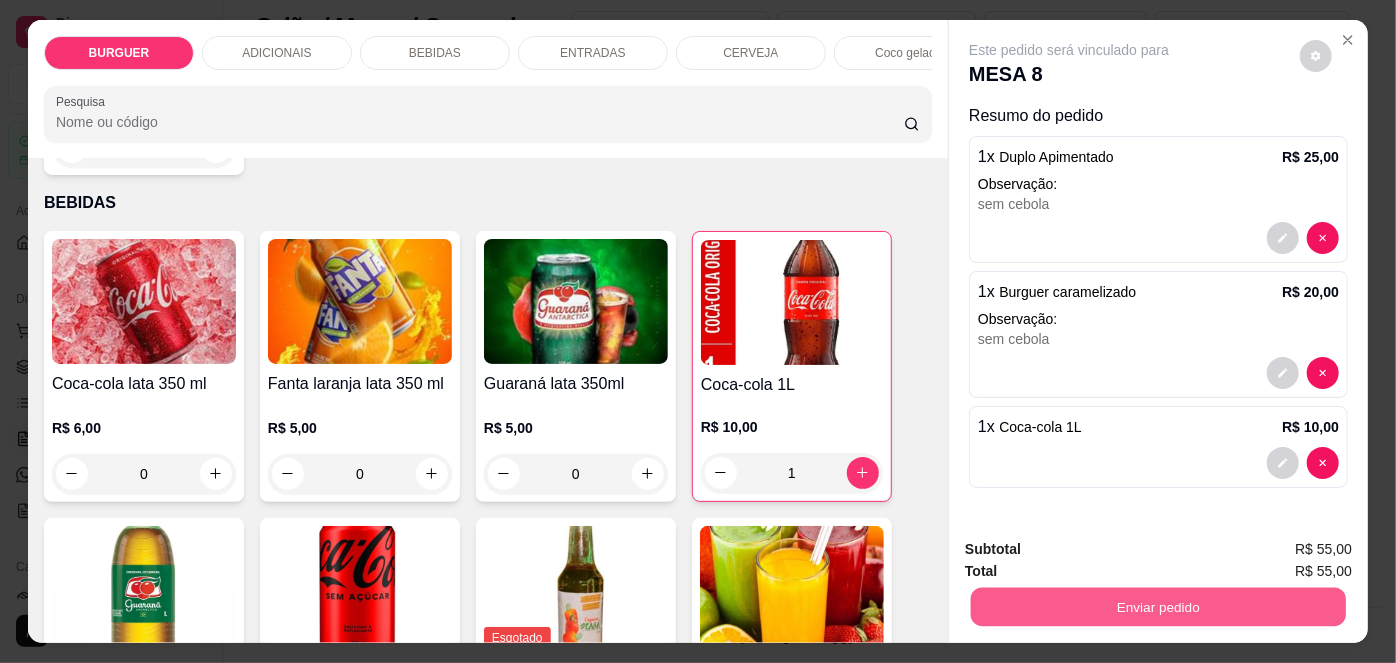 click on "Enviar pedido" at bounding box center (1158, 607) 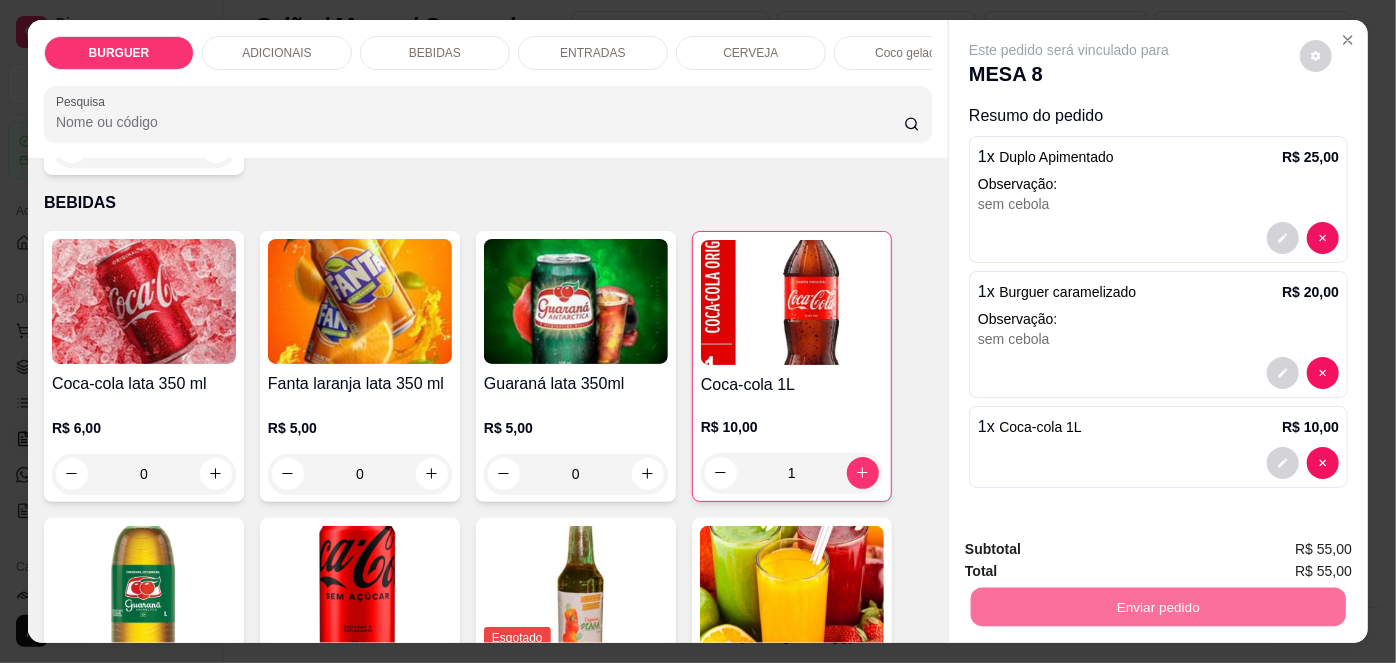 click on "Não registrar e enviar pedido" at bounding box center [1093, 551] 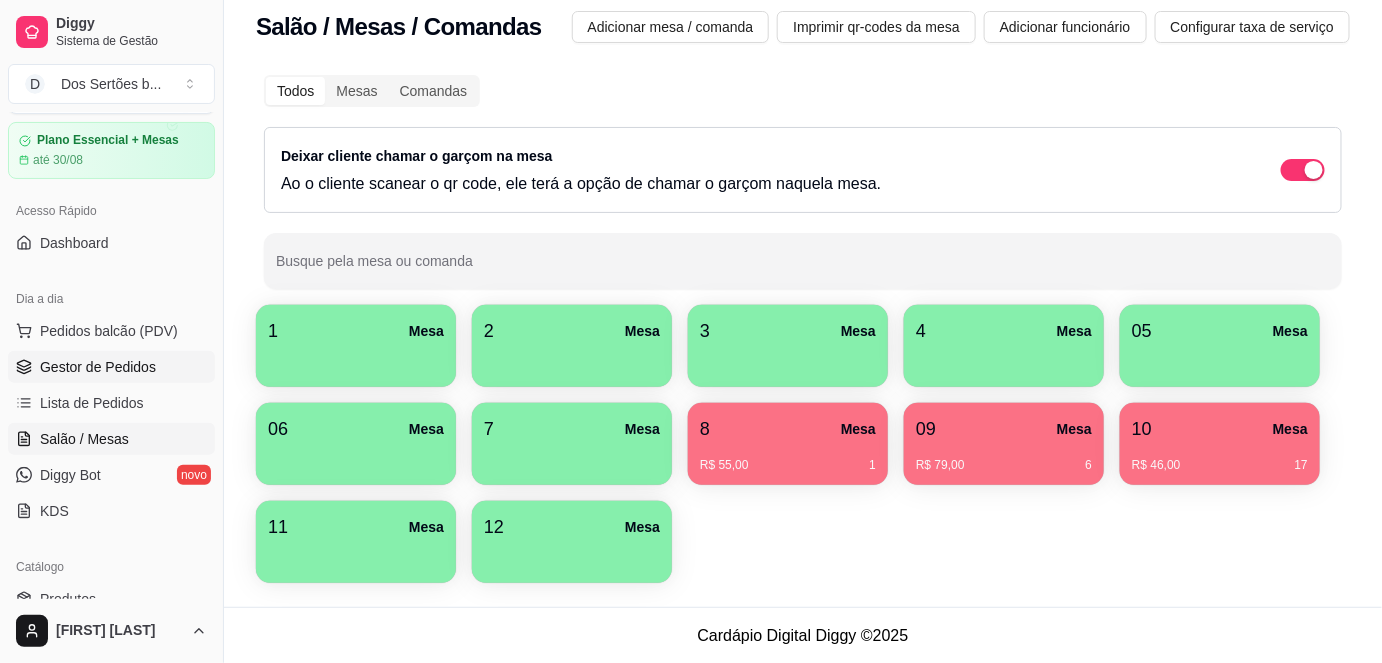 click on "Gestor de Pedidos" at bounding box center (98, 367) 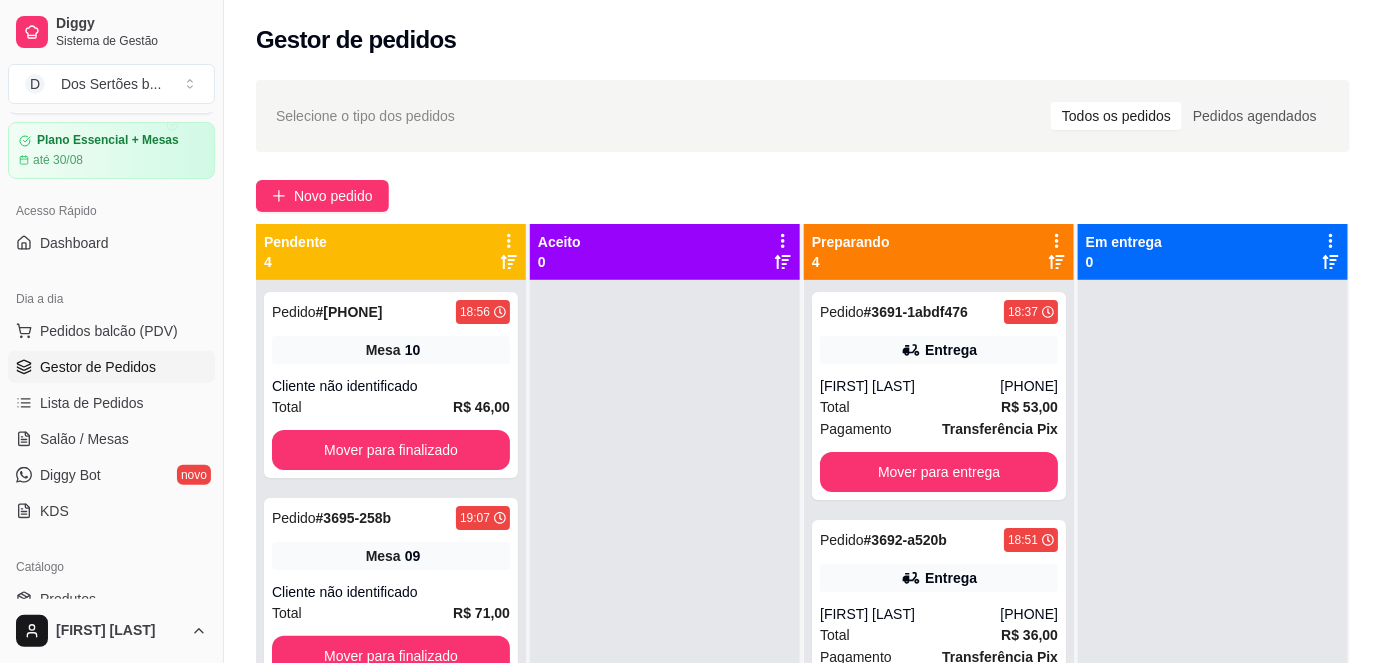 scroll, scrollTop: 56, scrollLeft: 0, axis: vertical 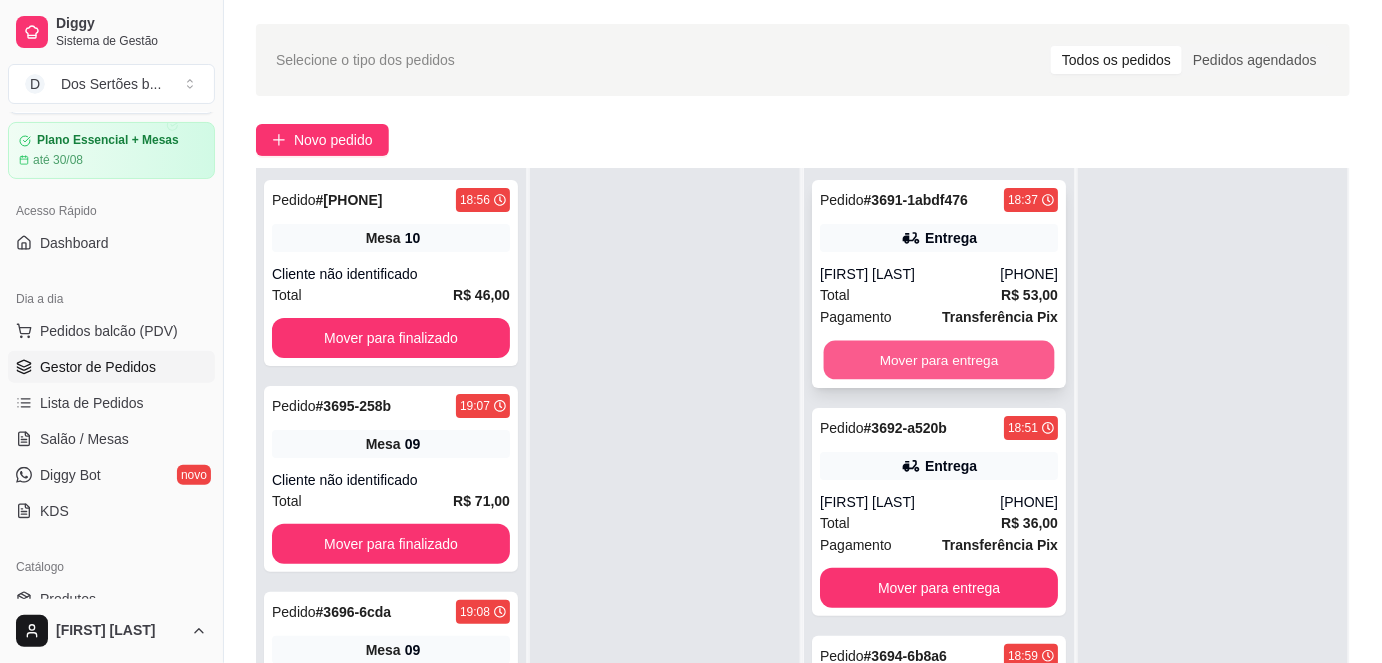 click on "Mover para entrega" at bounding box center [939, 360] 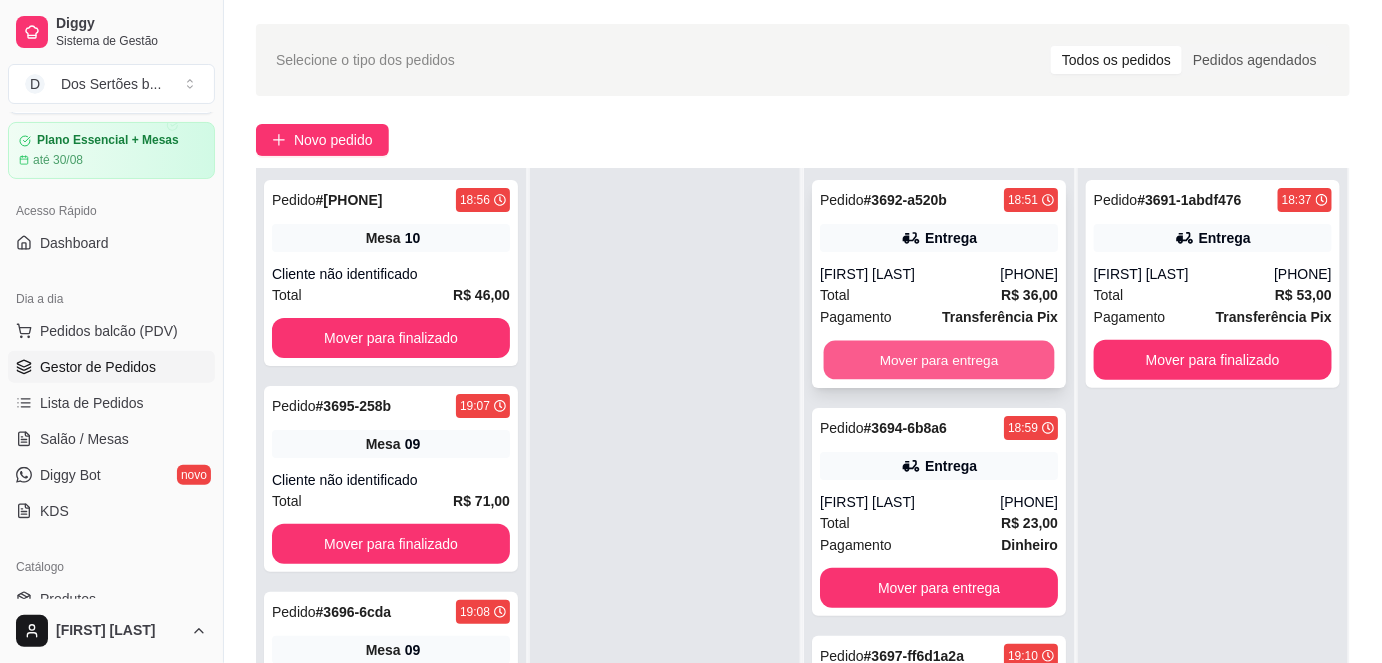click on "Mover para entrega" at bounding box center [939, 360] 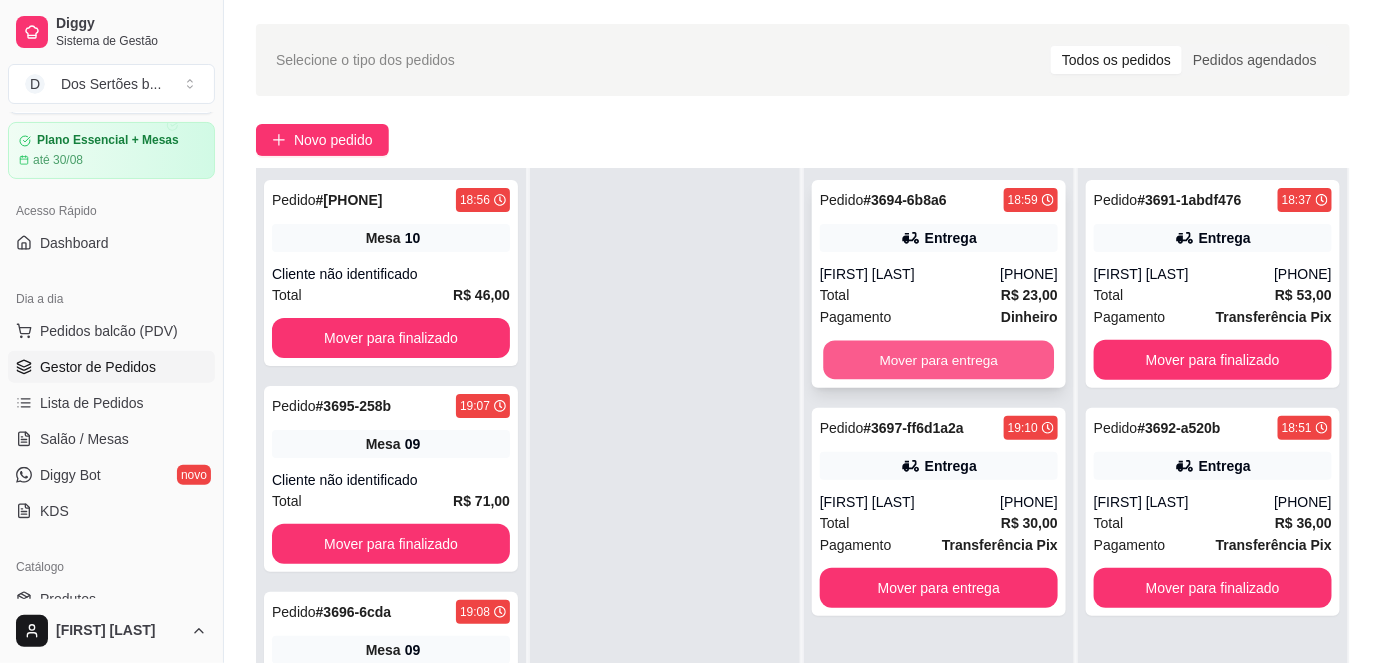 click on "Mover para entrega" at bounding box center (939, 360) 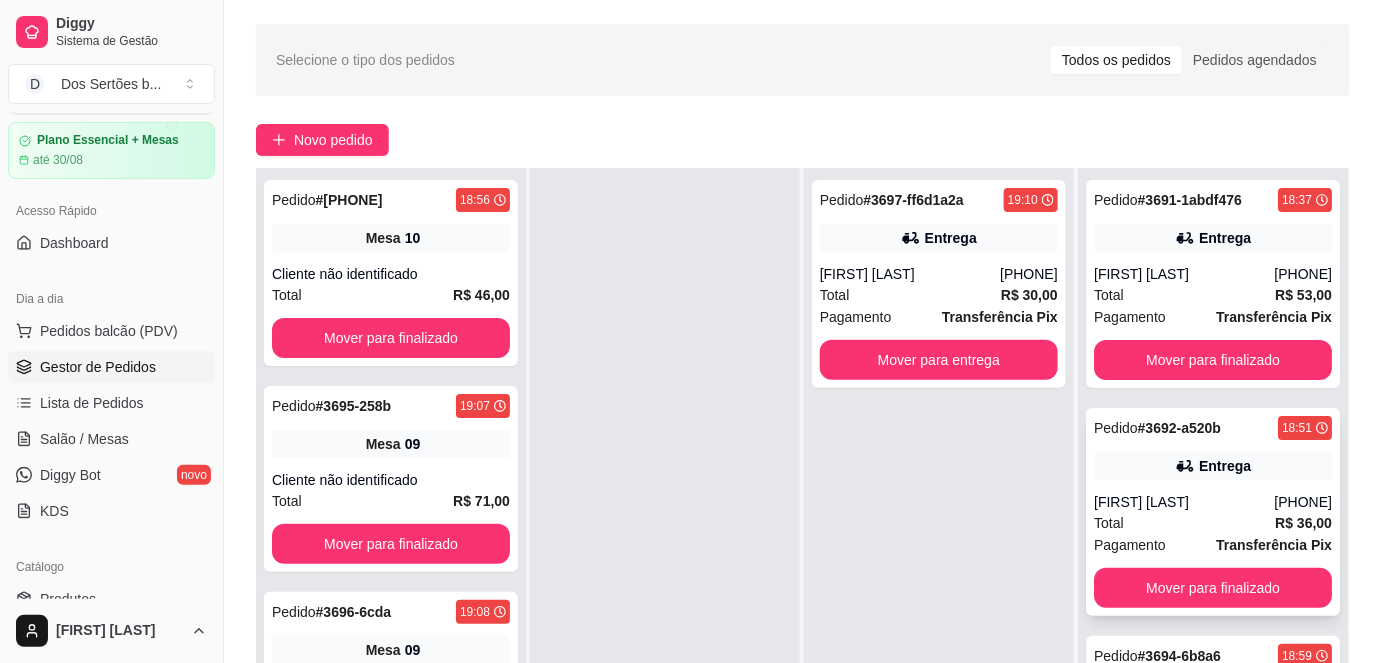 scroll, scrollTop: 40, scrollLeft: 0, axis: vertical 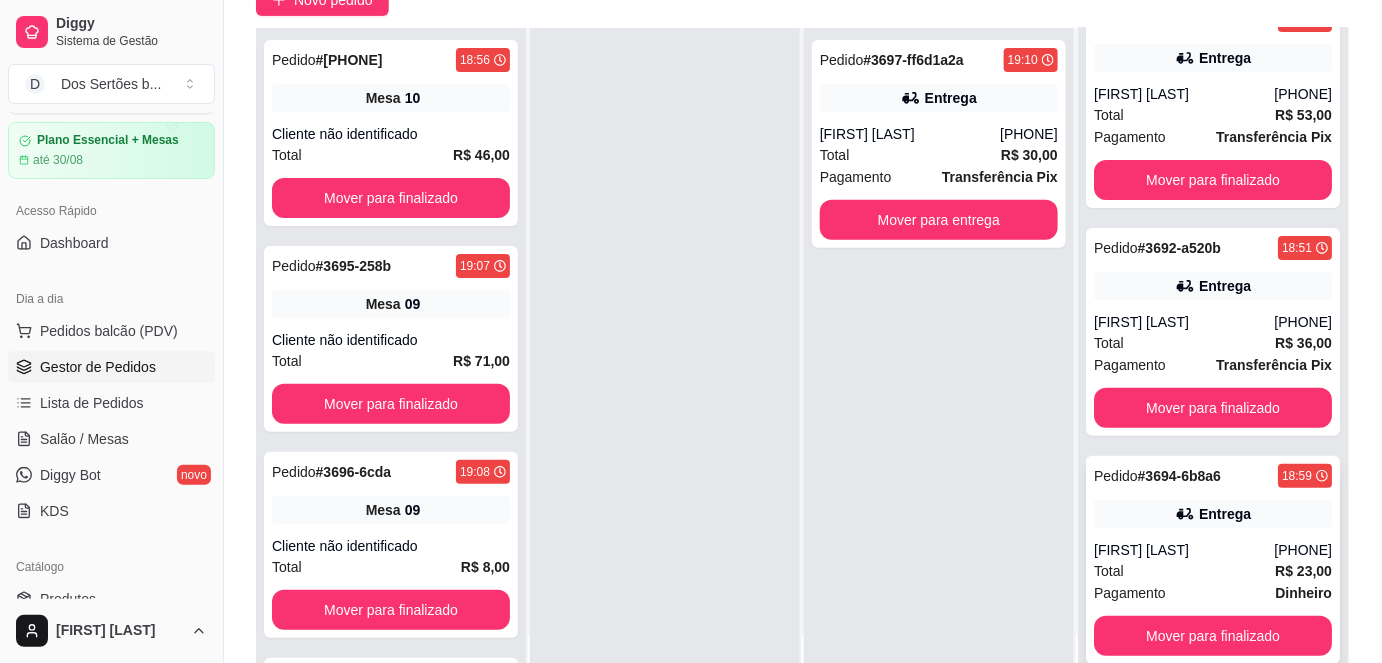 click on "Entrega" at bounding box center [1213, 514] 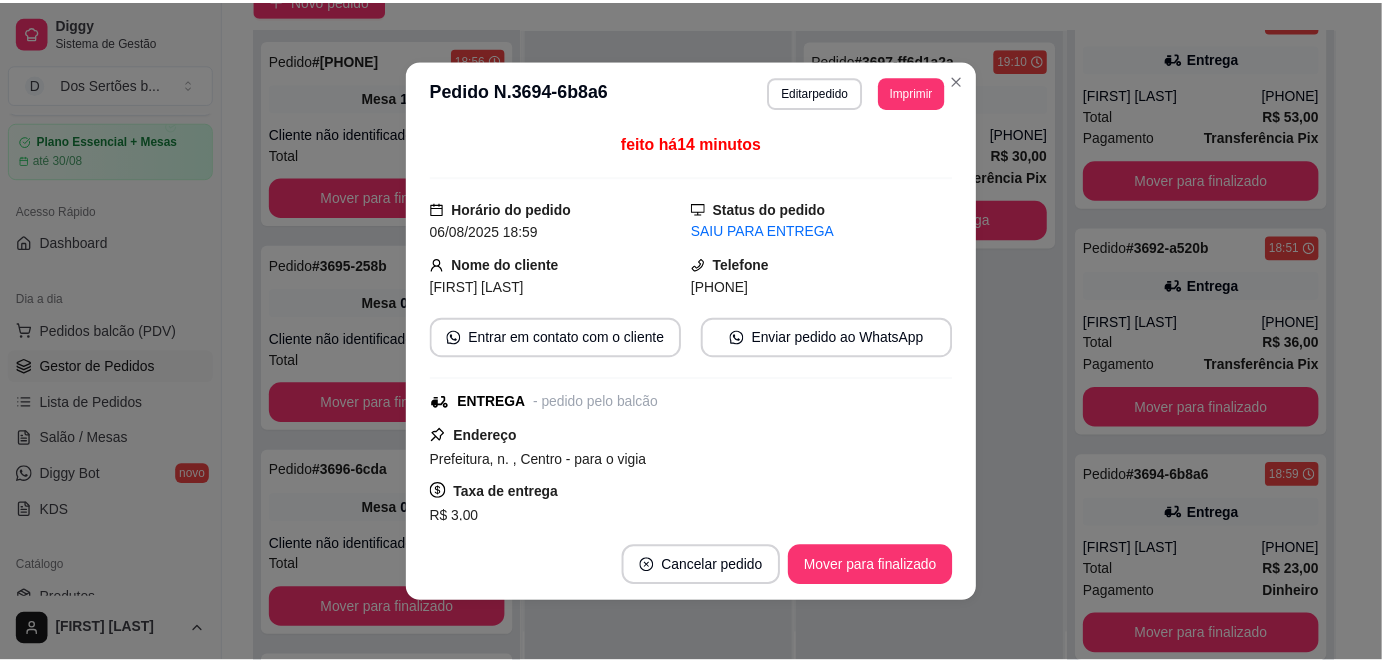 scroll, scrollTop: 365, scrollLeft: 0, axis: vertical 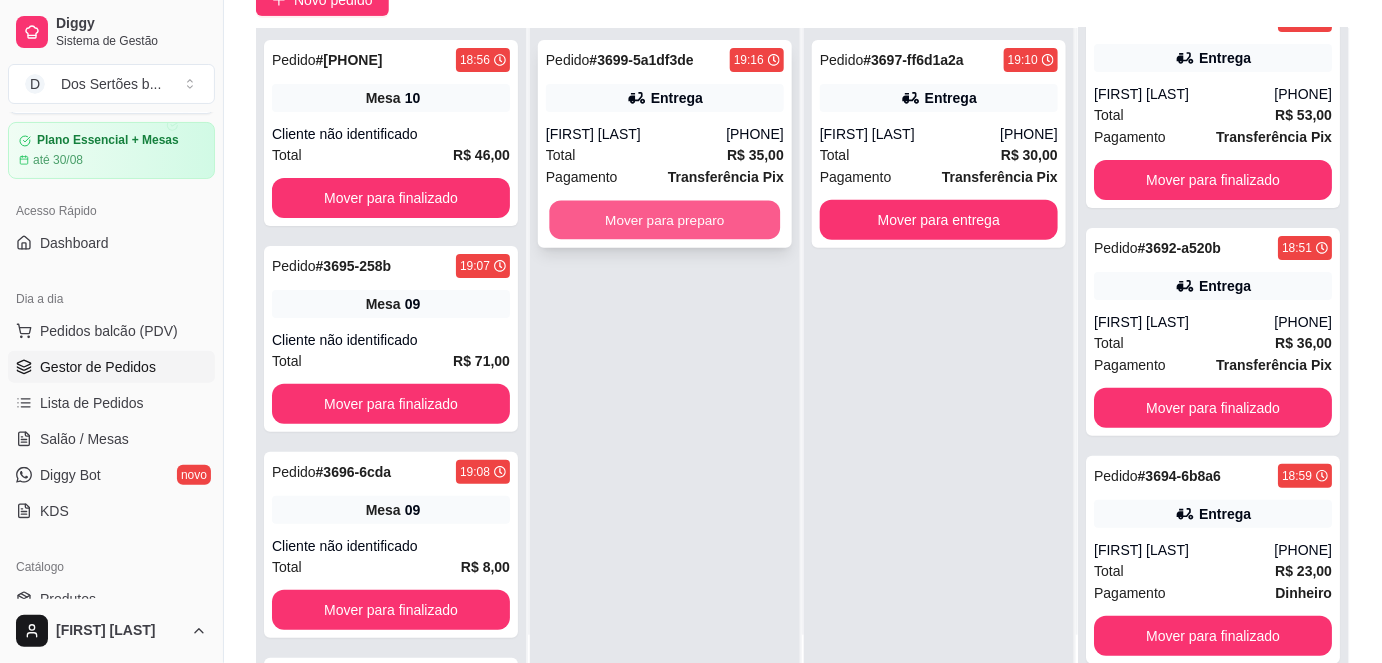 click on "Mover para preparo" at bounding box center [665, 220] 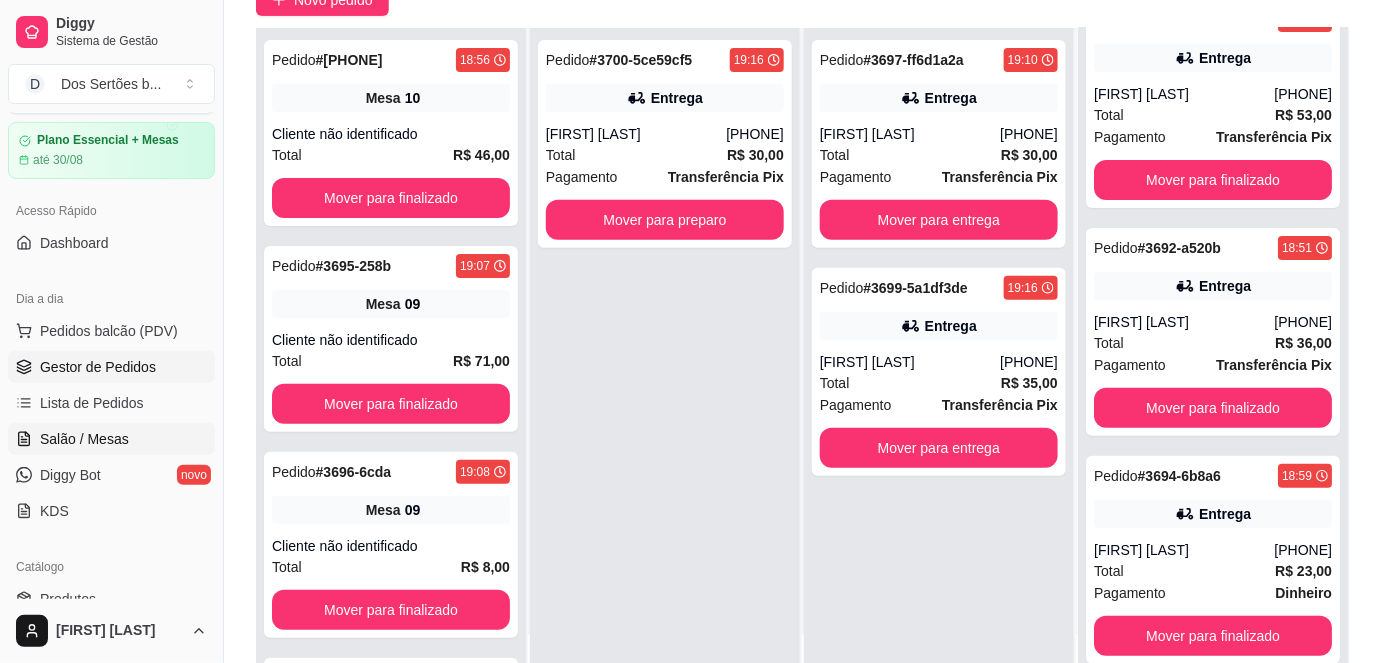 click on "Salão / Mesas" at bounding box center [84, 439] 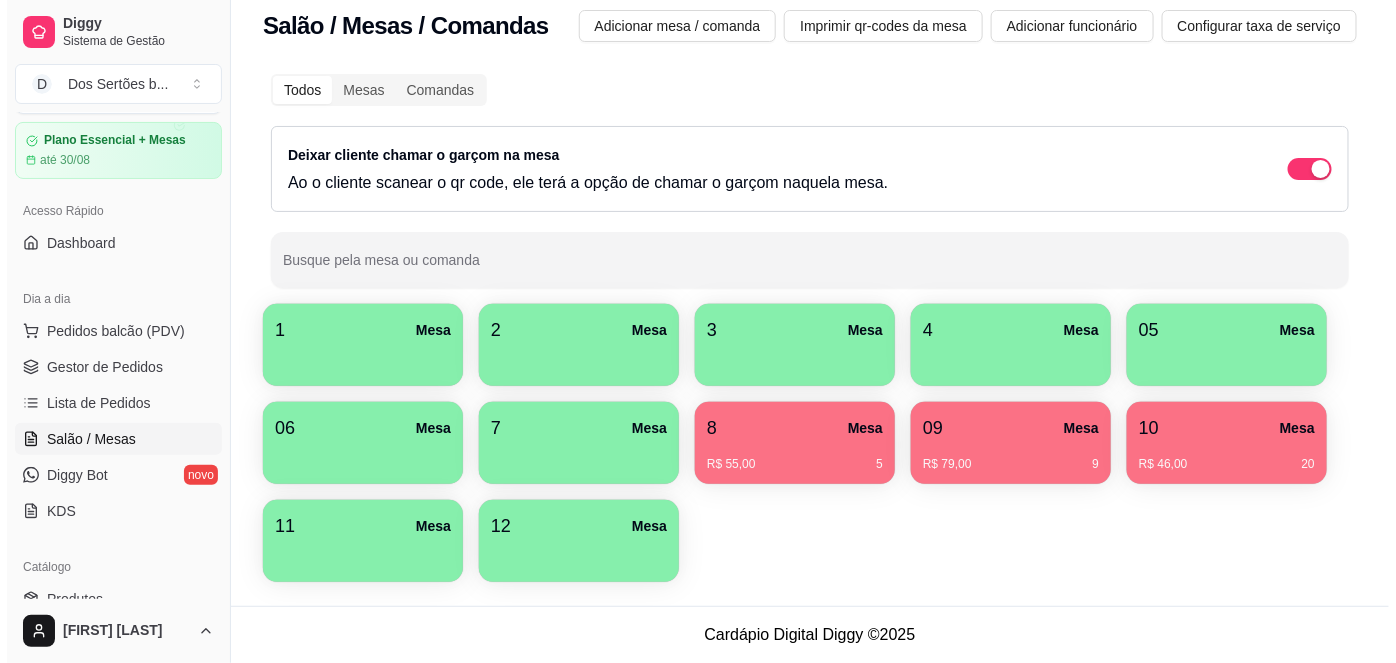 scroll, scrollTop: 0, scrollLeft: 0, axis: both 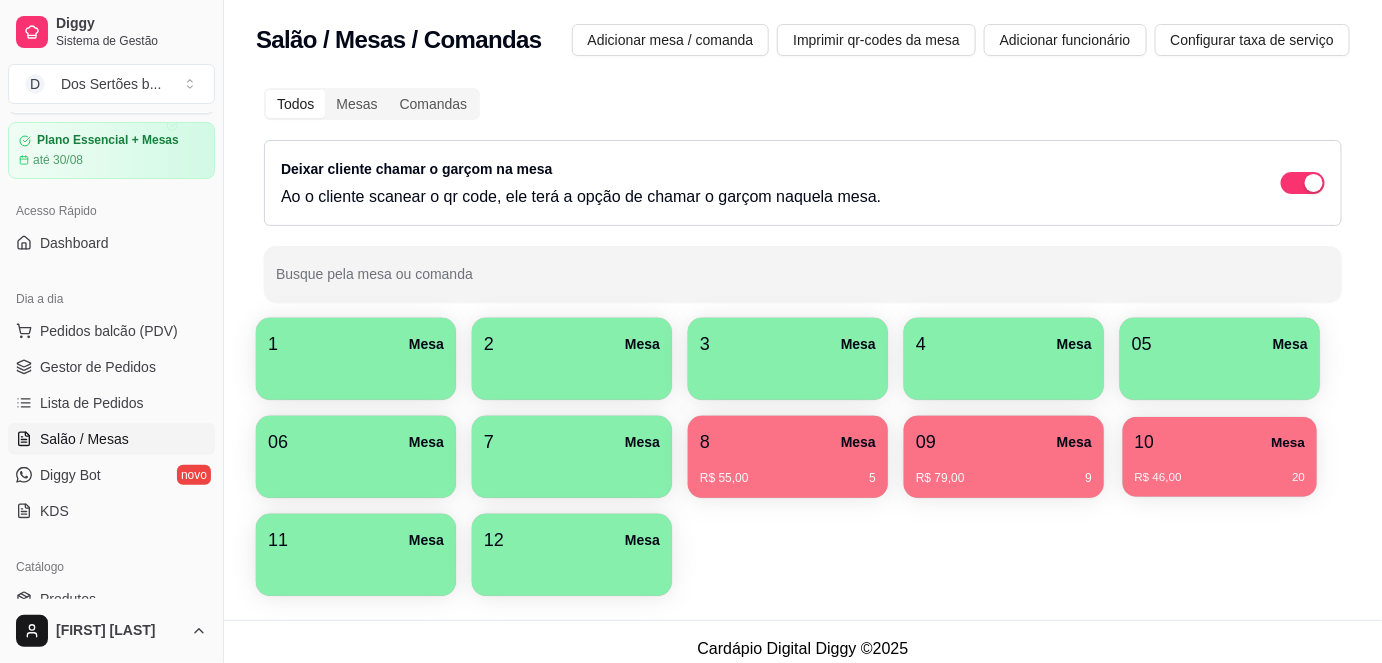 click on "R$ 46,00" at bounding box center (1158, 478) 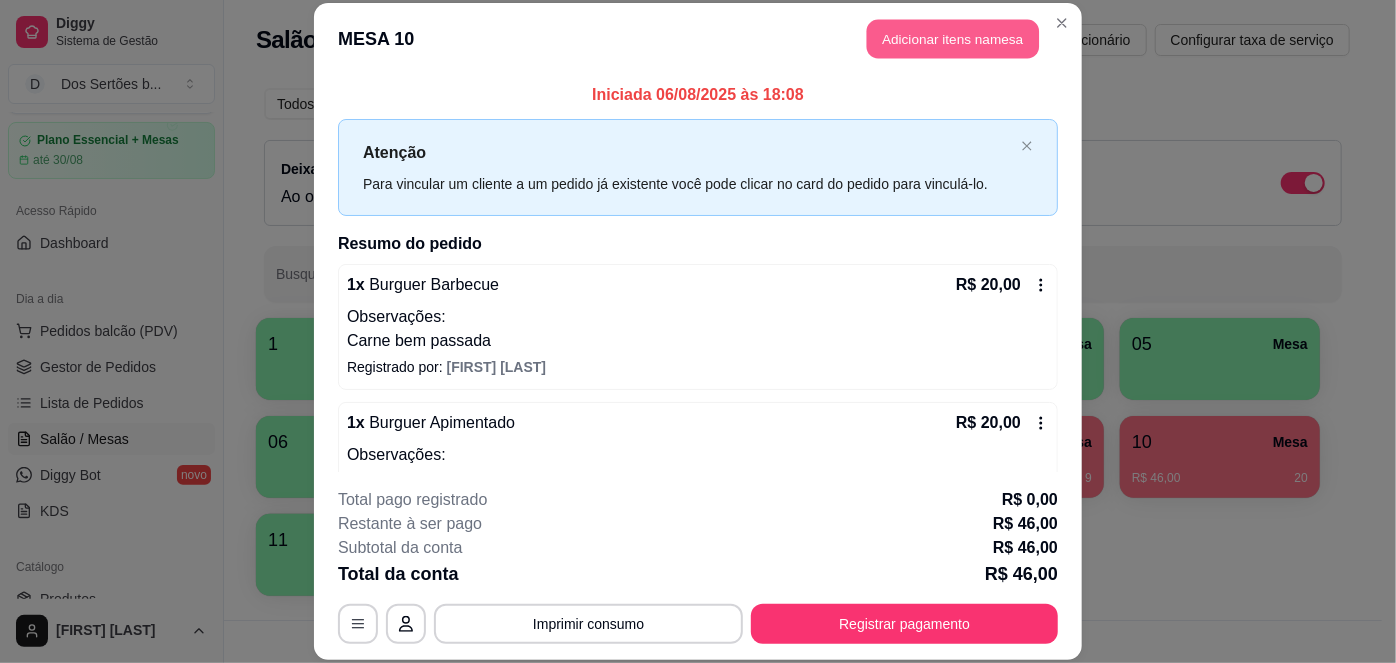 click on "Adicionar itens na  mesa" at bounding box center (953, 39) 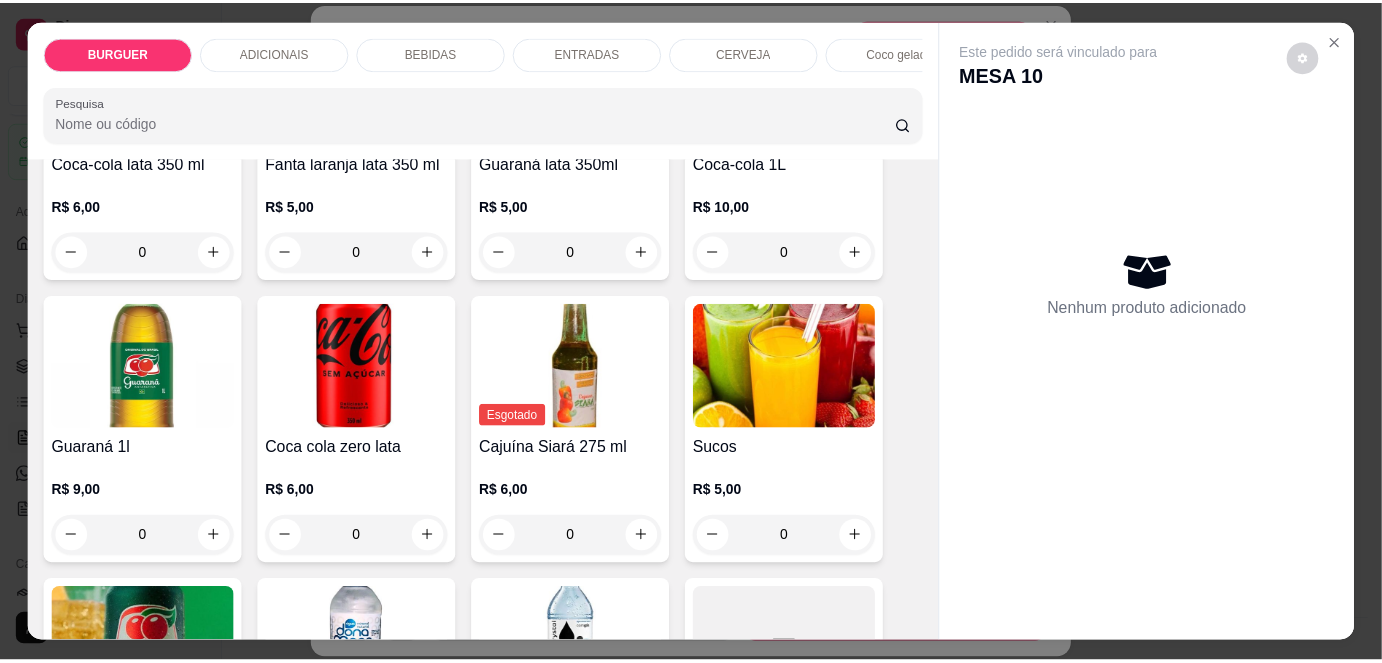 scroll, scrollTop: 1785, scrollLeft: 0, axis: vertical 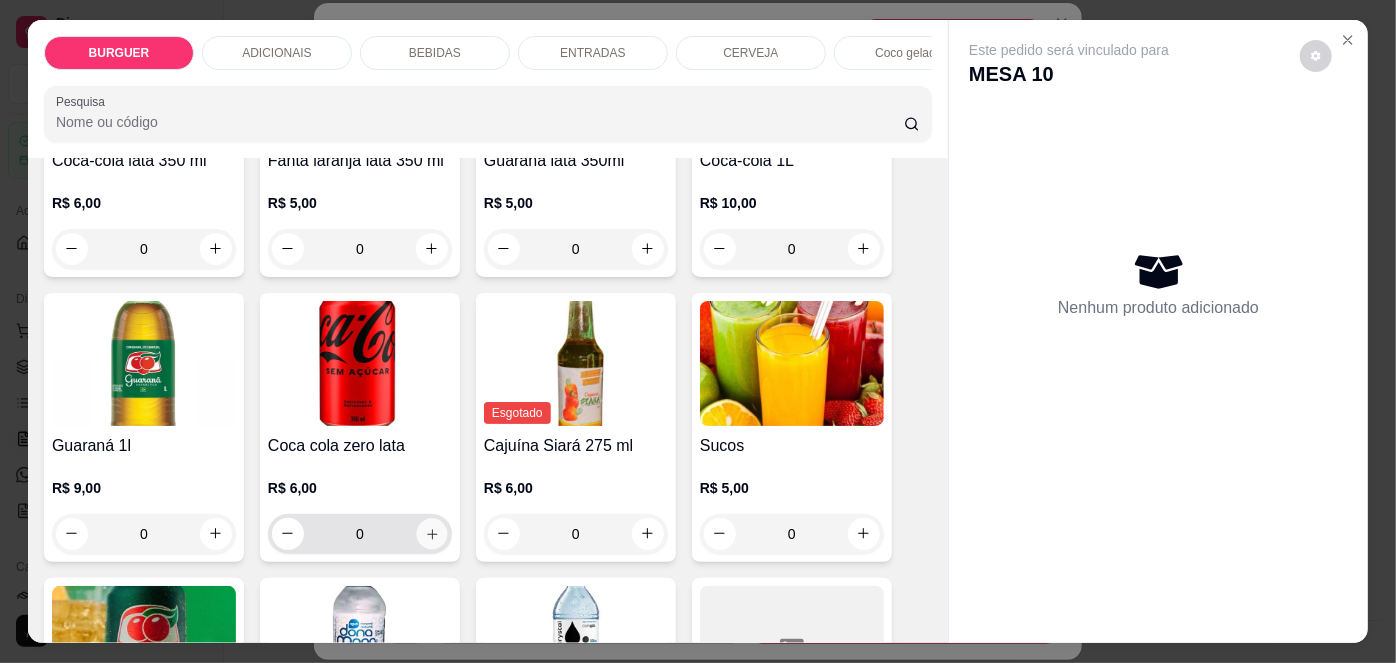 click 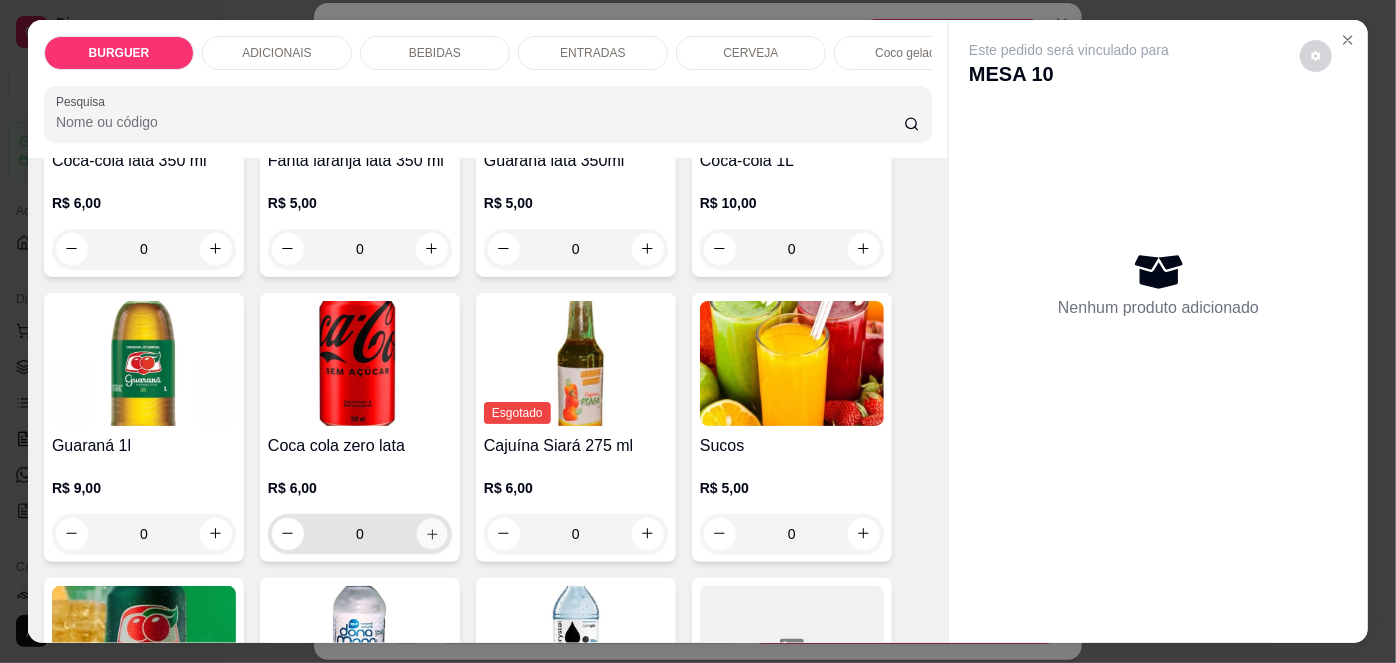 type on "1" 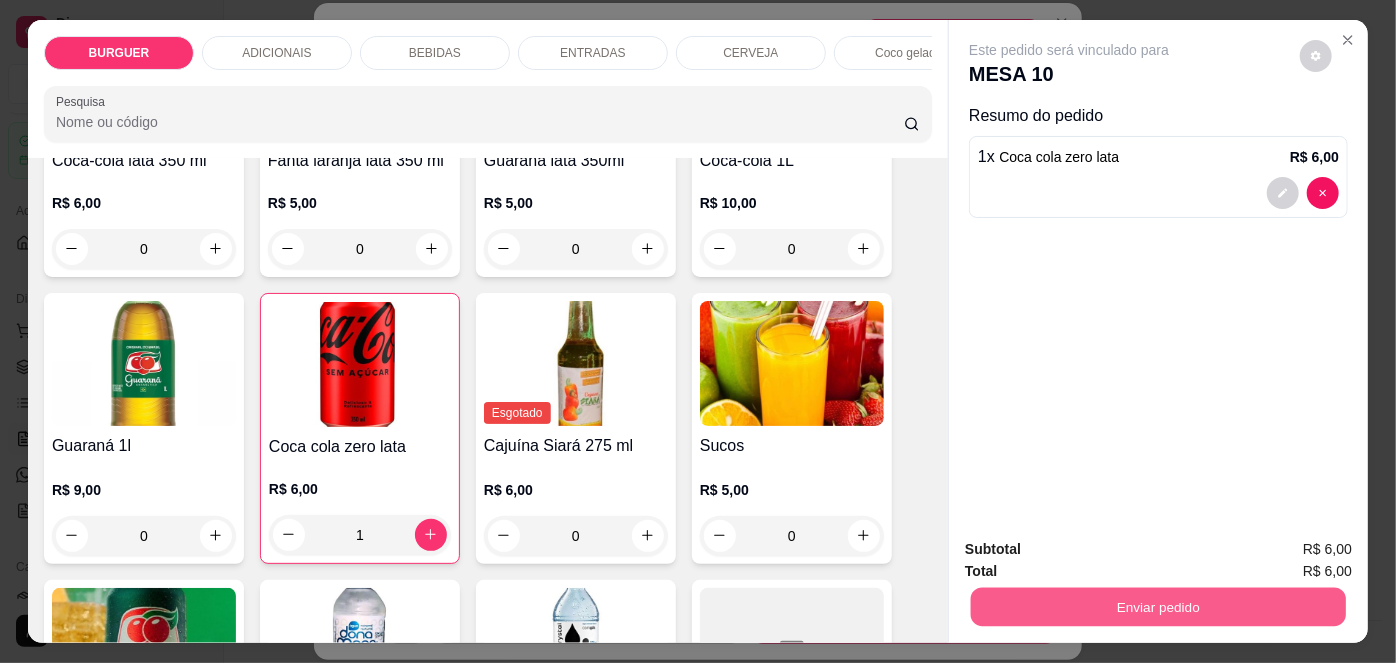 click on "Enviar pedido" at bounding box center (1158, 607) 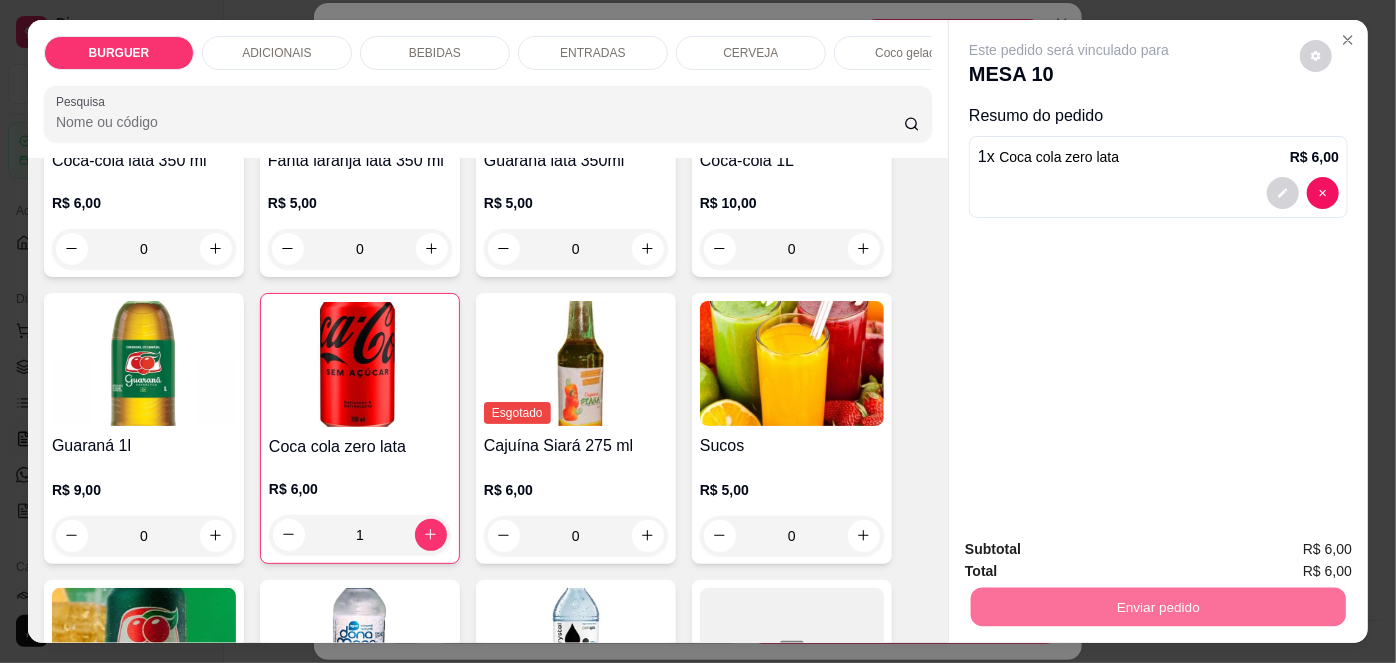 click on "Não registrar e enviar pedido" at bounding box center [1093, 551] 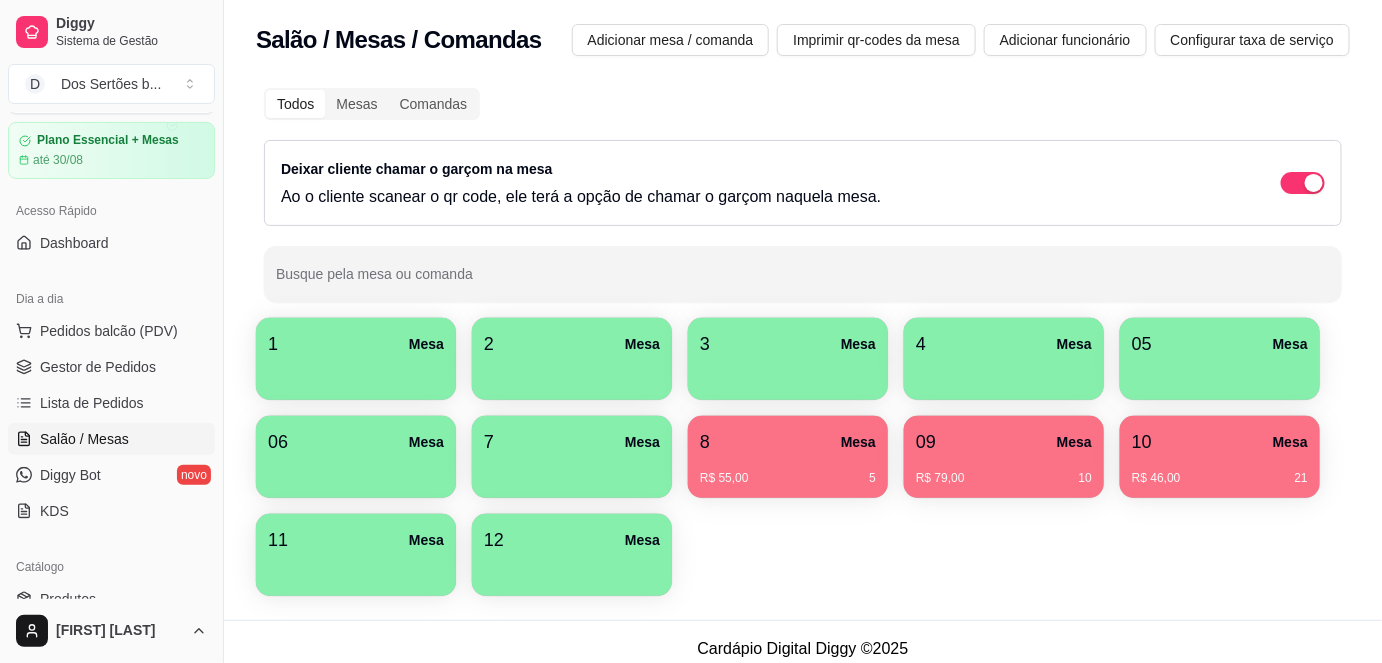 click on "Salão / Mesas / Comandas Adicionar mesa / comanda Imprimir qr-codes da mesa Adicionar funcionário Configurar taxa de serviço" at bounding box center (803, 34) 